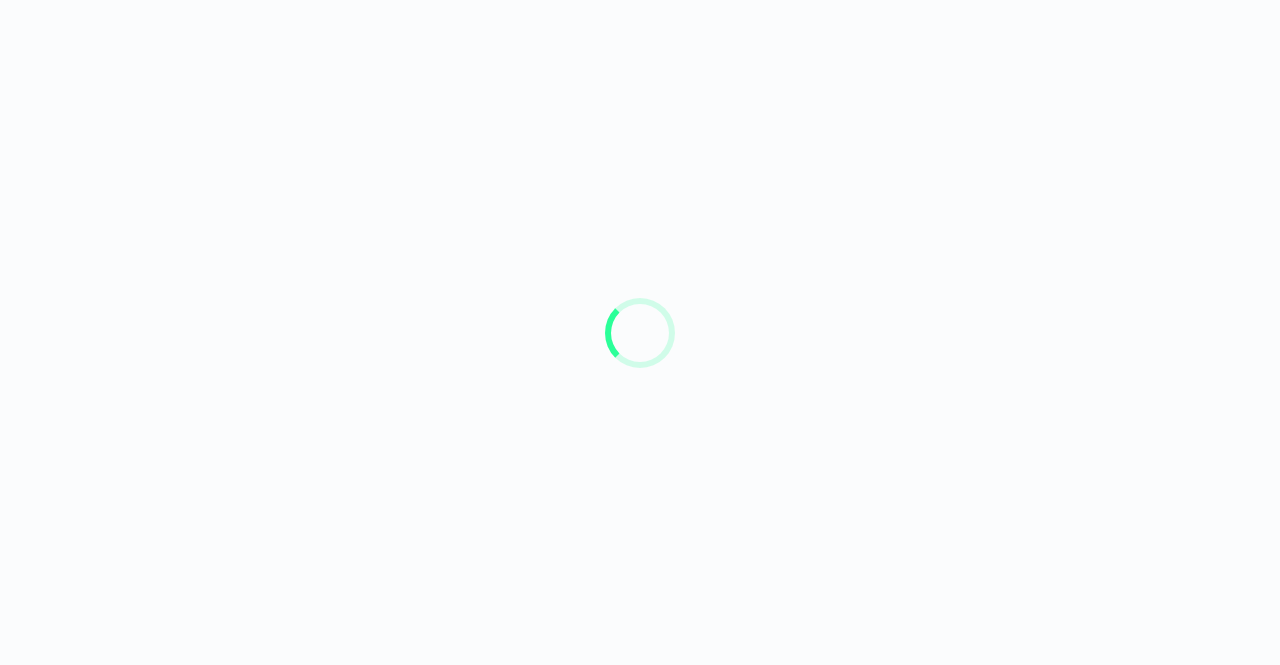 scroll, scrollTop: 0, scrollLeft: 0, axis: both 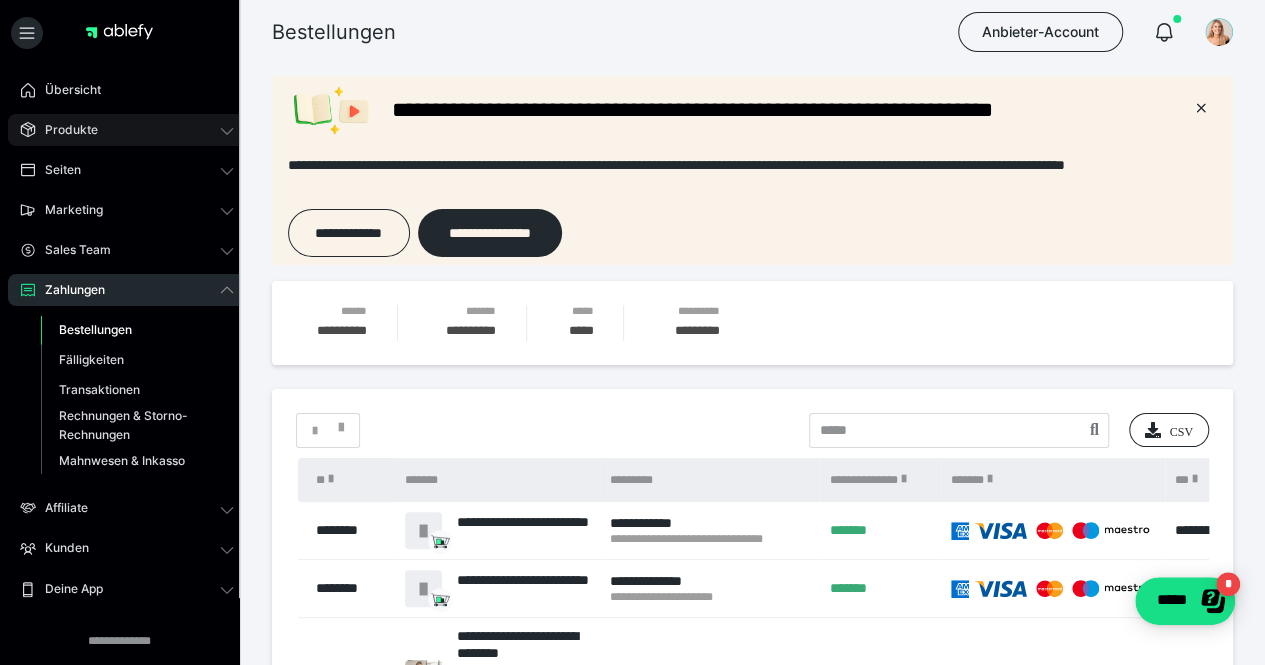 click on "Produkte" at bounding box center (127, 130) 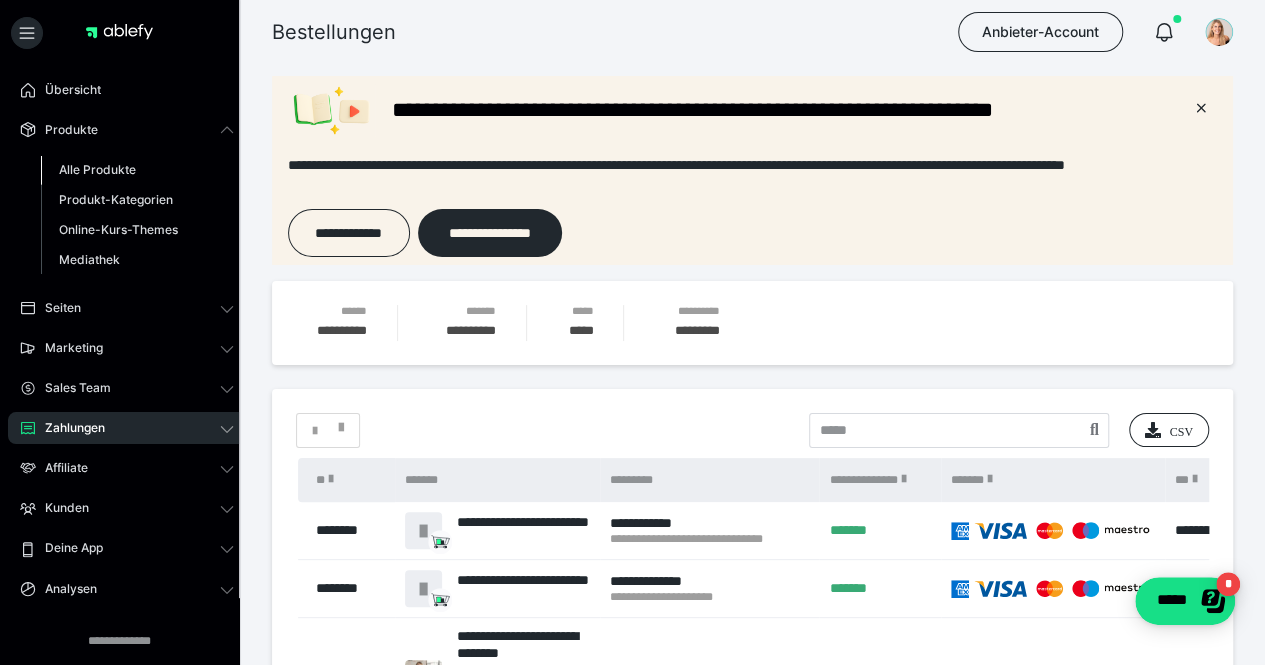 click on "Alle Produkte" at bounding box center (137, 170) 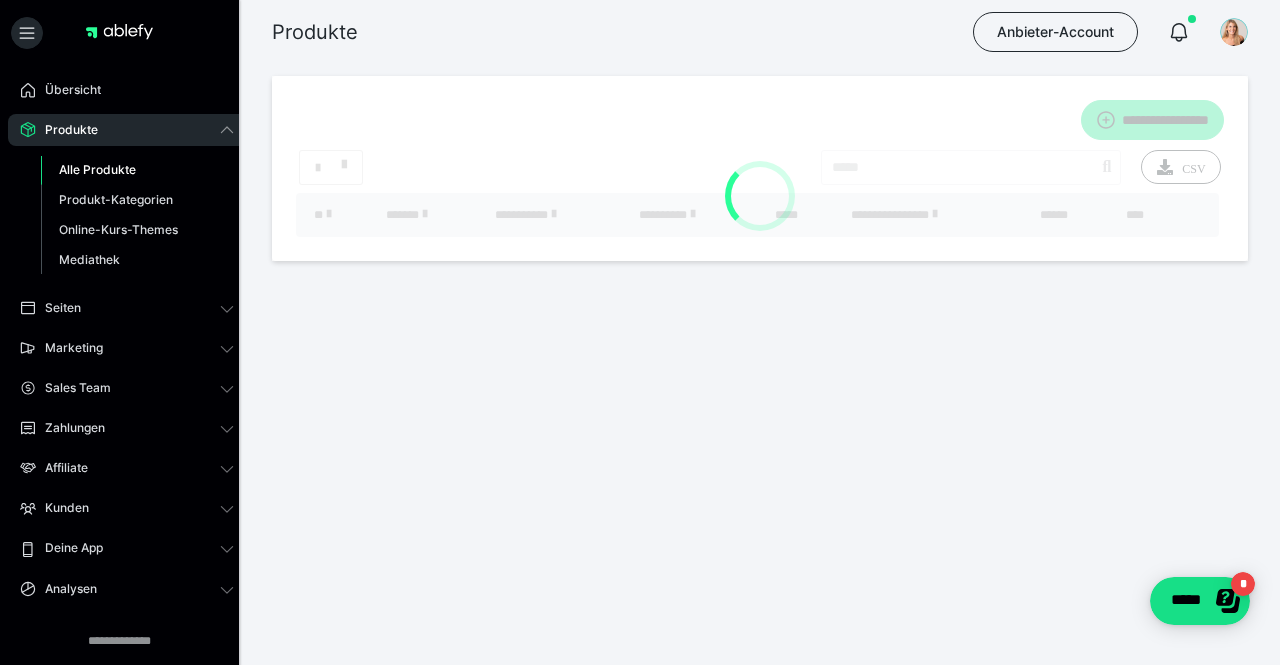 click on "Alle Produkte" at bounding box center [137, 170] 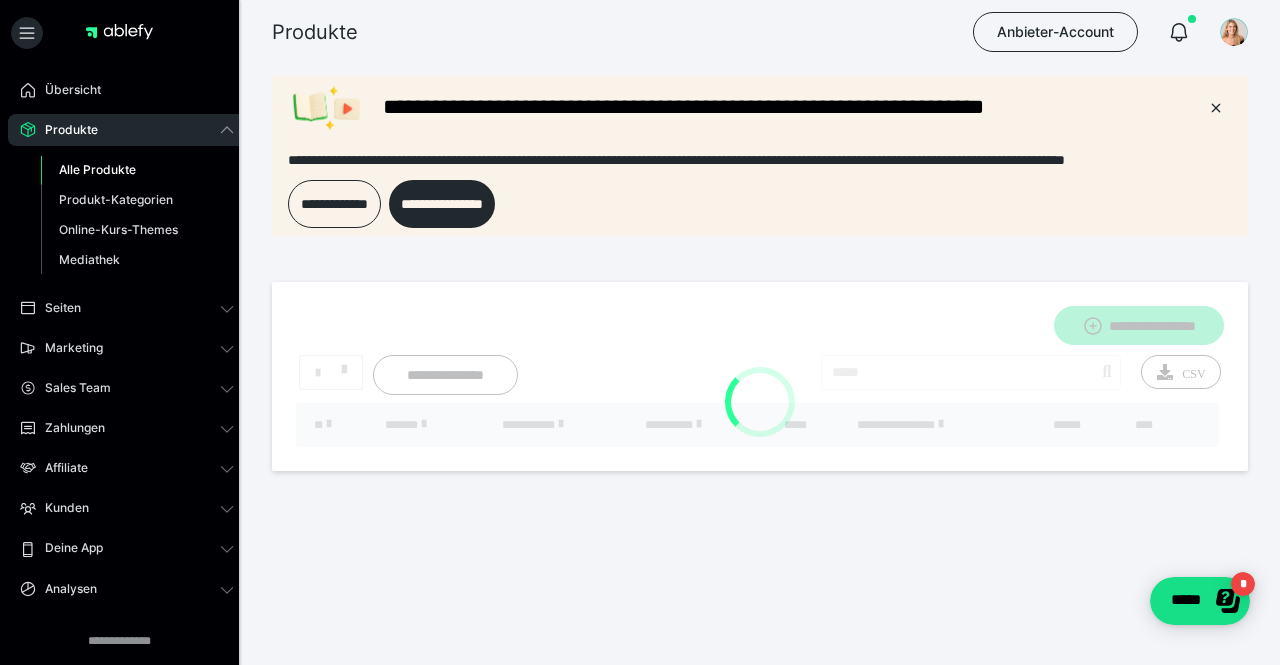 scroll, scrollTop: 0, scrollLeft: 0, axis: both 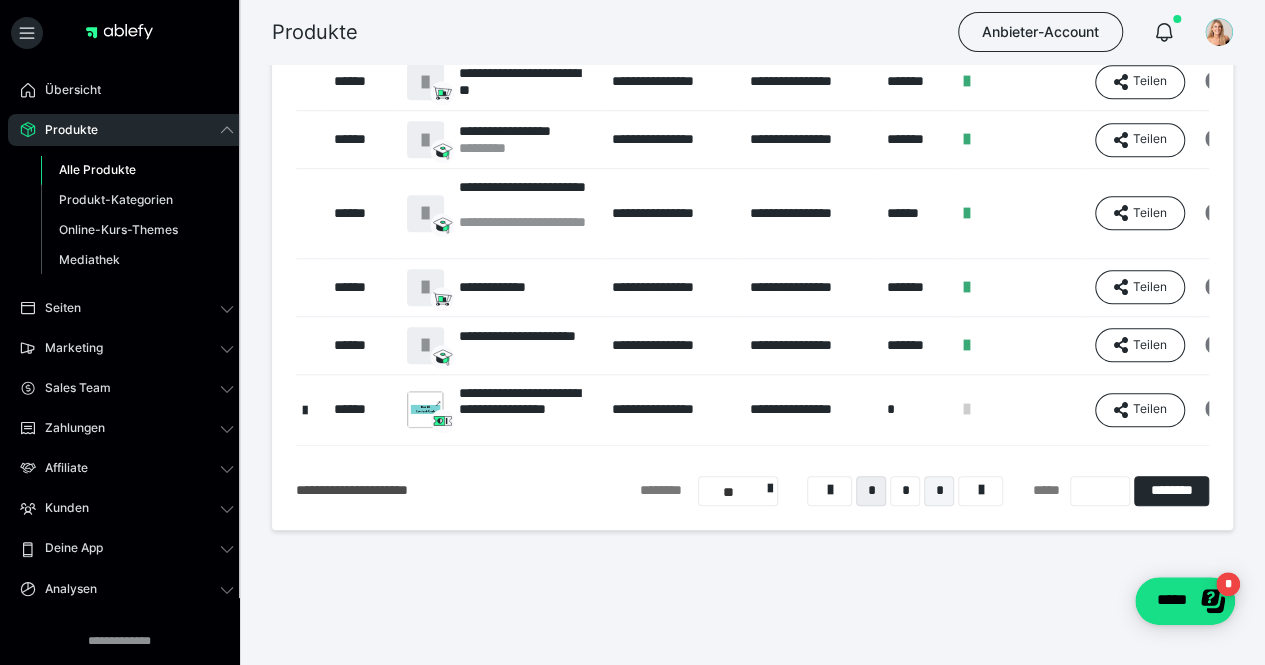 click on "*" at bounding box center [939, 491] 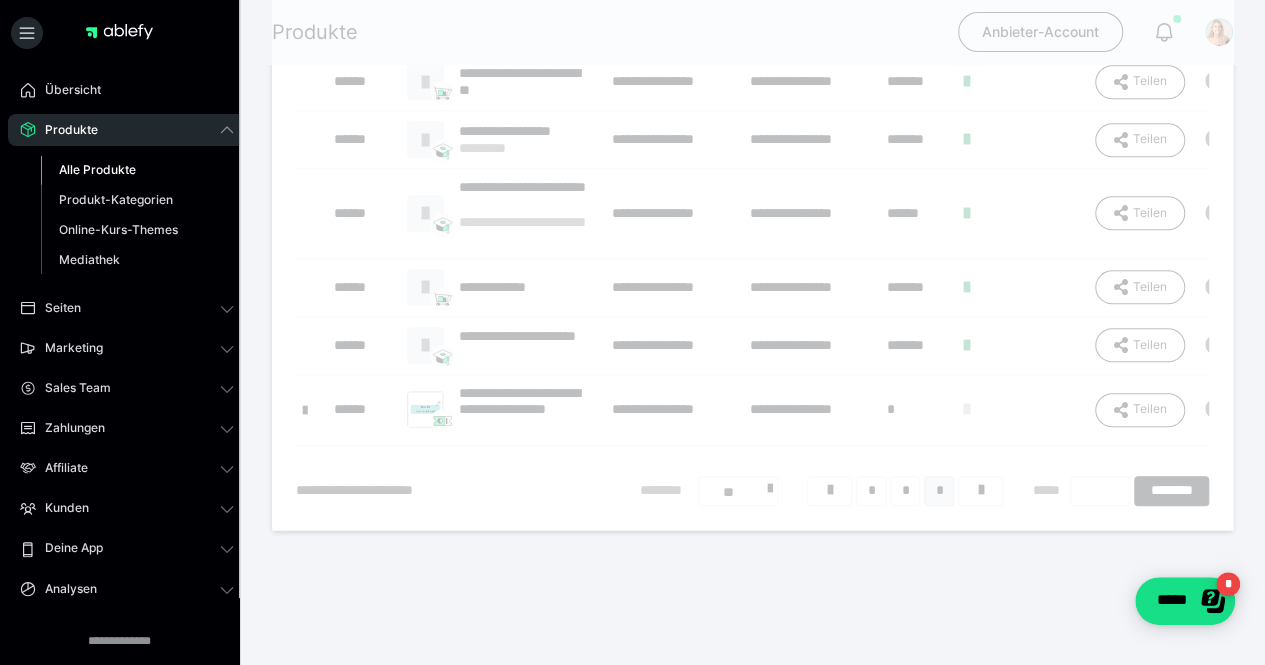 scroll, scrollTop: 222, scrollLeft: 0, axis: vertical 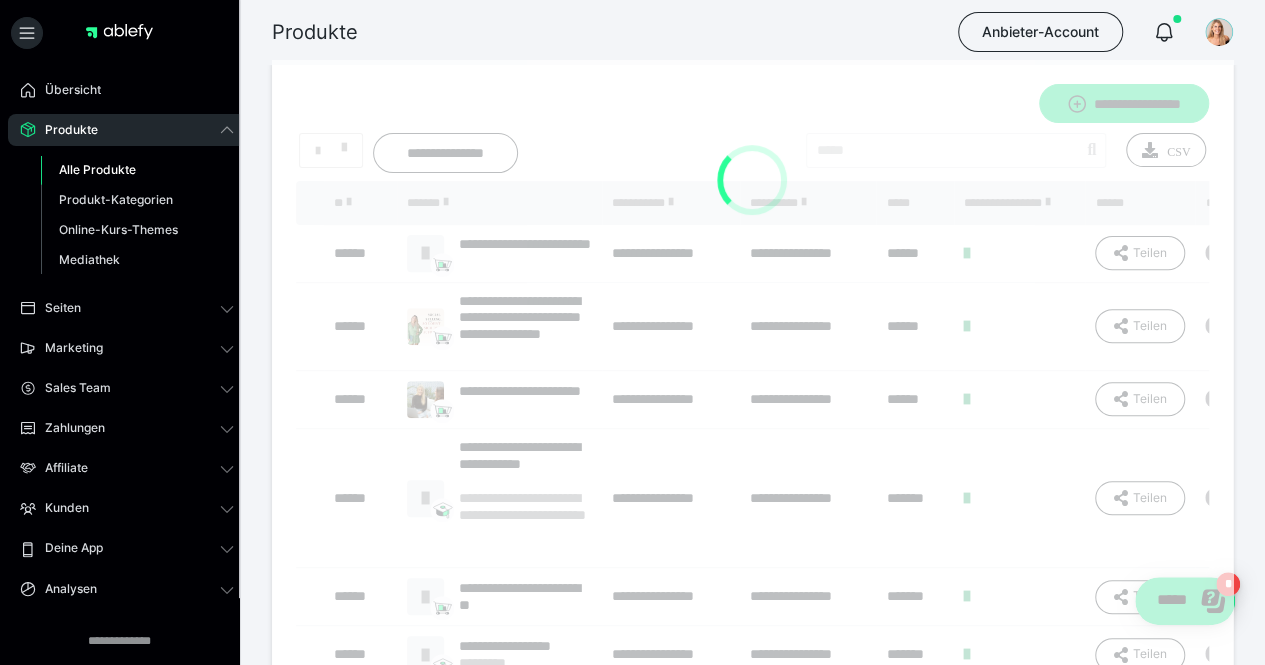 click at bounding box center [752, 552] 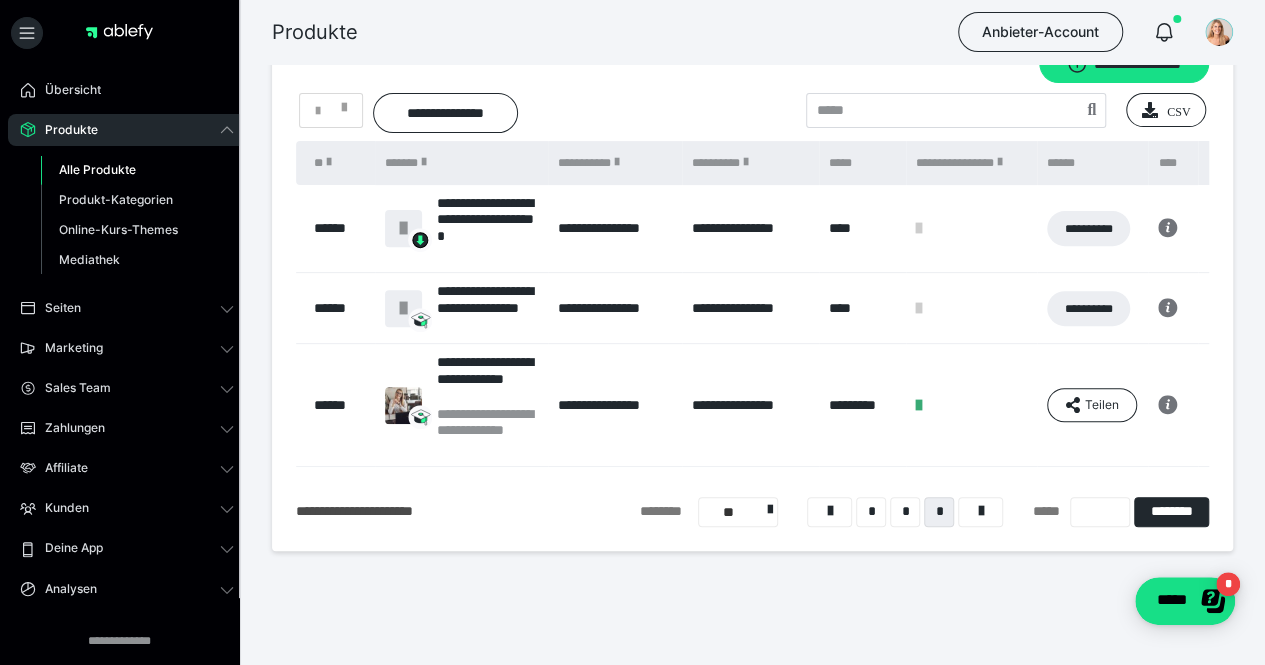 scroll, scrollTop: 263, scrollLeft: 0, axis: vertical 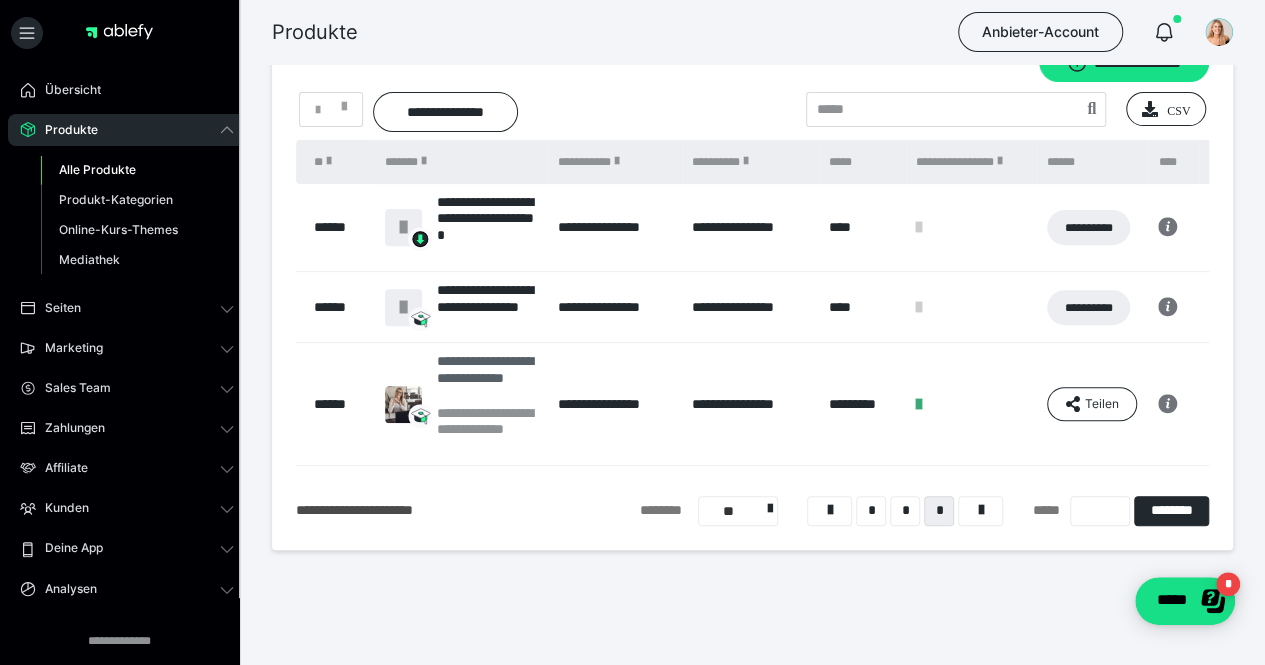 click on "**********" at bounding box center [461, 404] 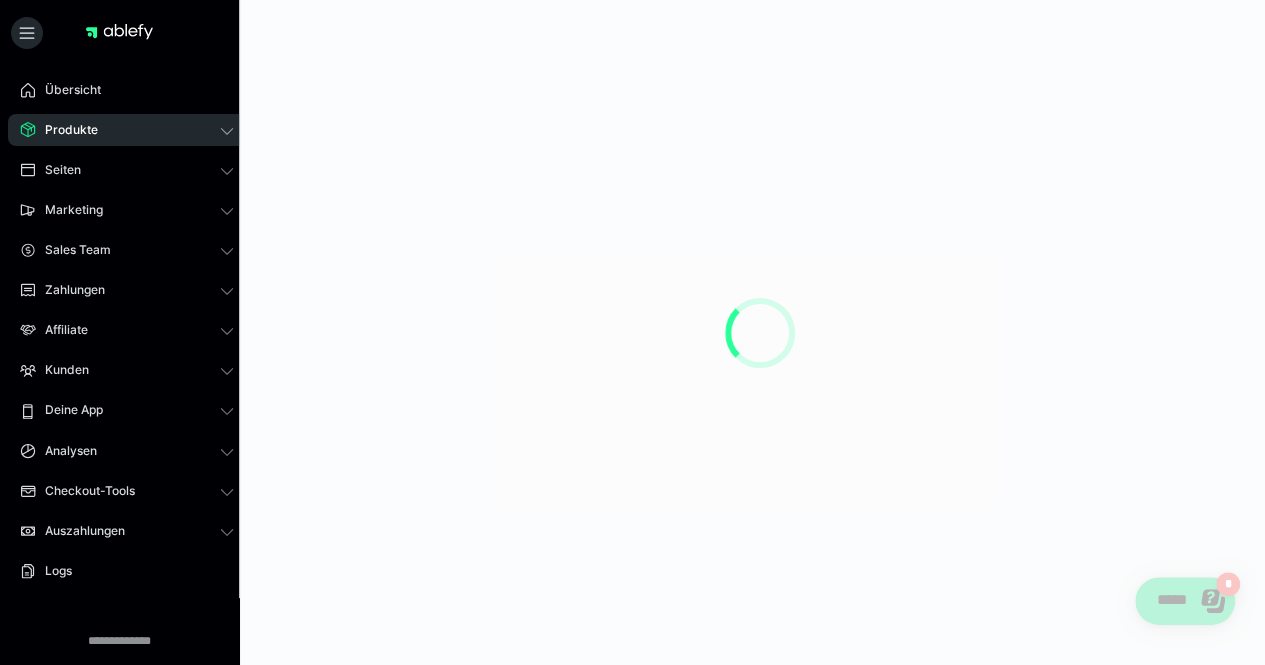 scroll, scrollTop: 0, scrollLeft: 0, axis: both 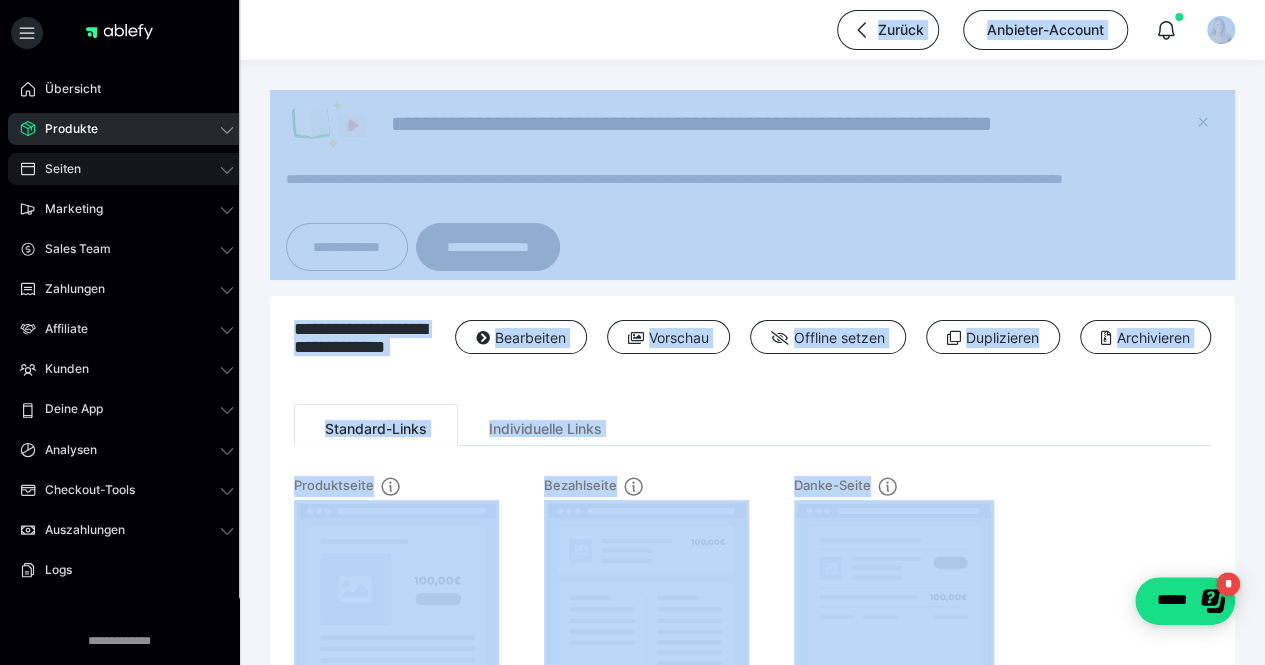 click on "Seiten" at bounding box center (127, 169) 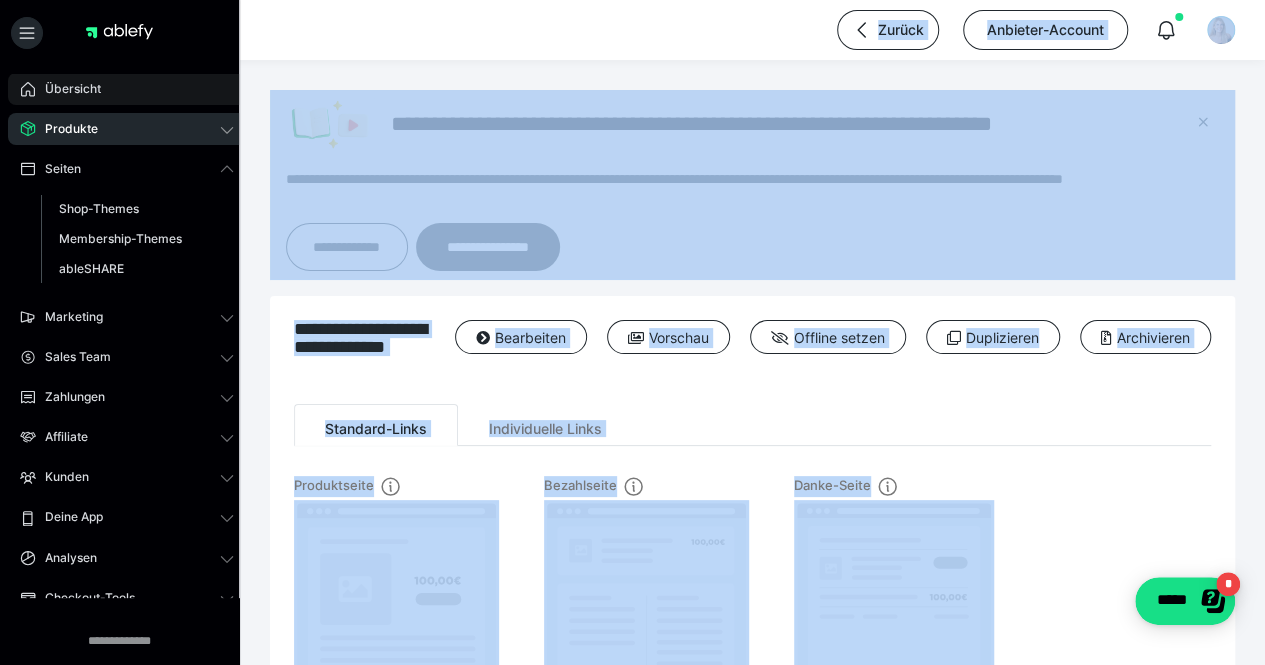 click on "Übersicht" at bounding box center [127, 89] 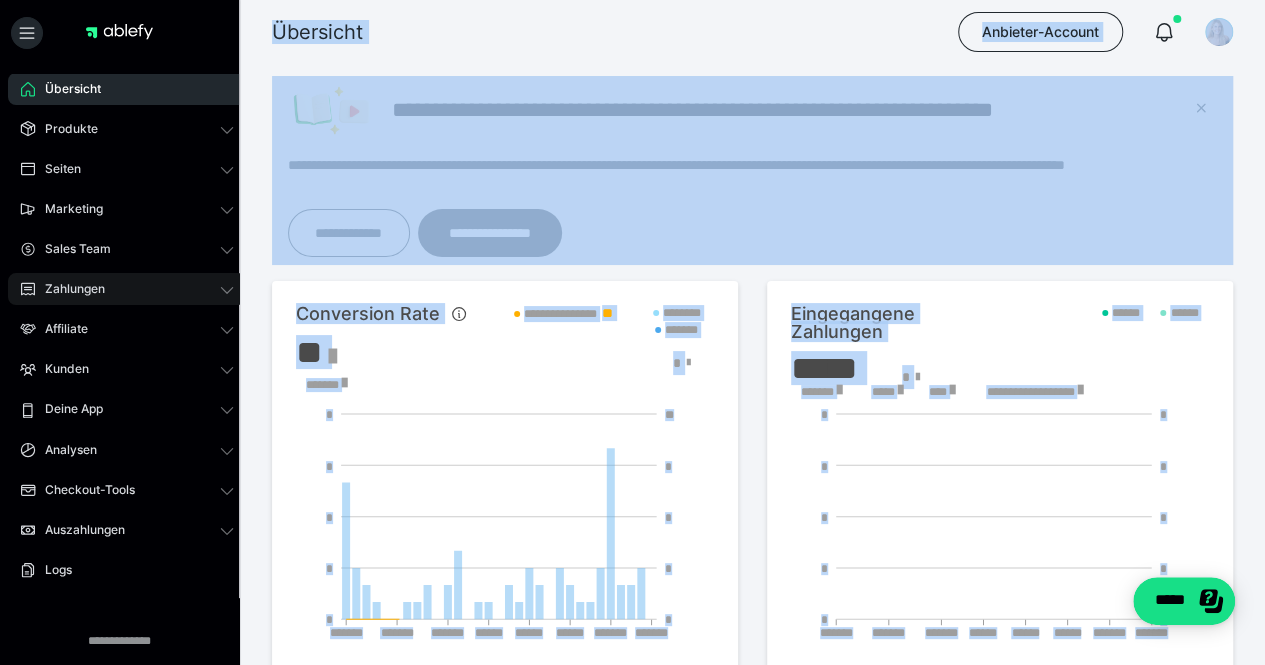 scroll, scrollTop: 0, scrollLeft: 0, axis: both 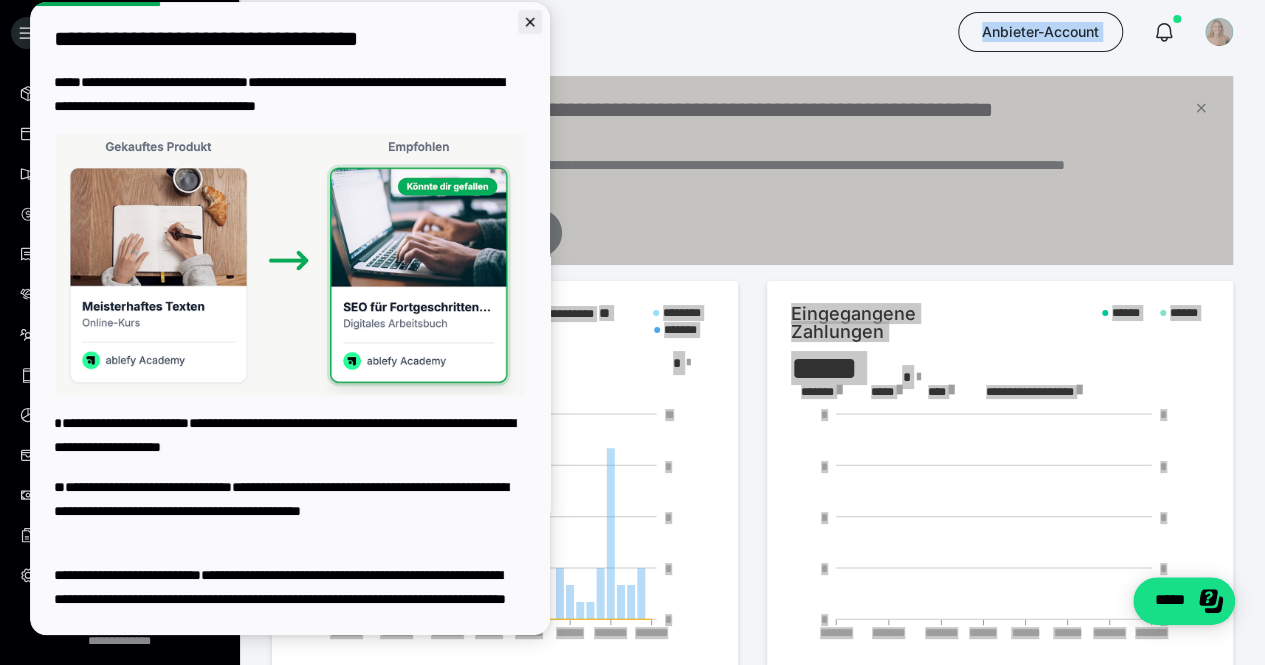 click 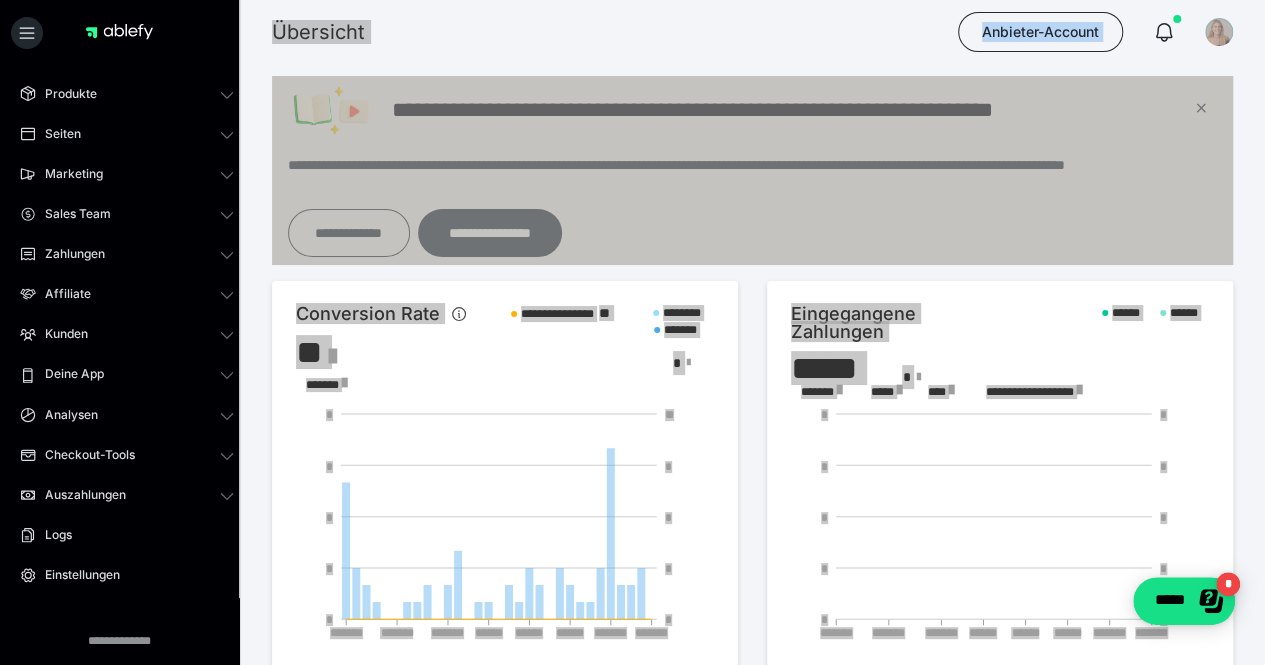scroll, scrollTop: 0, scrollLeft: 0, axis: both 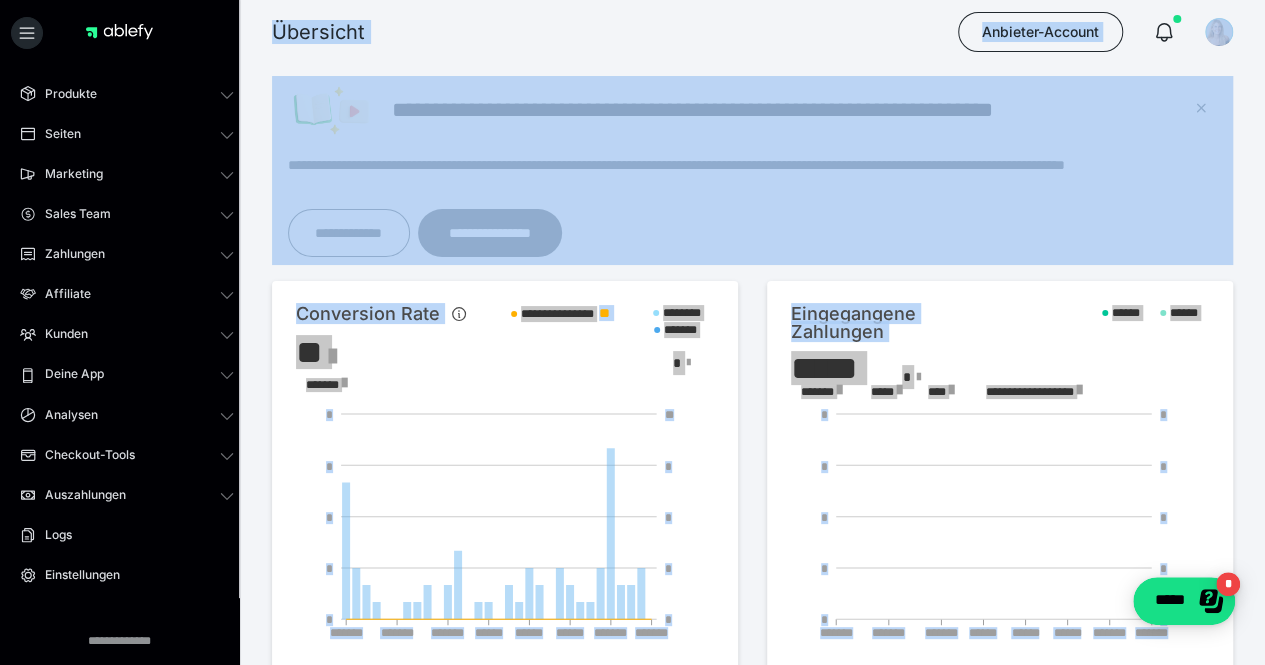 click on "**********" at bounding box center [752, 897] 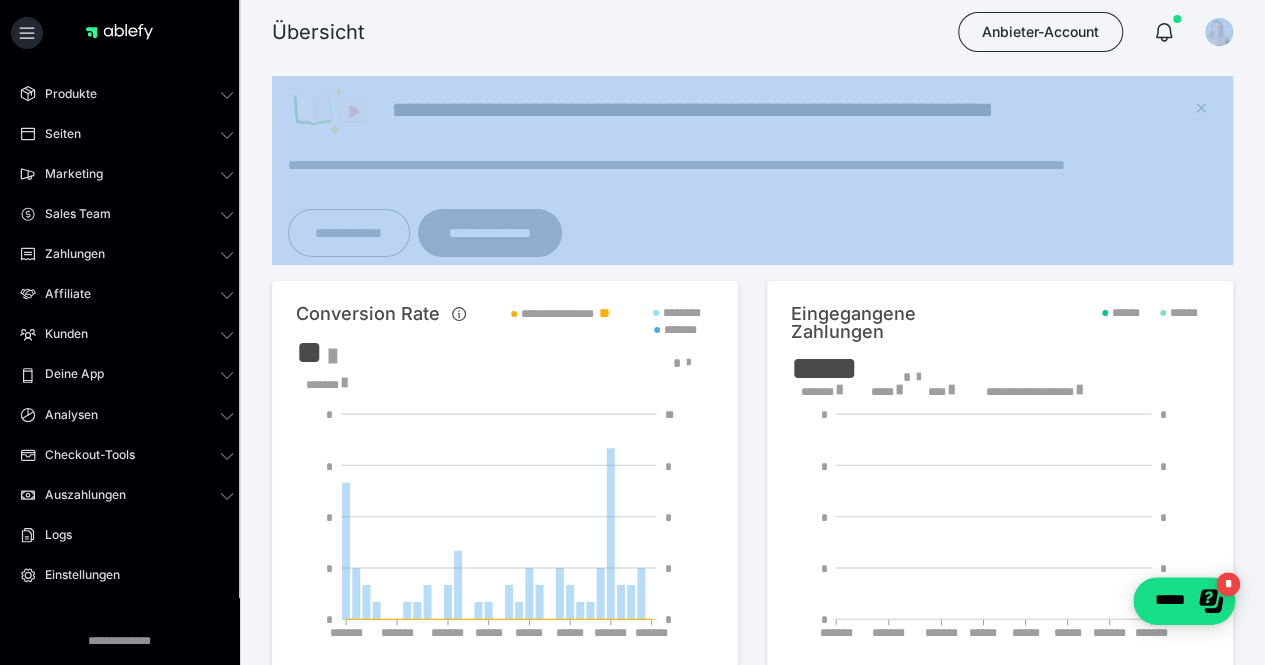 click on "**********" at bounding box center [752, 897] 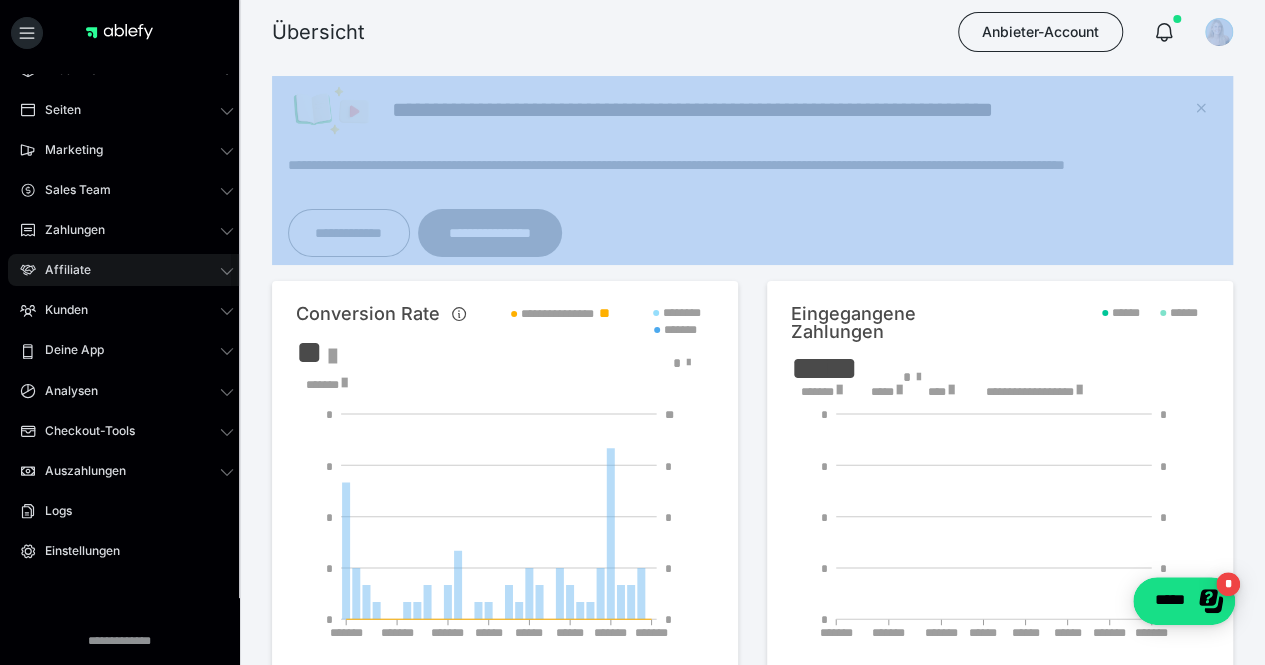 scroll, scrollTop: 74, scrollLeft: 0, axis: vertical 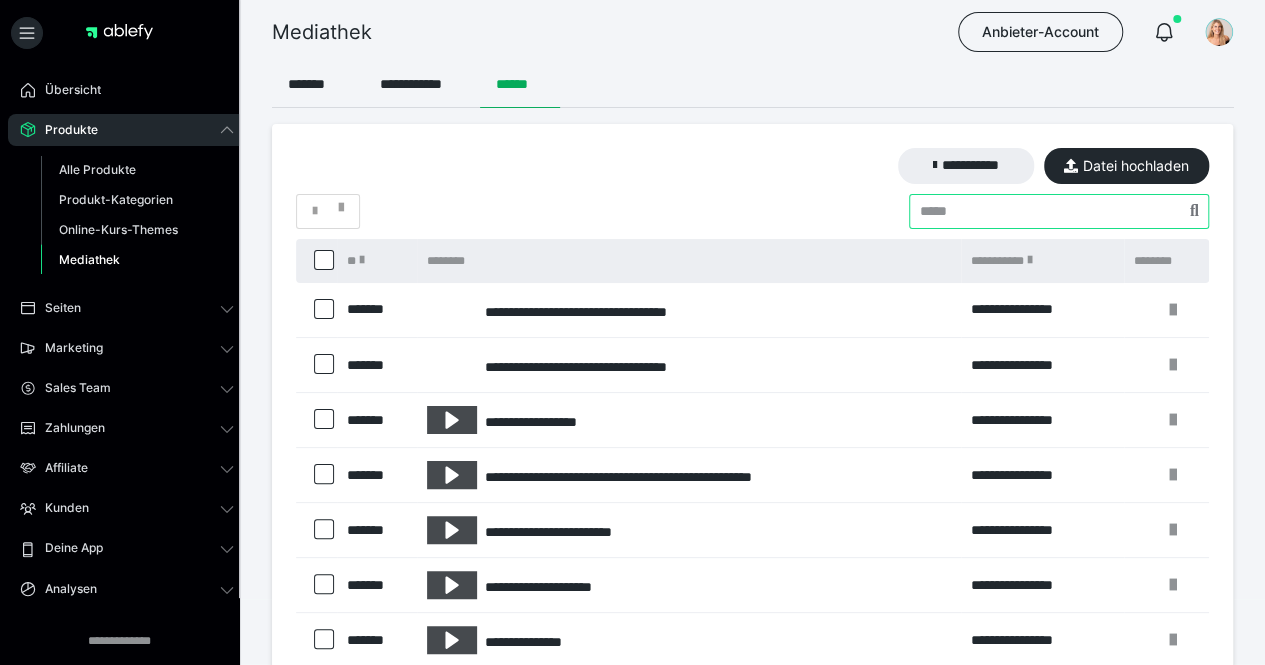 click at bounding box center [1059, 211] 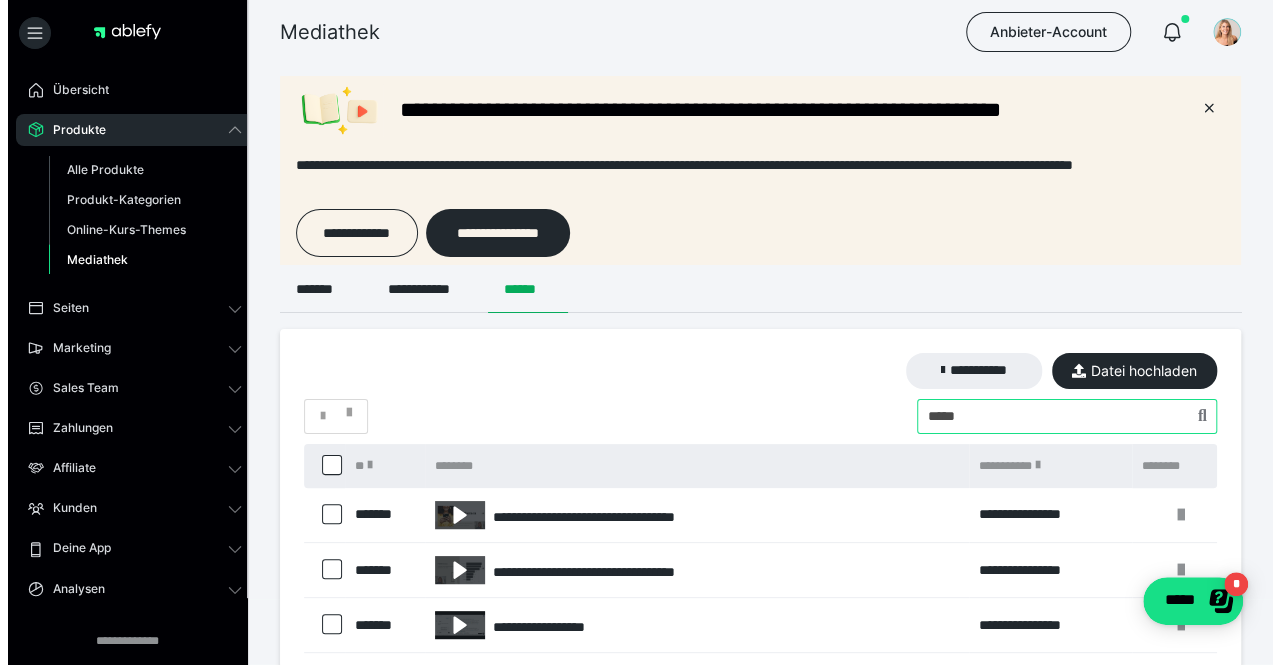 scroll, scrollTop: 0, scrollLeft: 0, axis: both 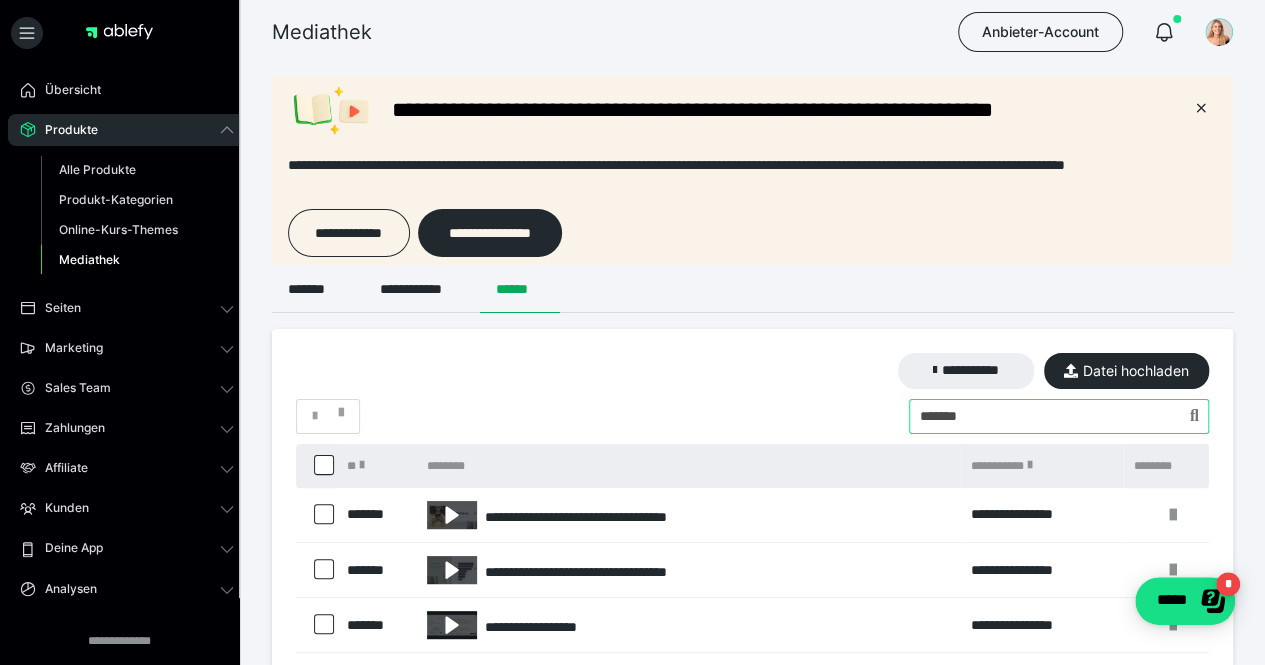 type on "*******" 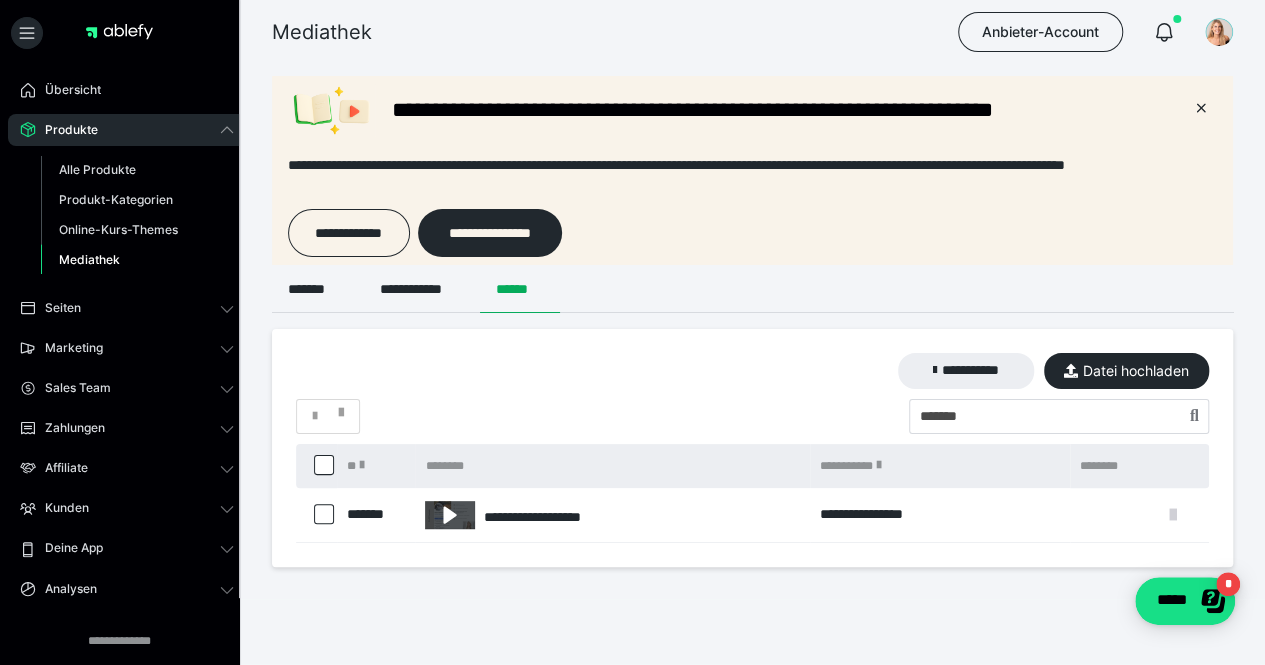 click at bounding box center [1173, 515] 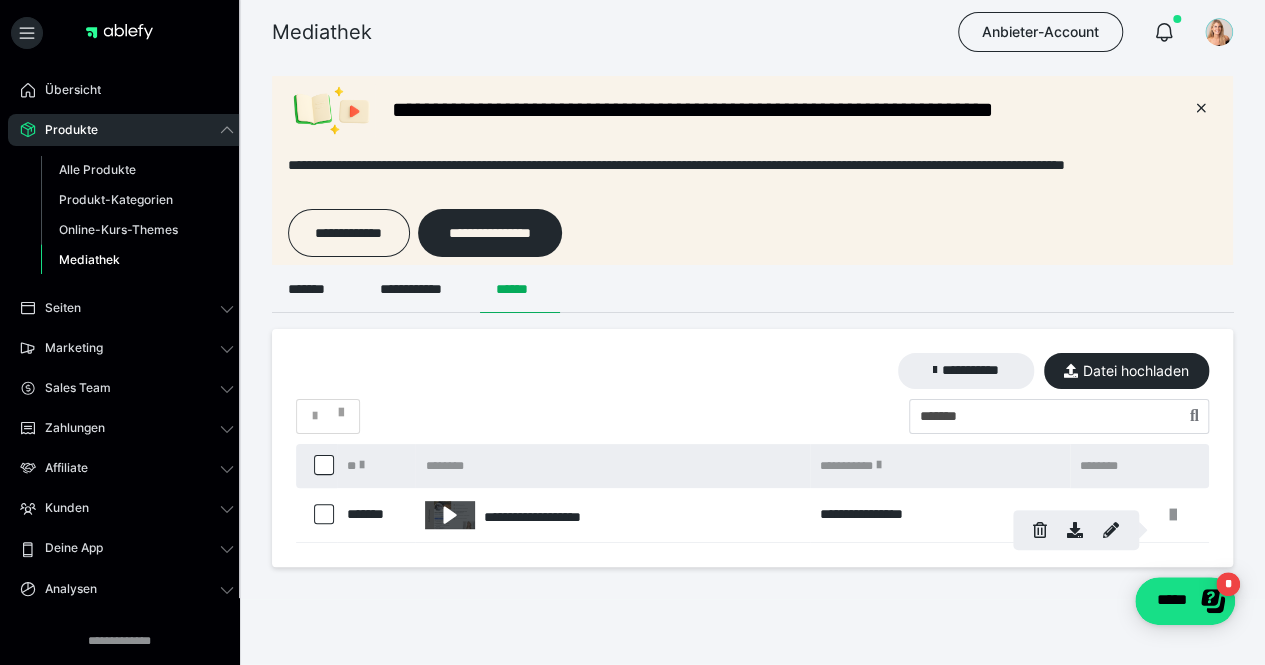 click at bounding box center [1076, 530] 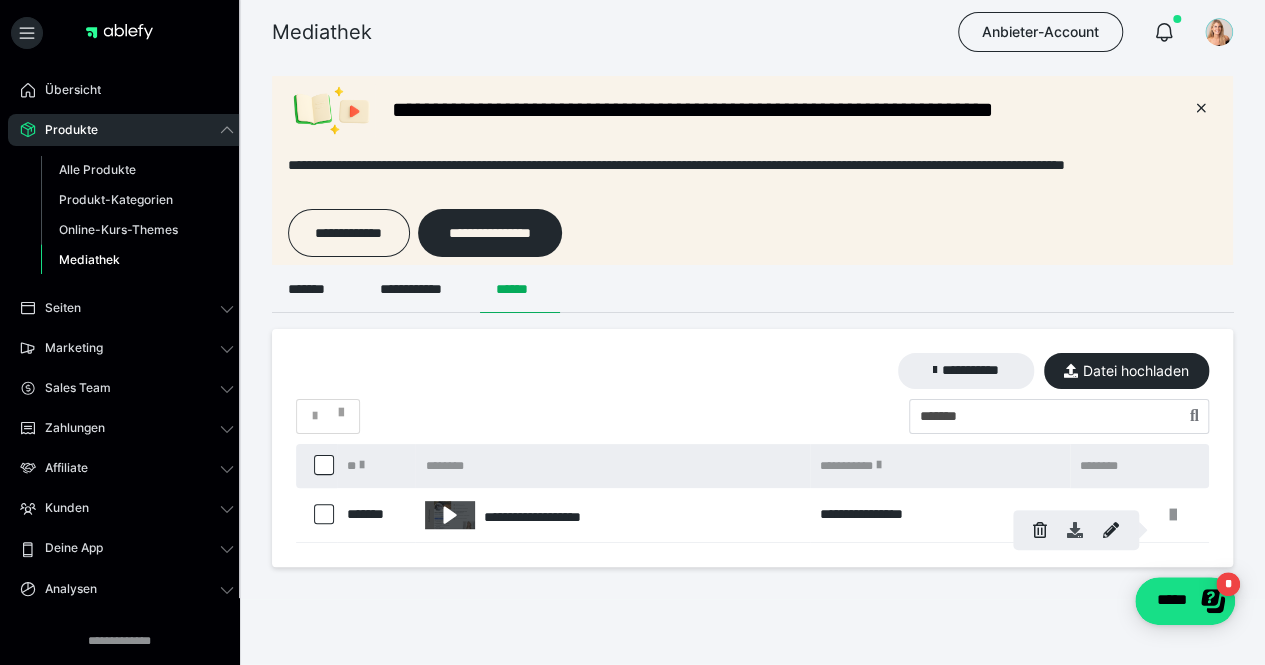 click at bounding box center [1075, 530] 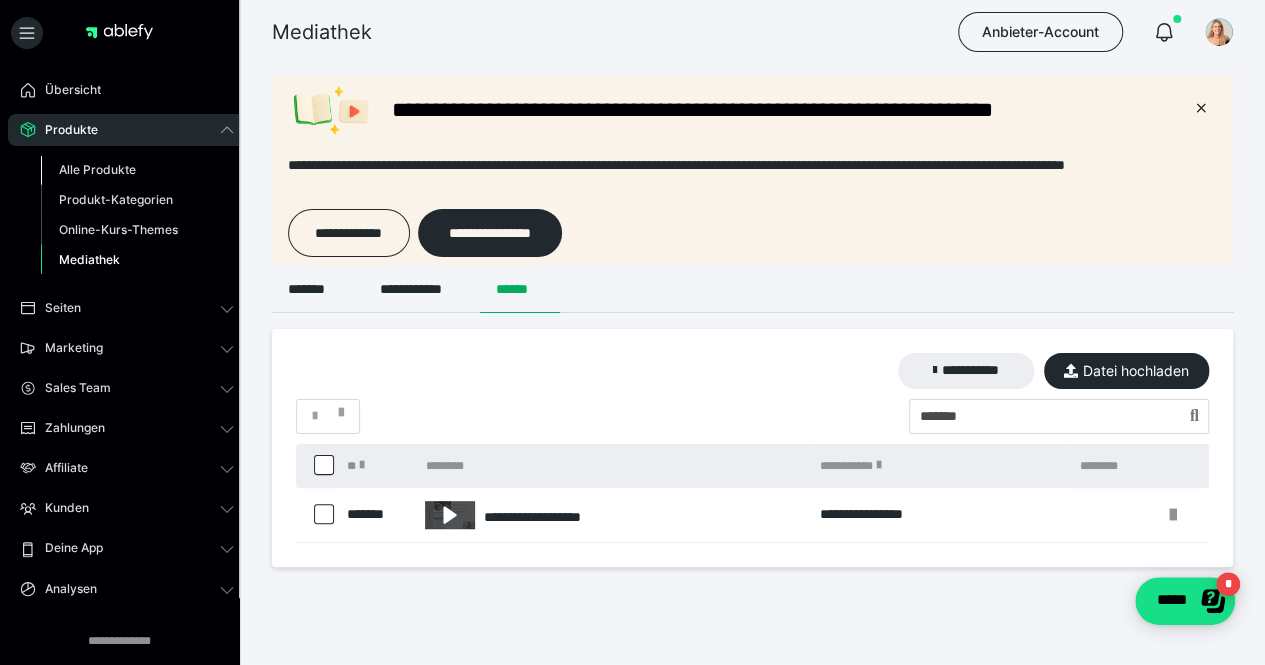 click on "Alle Produkte" at bounding box center (97, 169) 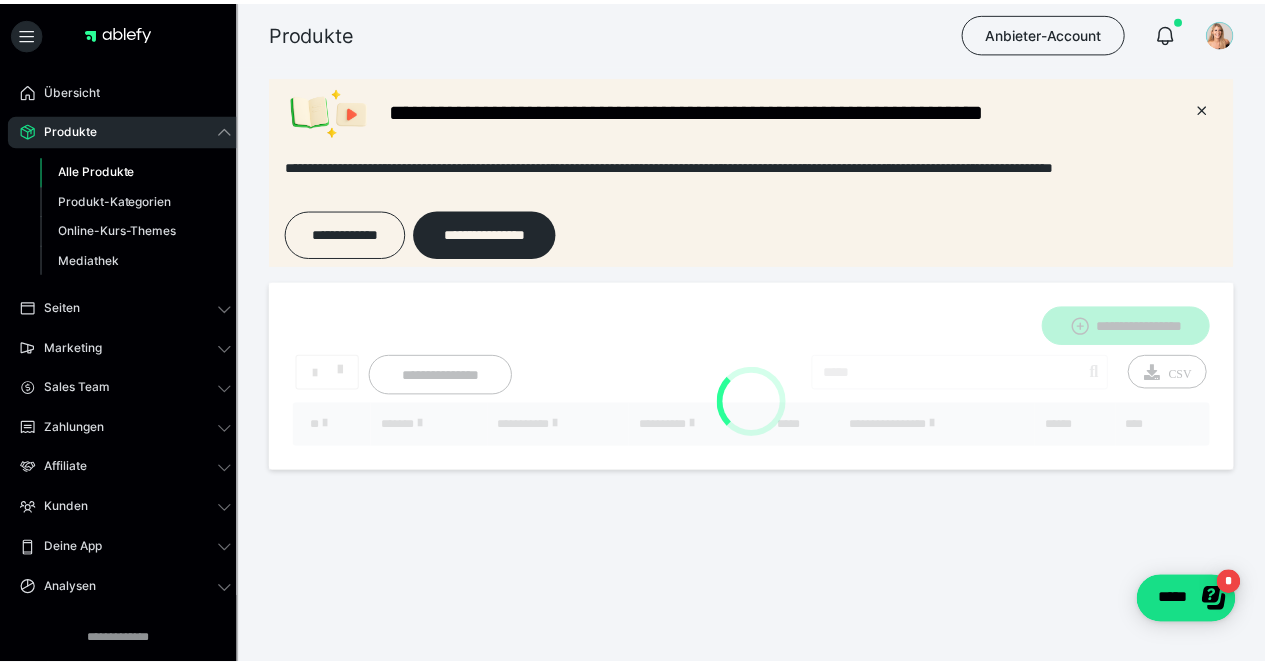 scroll, scrollTop: 0, scrollLeft: 0, axis: both 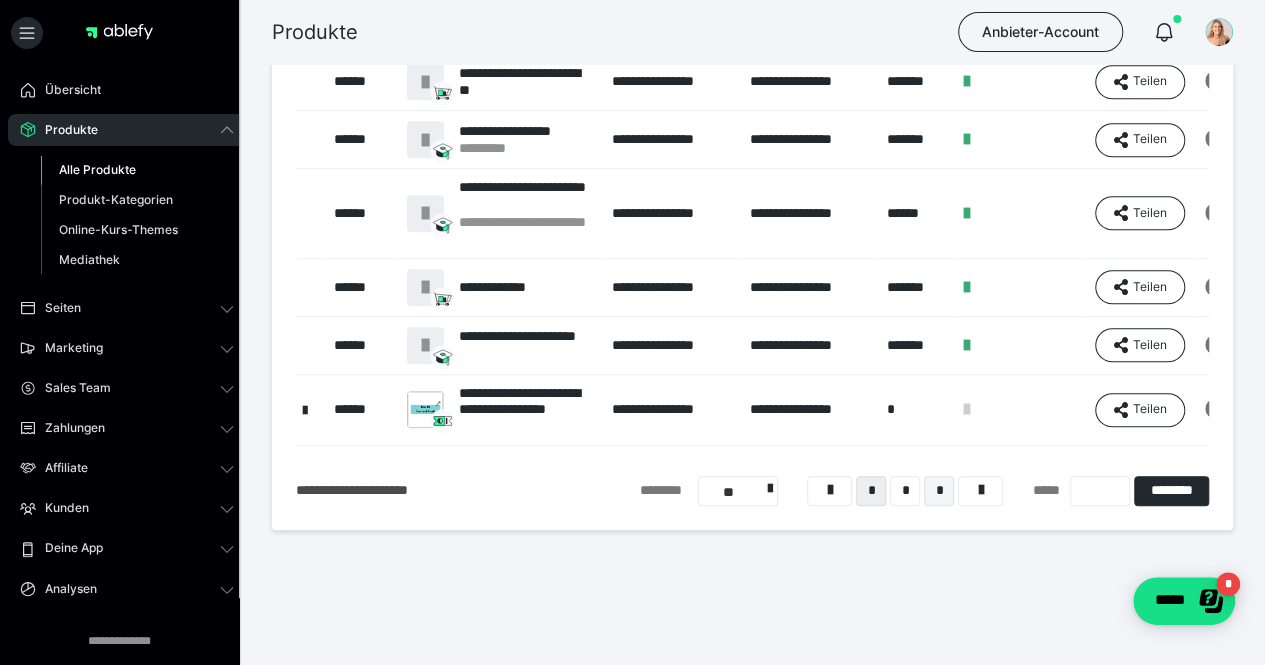 click on "*" at bounding box center [939, 491] 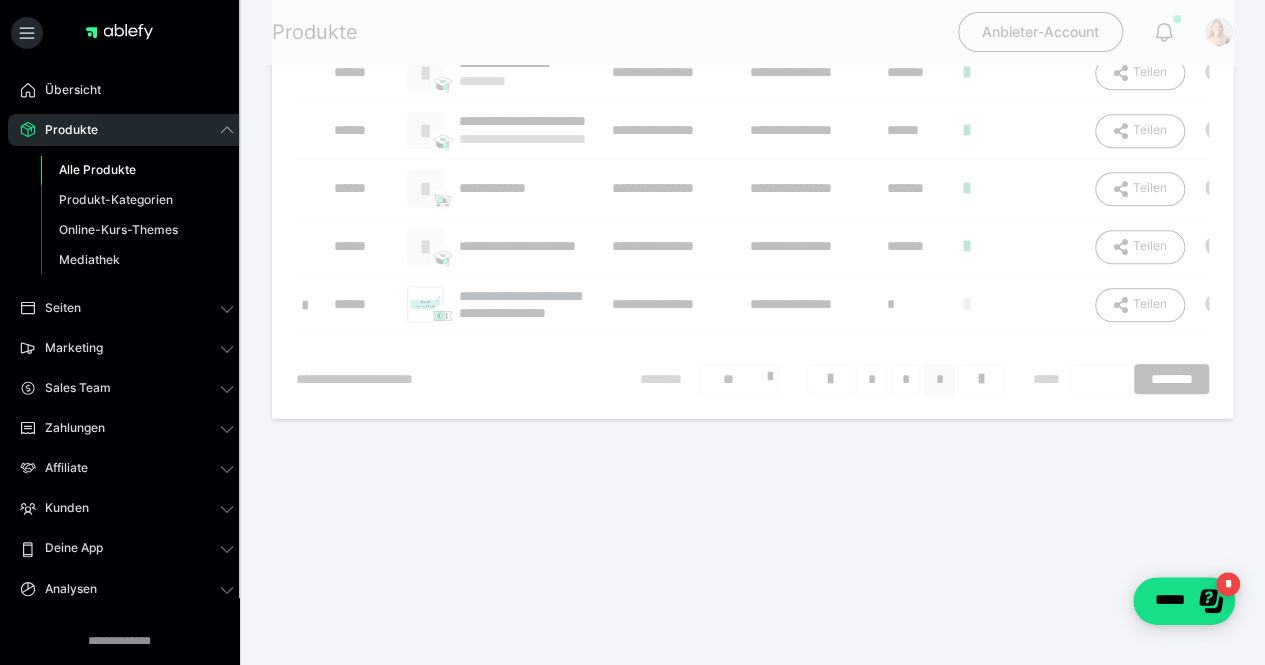 scroll, scrollTop: 222, scrollLeft: 0, axis: vertical 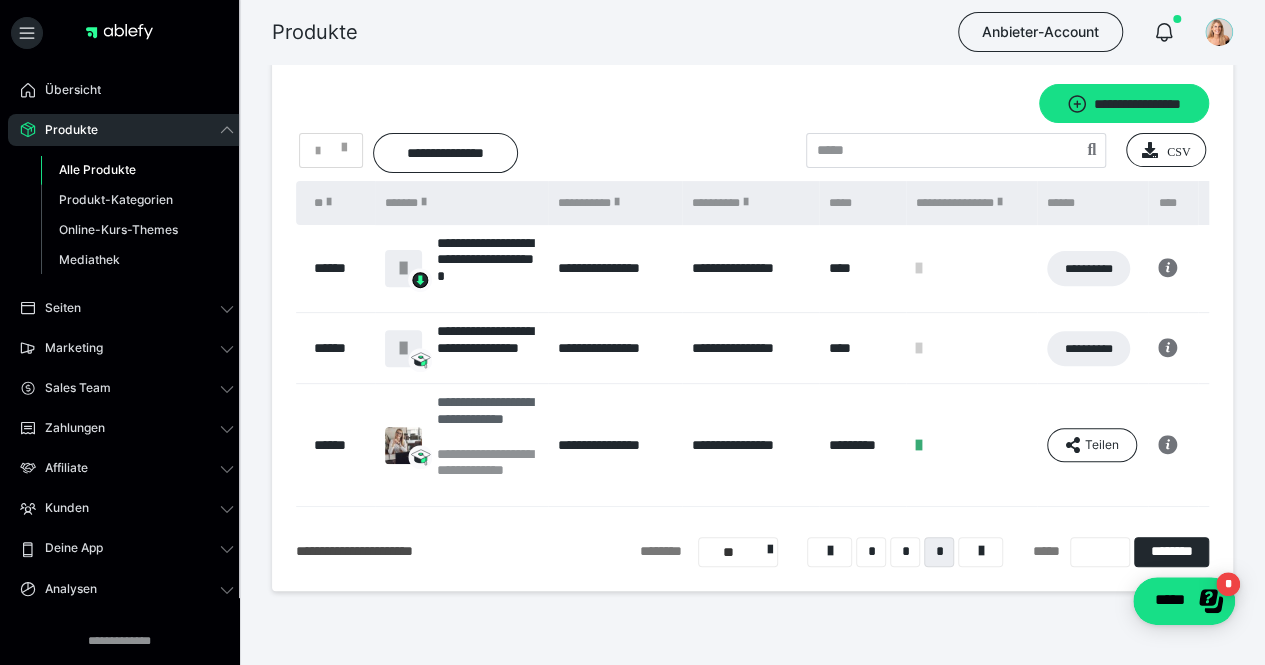 click on "**********" at bounding box center (487, 471) 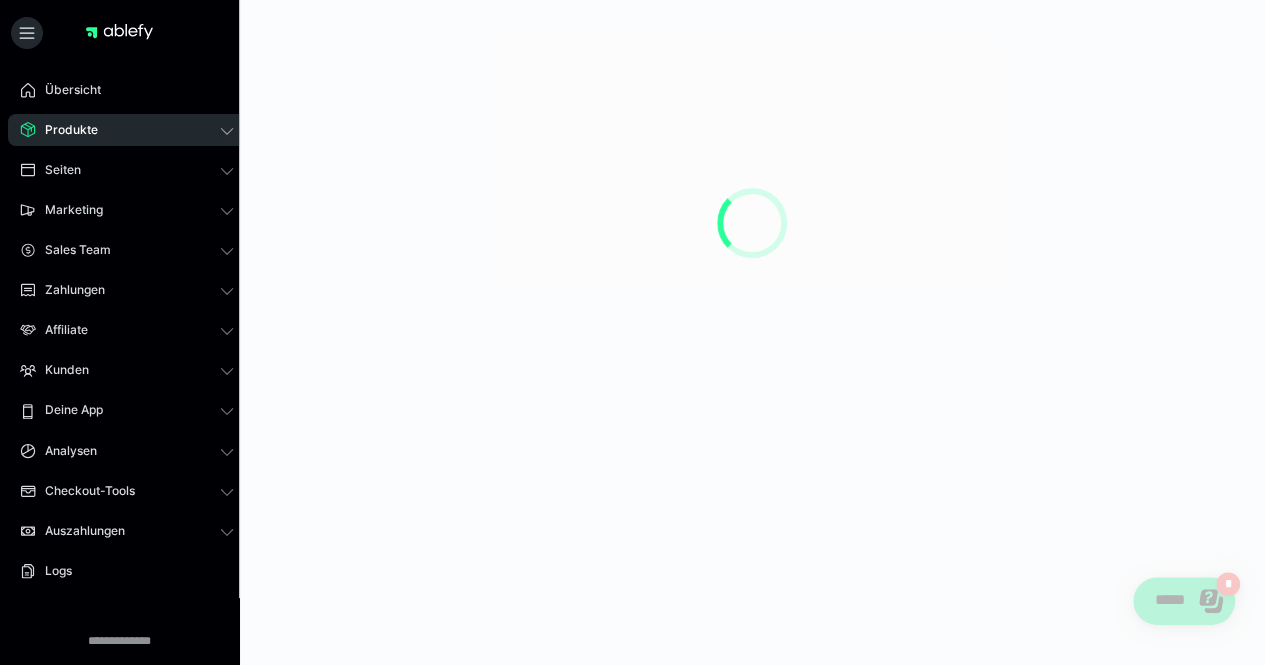 scroll, scrollTop: 0, scrollLeft: 0, axis: both 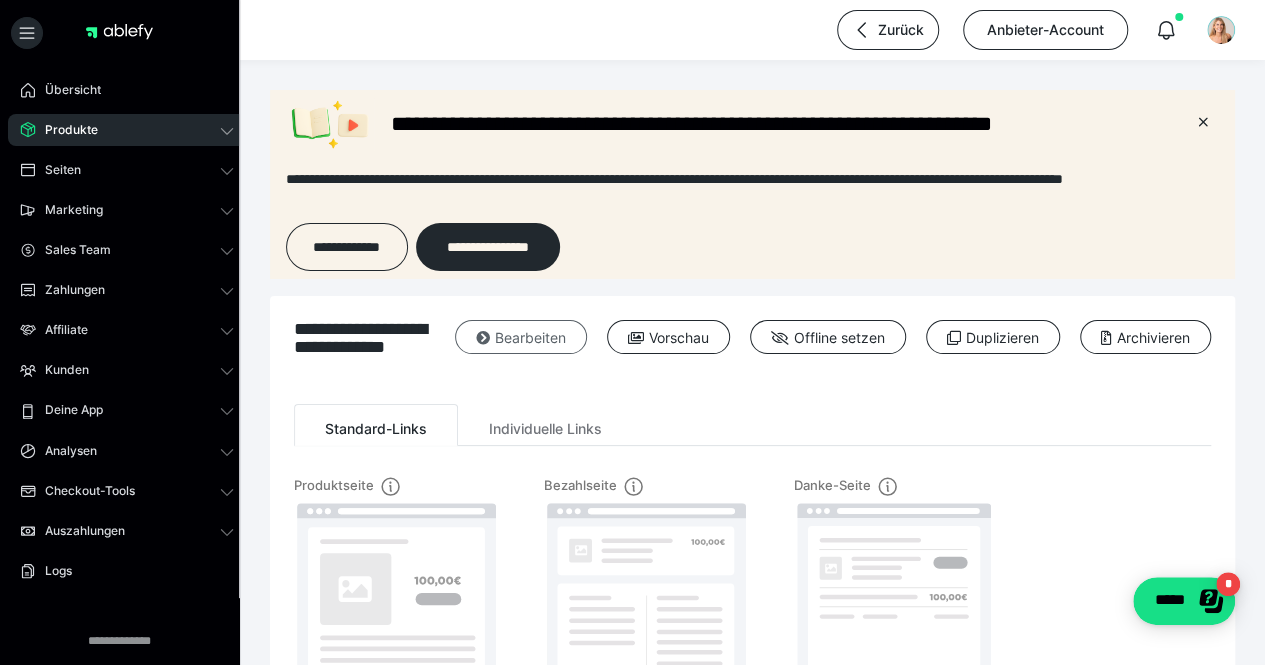 click on "Bearbeiten" at bounding box center (521, 337) 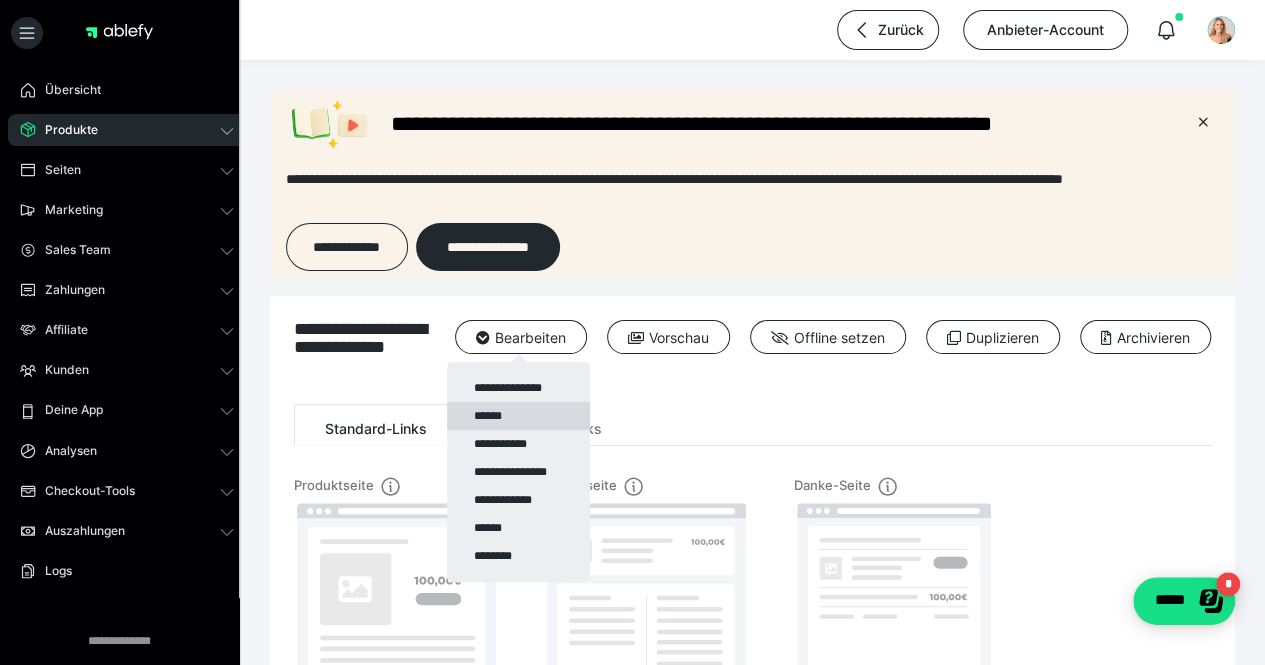 click on "******" at bounding box center [518, 416] 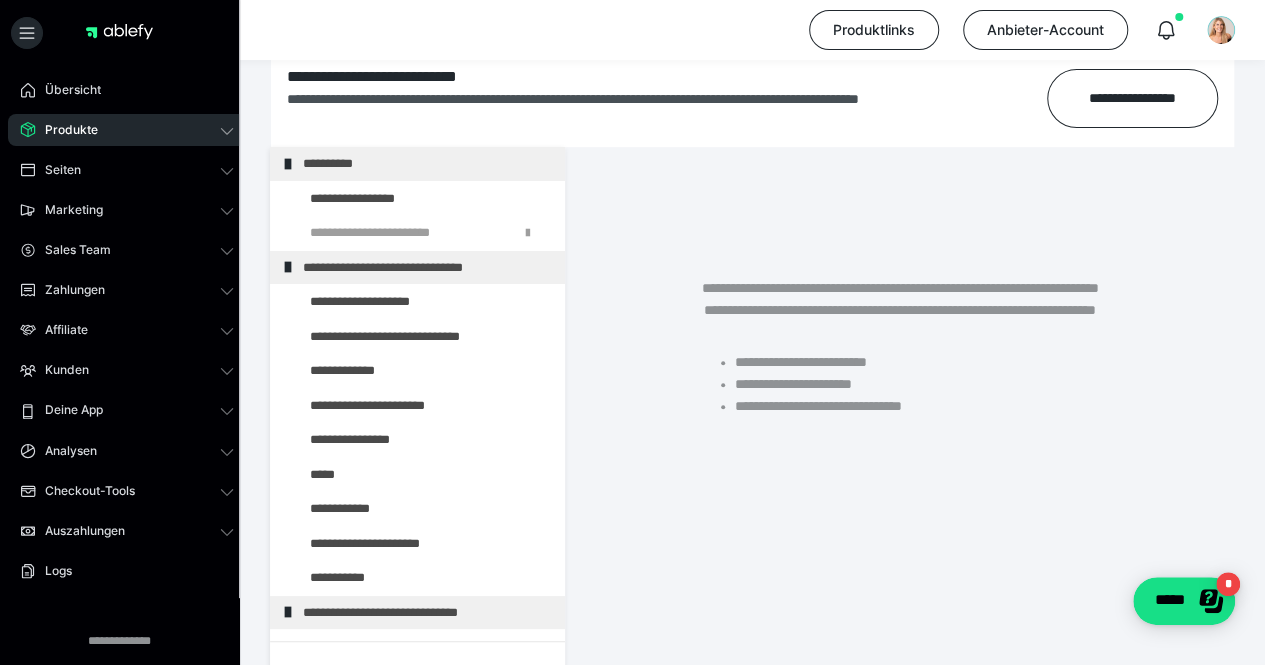 scroll, scrollTop: 340, scrollLeft: 0, axis: vertical 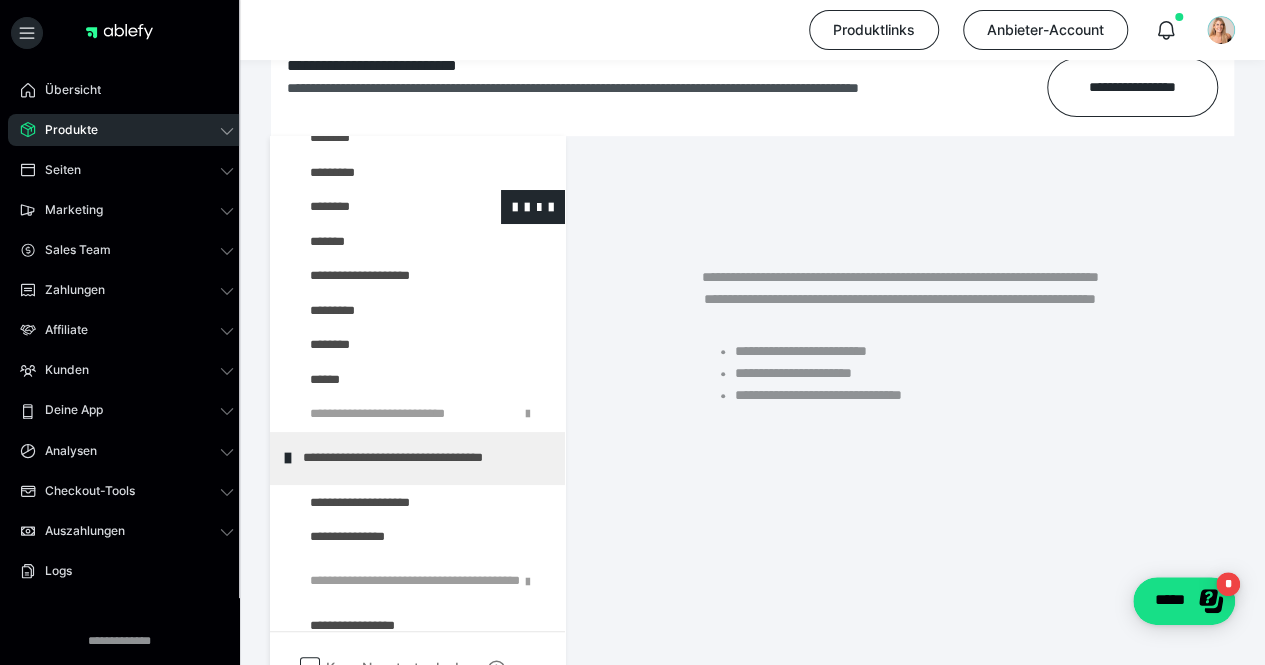 click at bounding box center (375, 207) 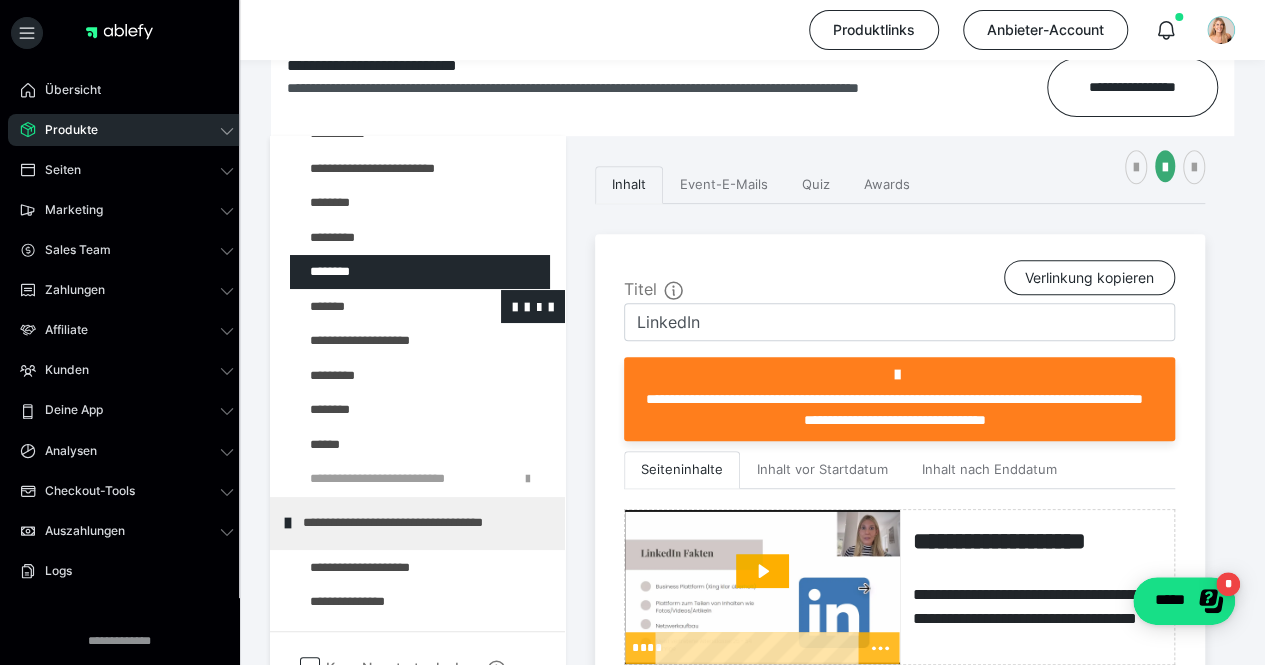 scroll, scrollTop: 1038, scrollLeft: 0, axis: vertical 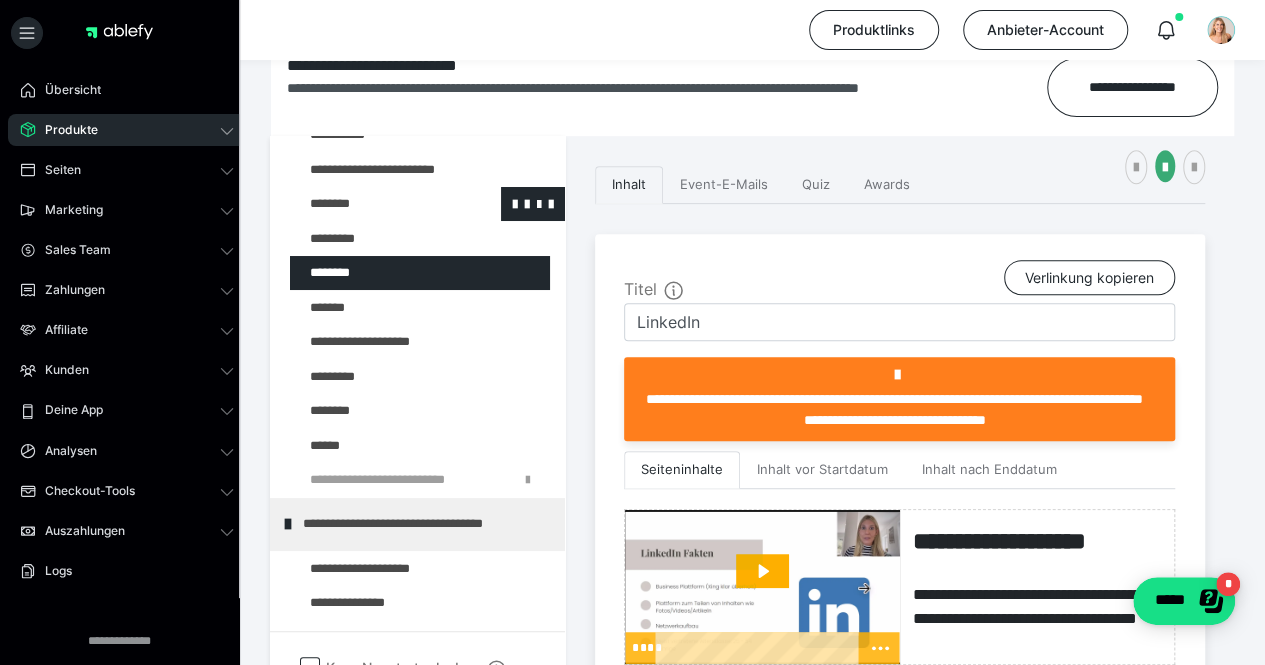click at bounding box center [375, 204] 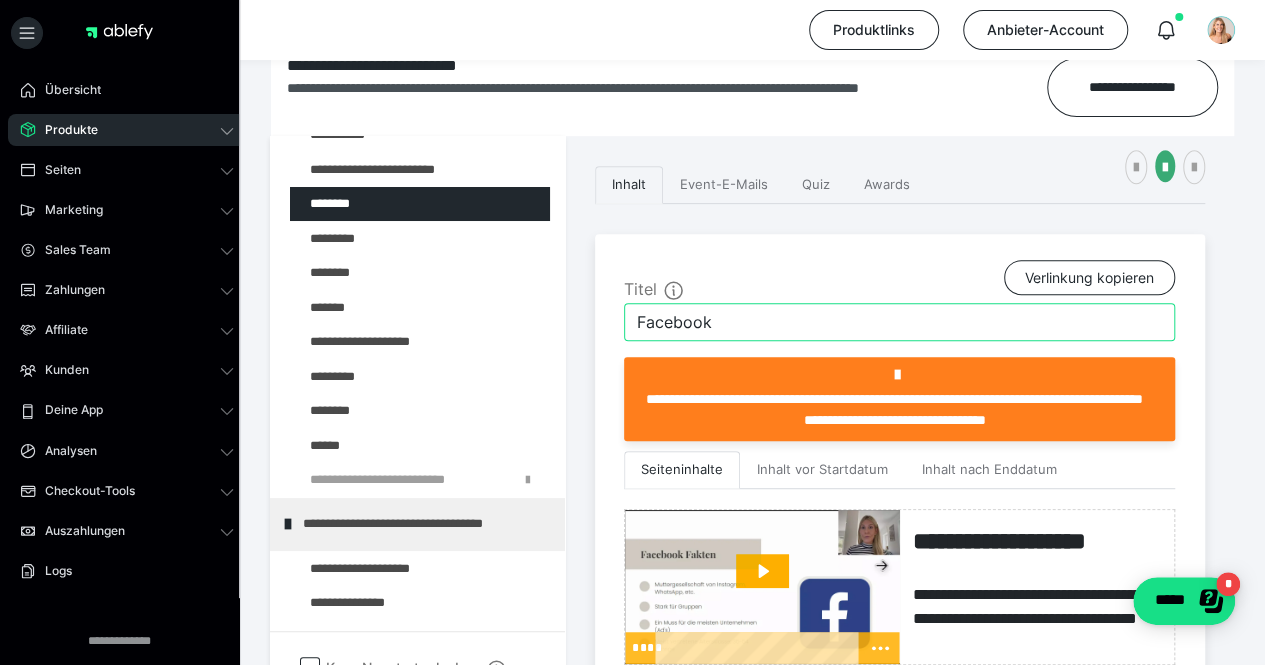 click on "Facebook" at bounding box center [899, 322] 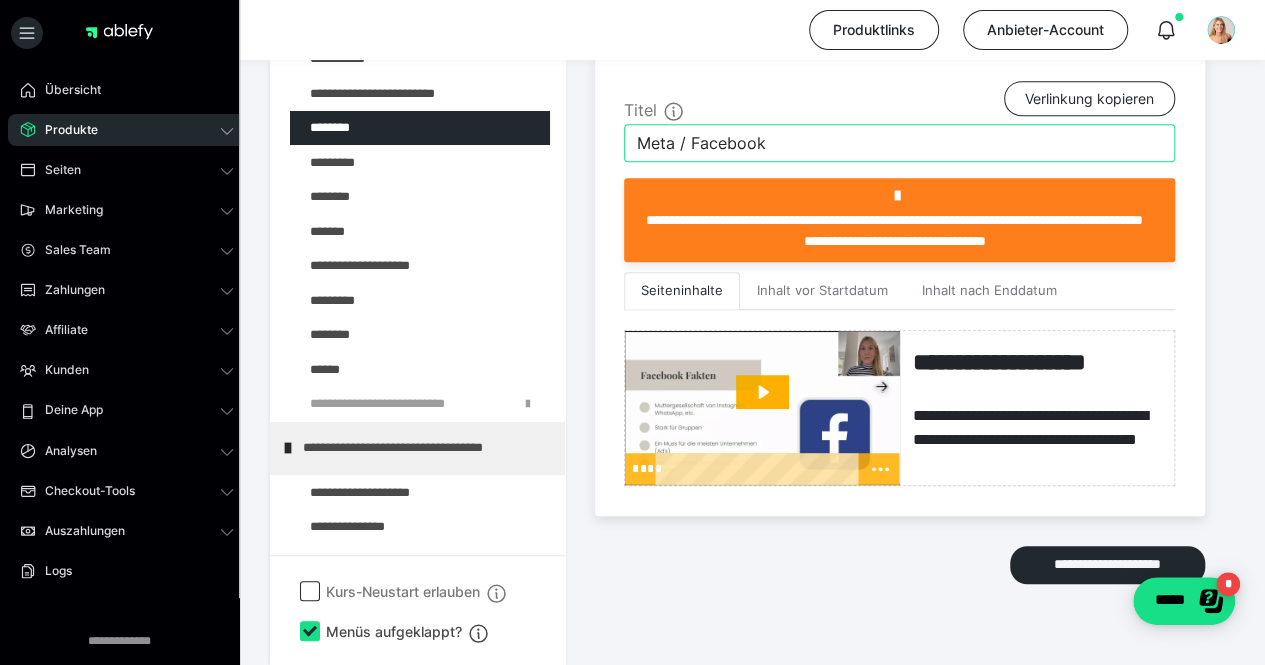 scroll, scrollTop: 540, scrollLeft: 0, axis: vertical 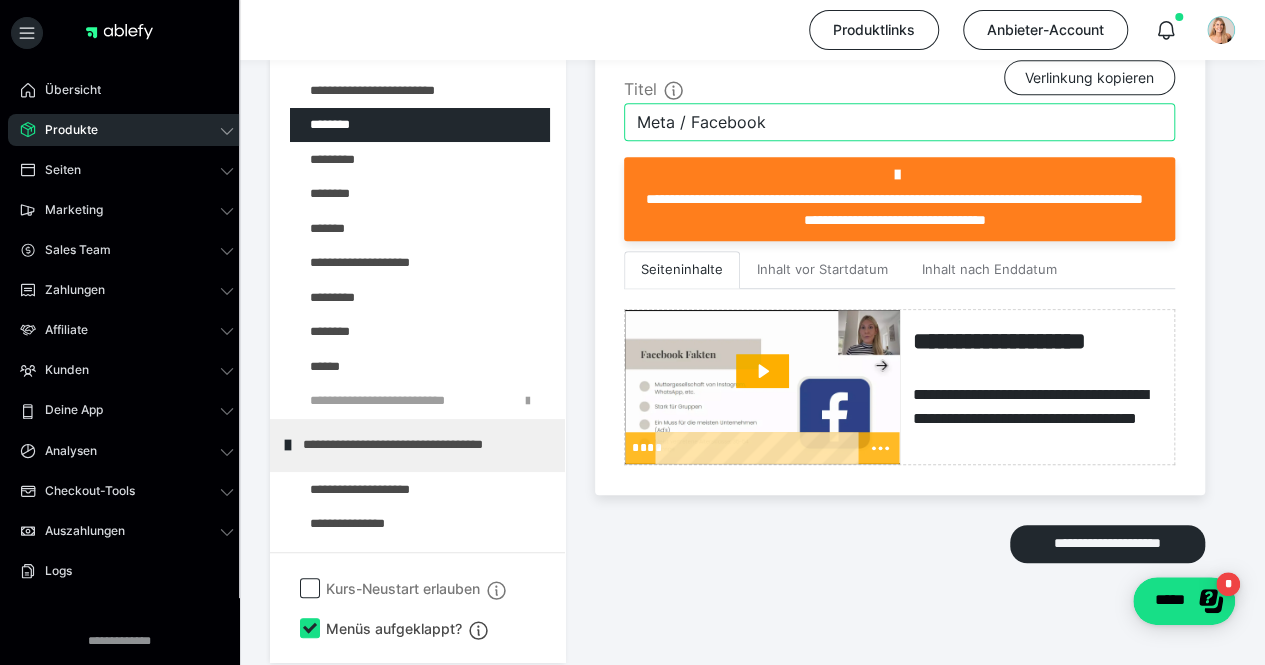 type on "Meta / Facebook" 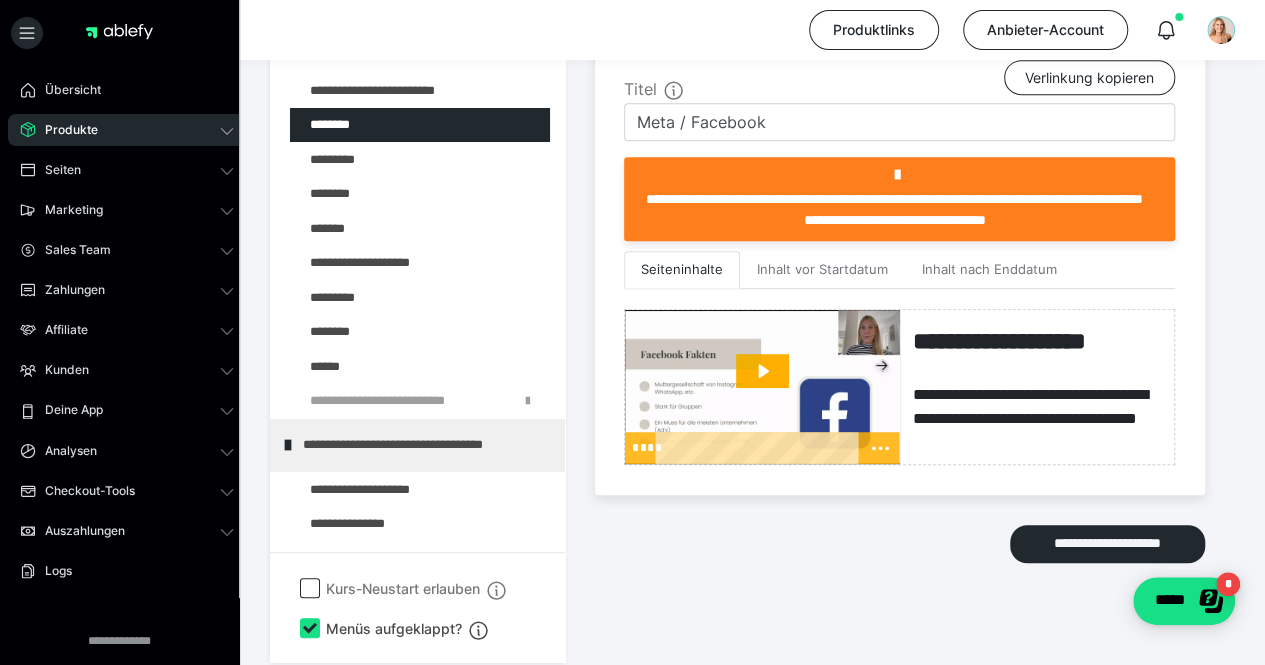 click on "**********" at bounding box center [752, 299] 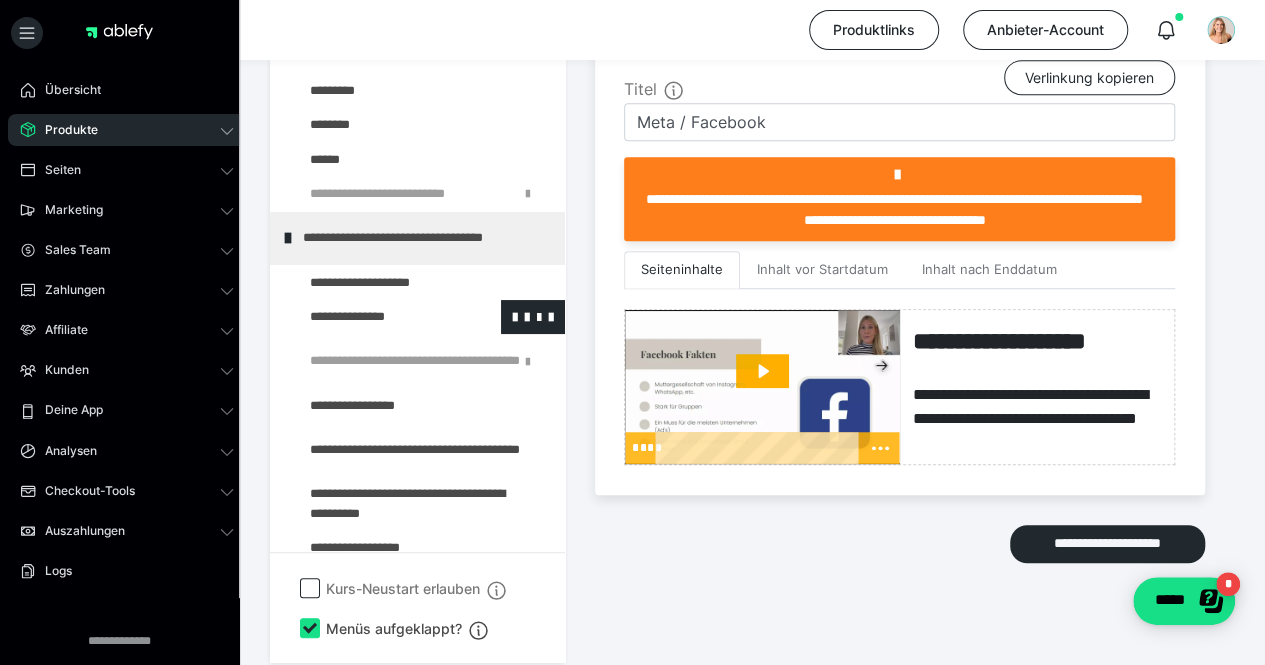 scroll, scrollTop: 1249, scrollLeft: 0, axis: vertical 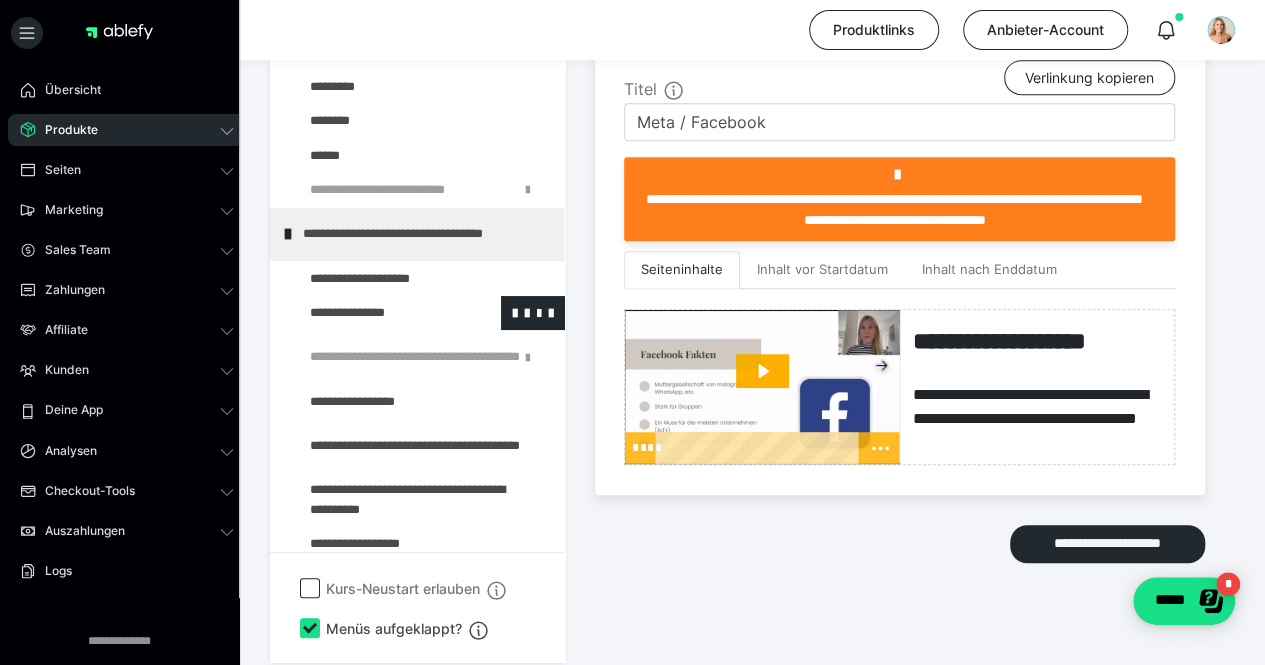 click at bounding box center (375, 314) 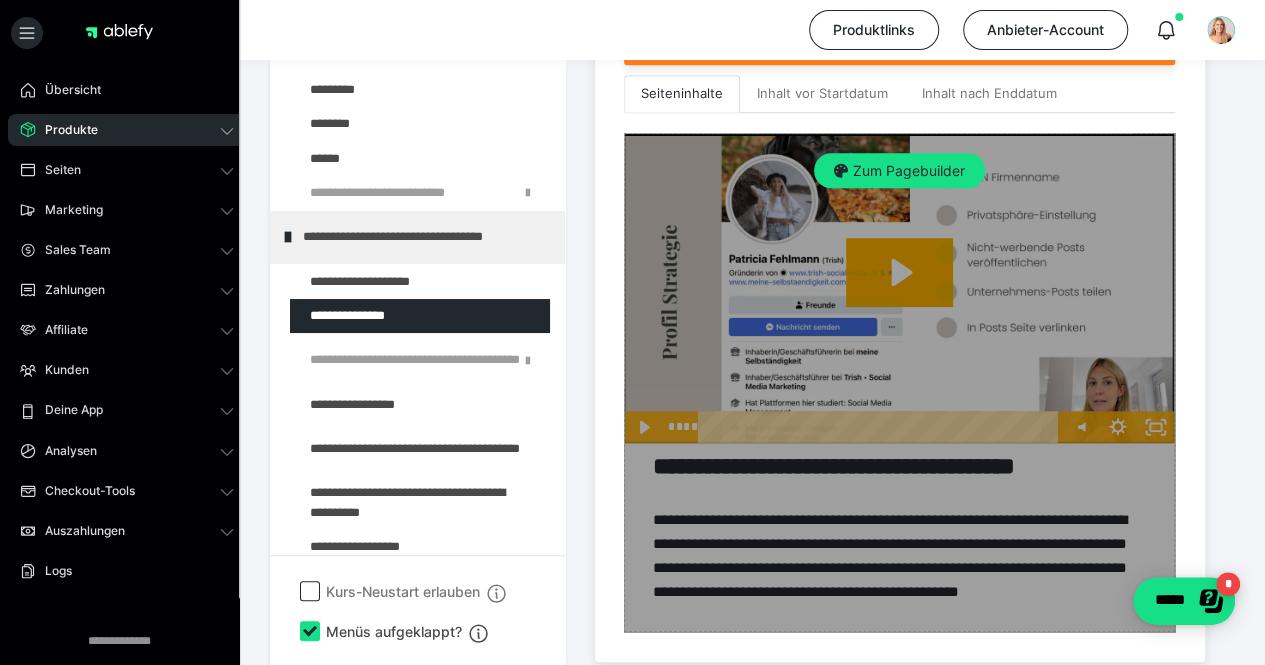 scroll, scrollTop: 715, scrollLeft: 0, axis: vertical 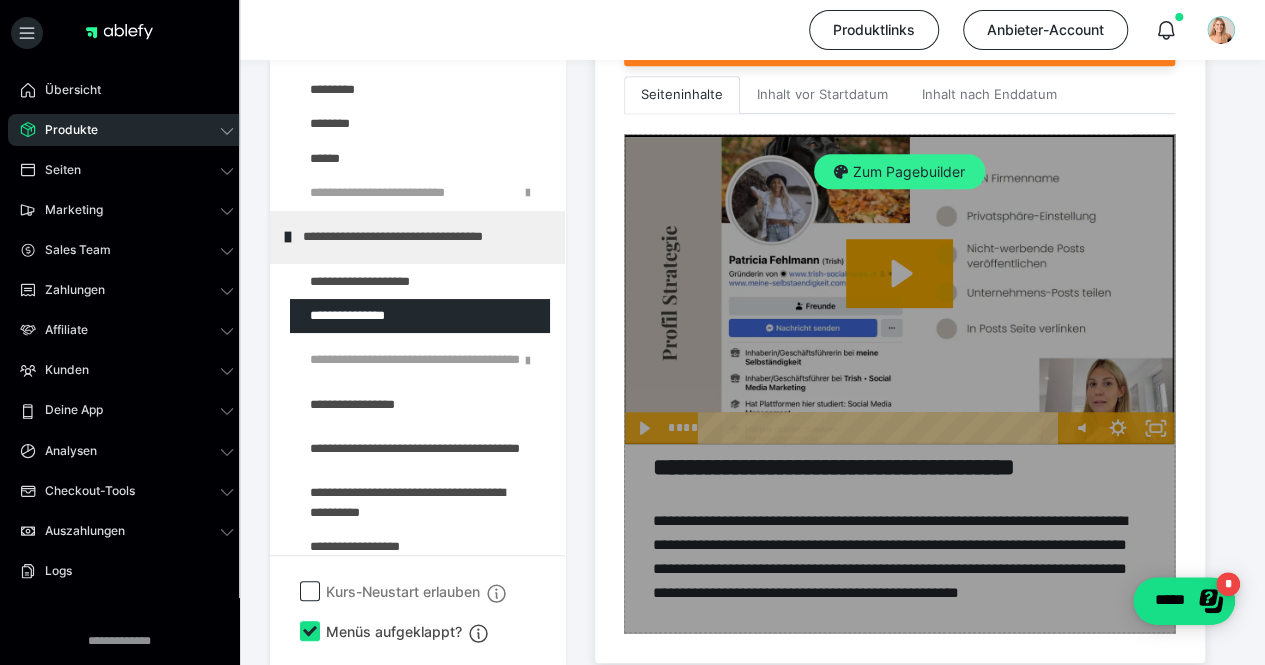 click on "Zum Pagebuilder" at bounding box center [899, 172] 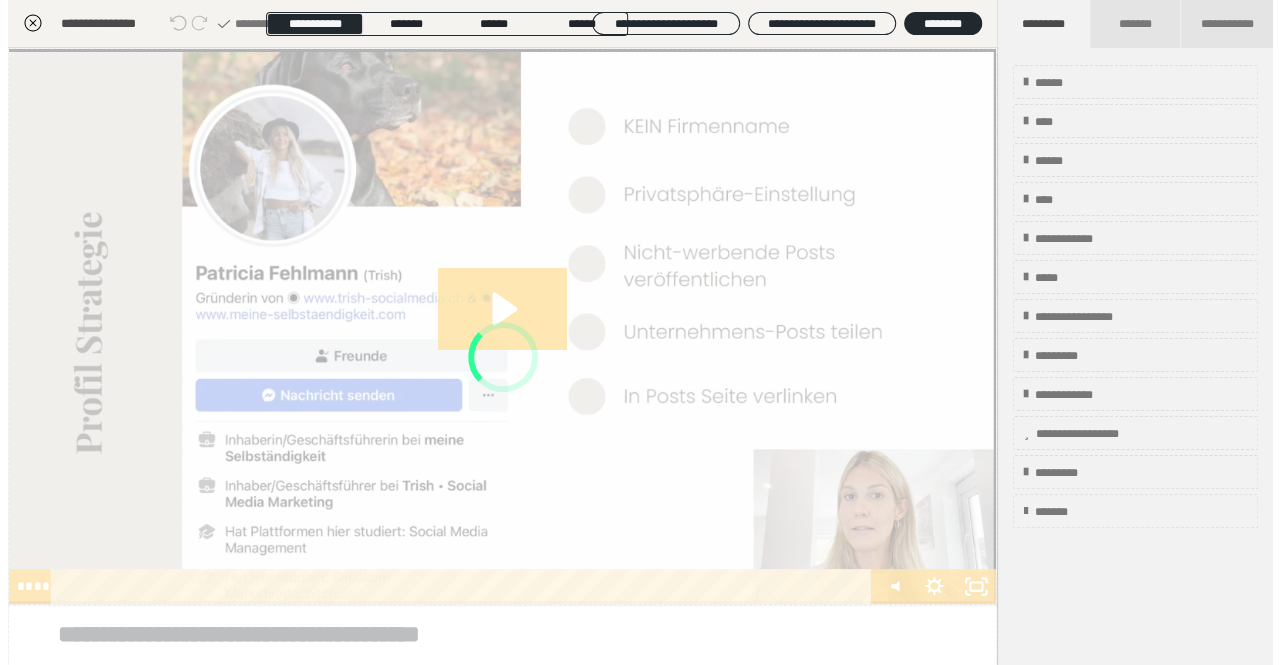 scroll, scrollTop: 415, scrollLeft: 0, axis: vertical 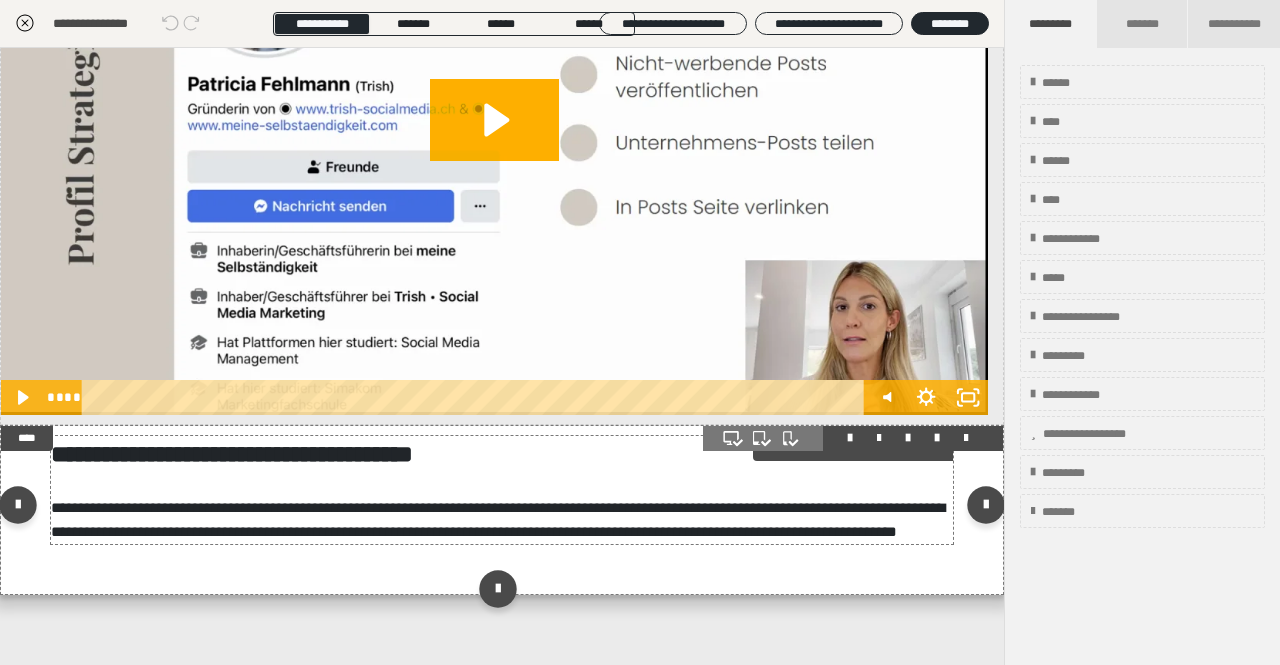 click on "**********" at bounding box center [498, 519] 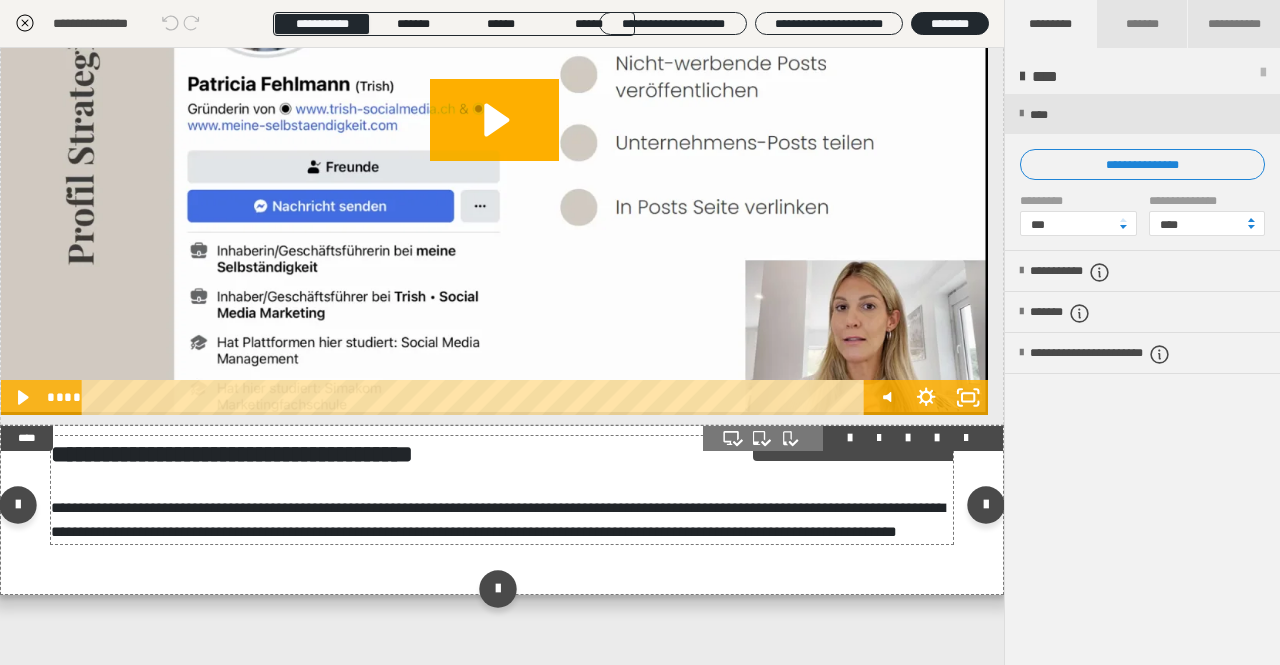 click on "**********" at bounding box center [502, 490] 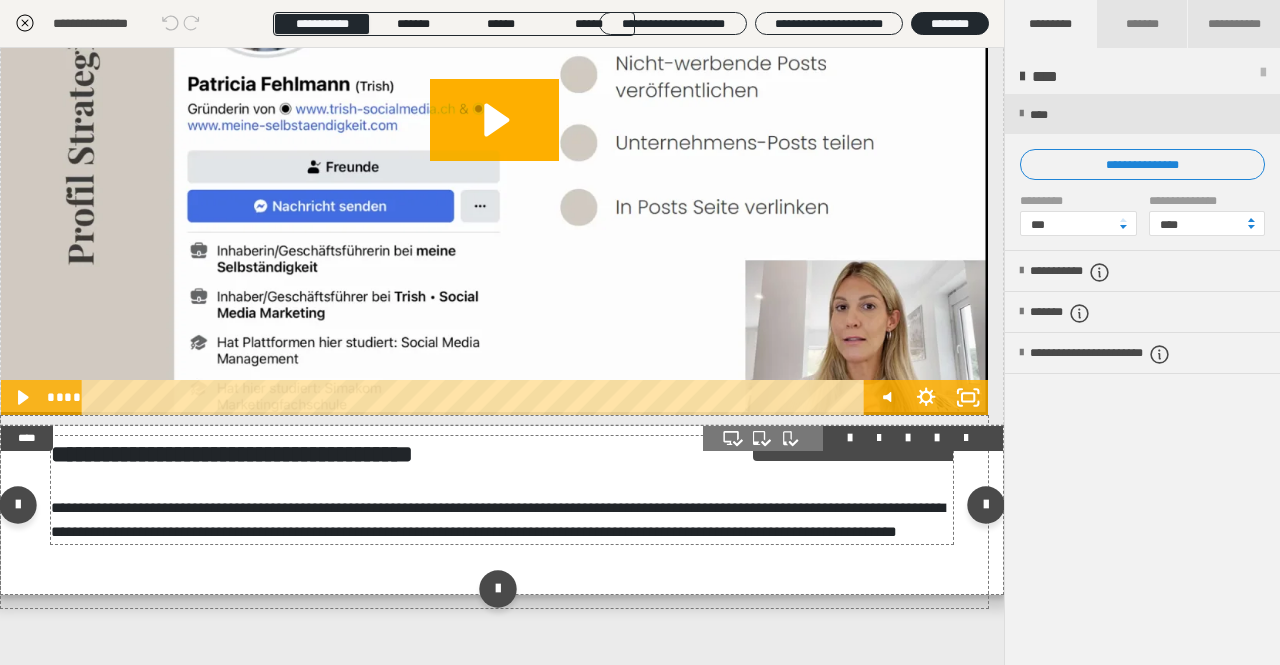 scroll, scrollTop: 0, scrollLeft: 0, axis: both 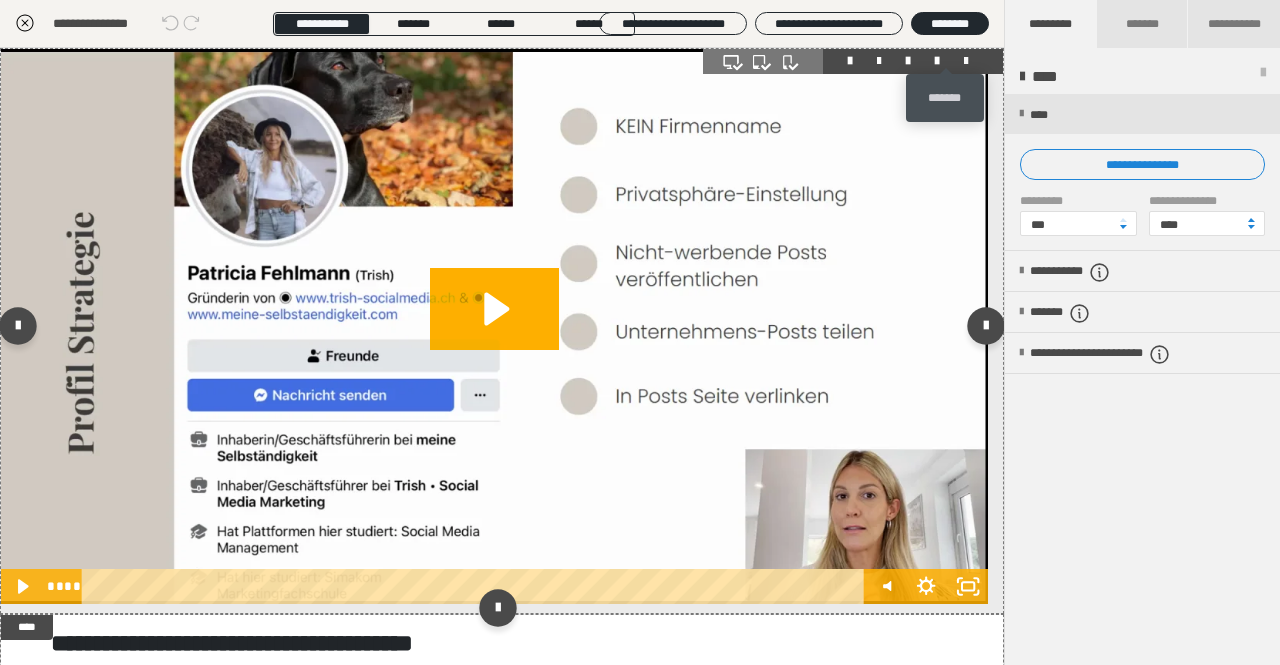 click at bounding box center [966, 61] 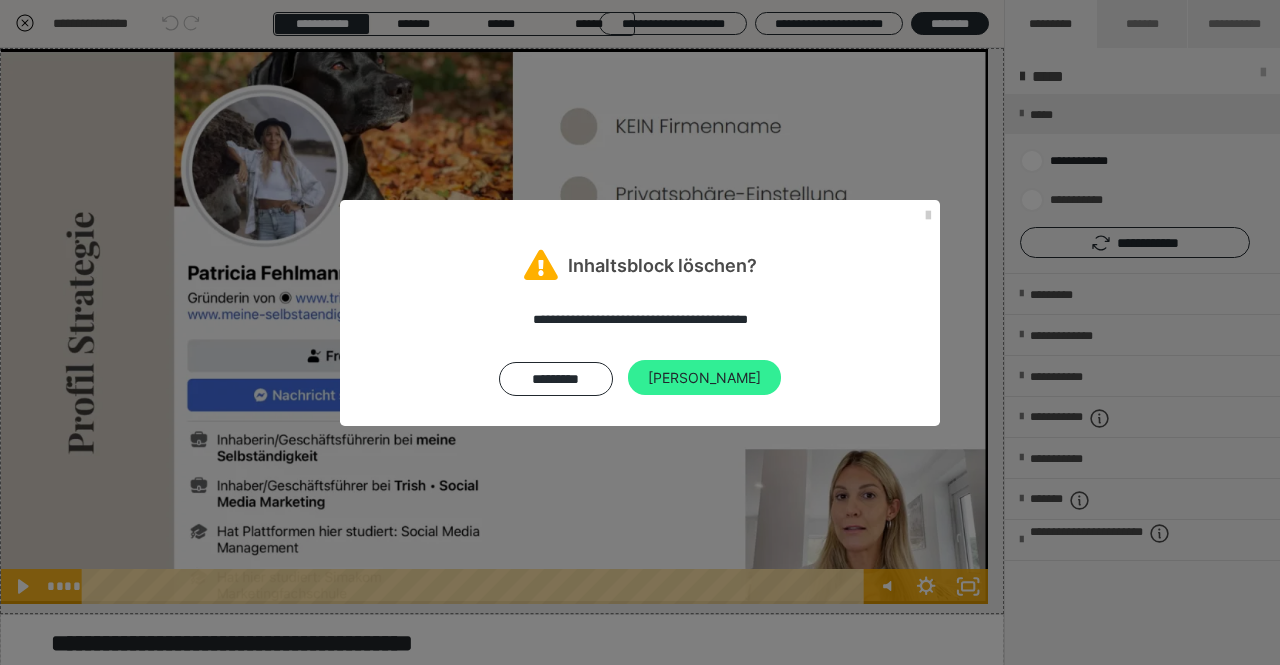 click on "Ja" at bounding box center (704, 378) 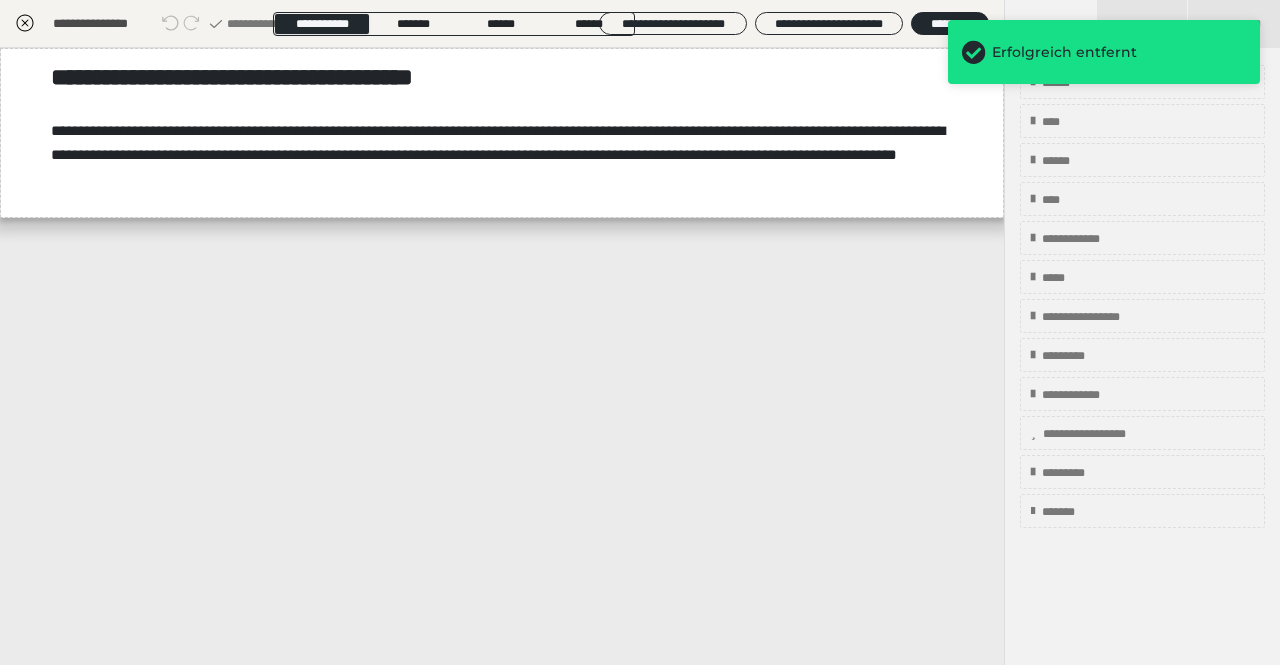 scroll, scrollTop: 0, scrollLeft: 0, axis: both 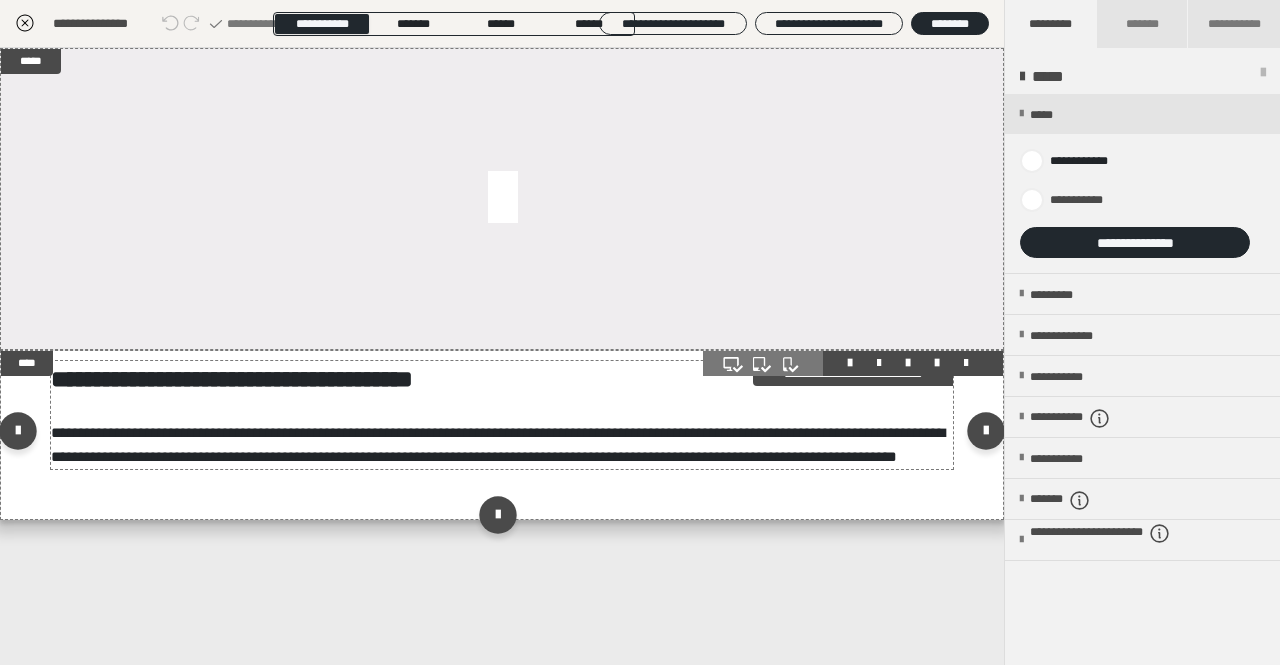click on "**********" at bounding box center [498, 444] 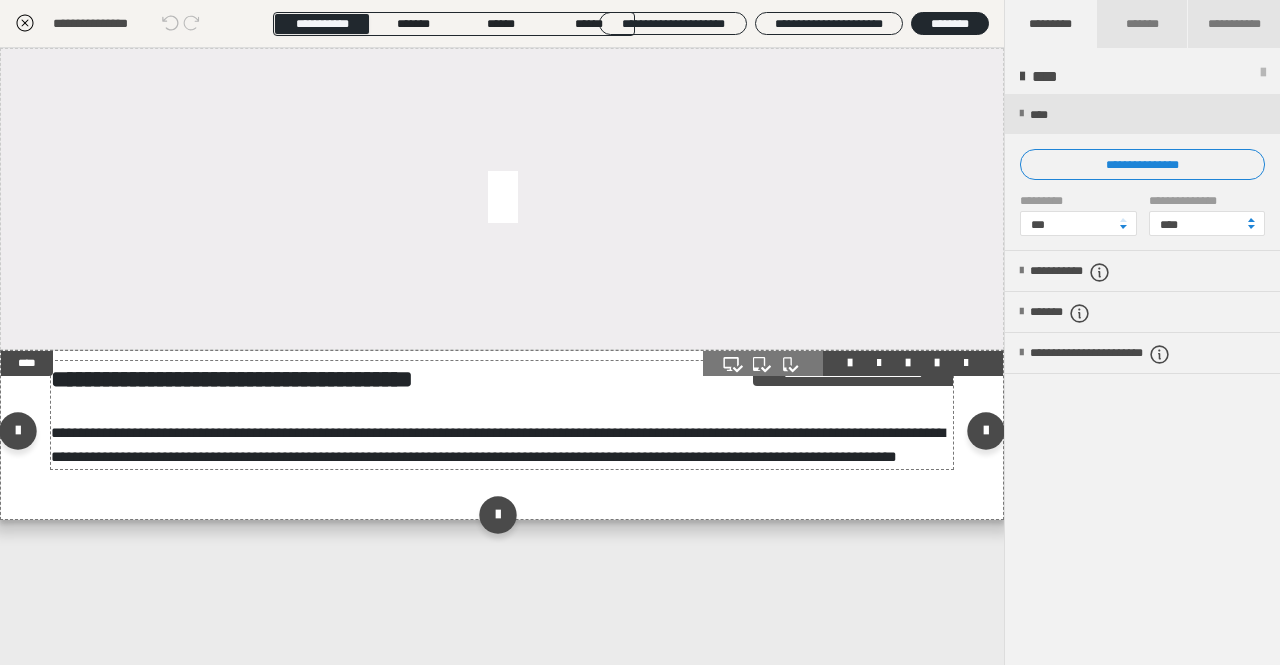 click on "**********" at bounding box center (498, 444) 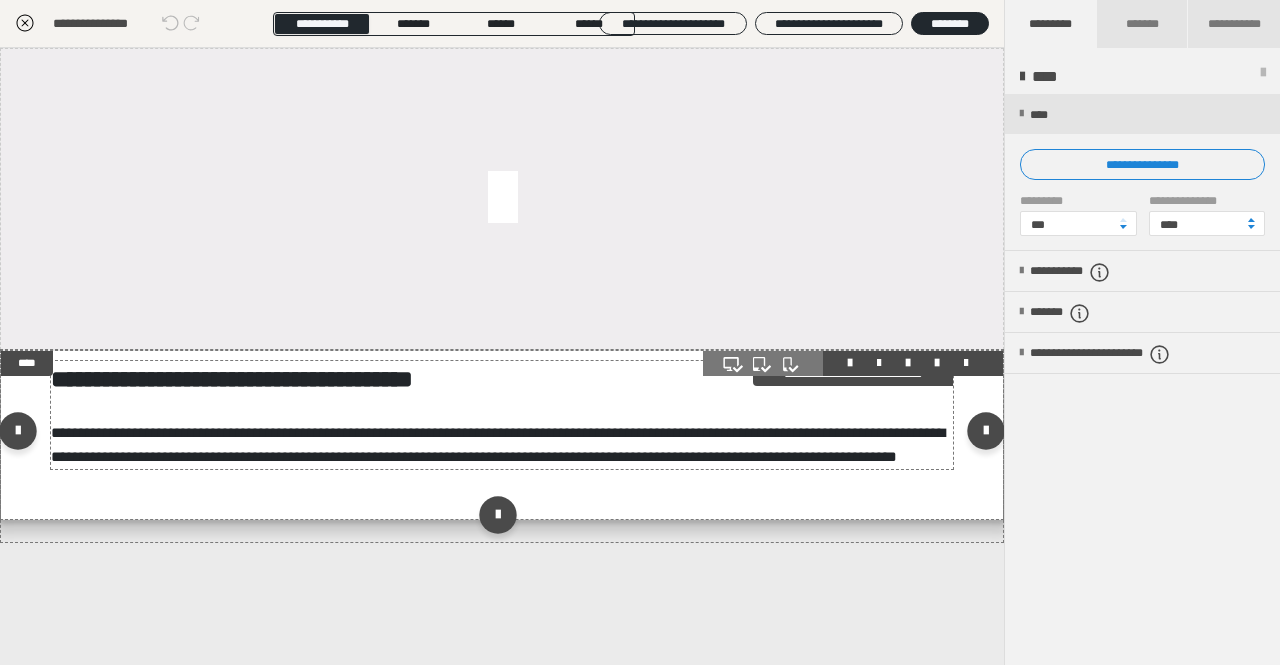 click on "**********" at bounding box center (498, 444) 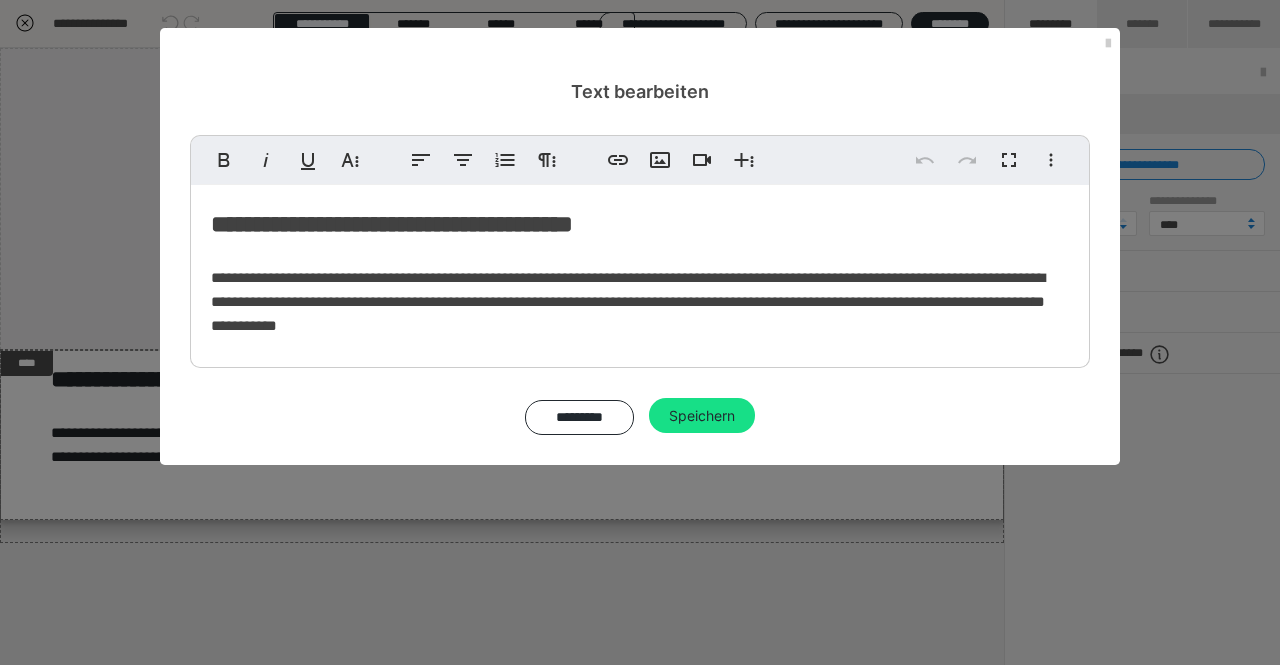 click on "**********" at bounding box center [640, 332] 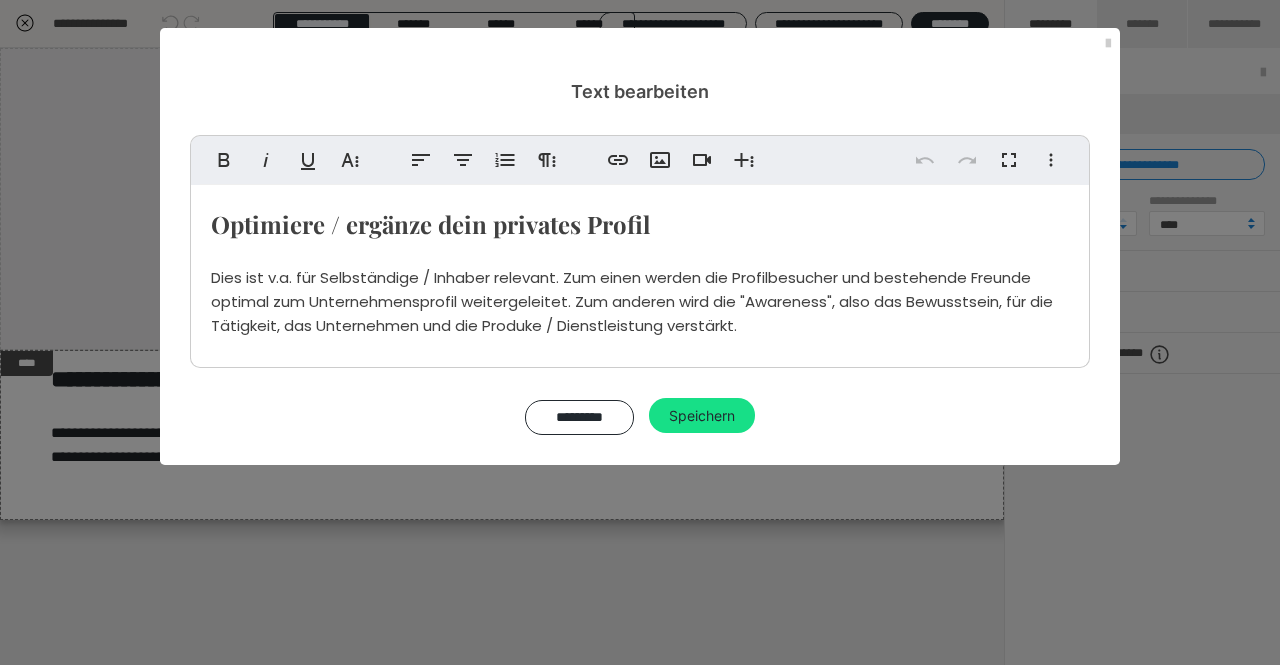 click on "Optimiere / ergänze dein privates Profil Dies ist v.a. für Selbständige / Inhaber relevant. Zum einen werden die Profilbesucher und bestehende Freunde optimal zum Unternehmensprofil weitergeleitet. Zum anderen wird die "Awareness", also das Bewusstsein, für die Tätigkeit, das Unternehmen und die Produke / Dienstleistung verstärkt." at bounding box center (640, 271) 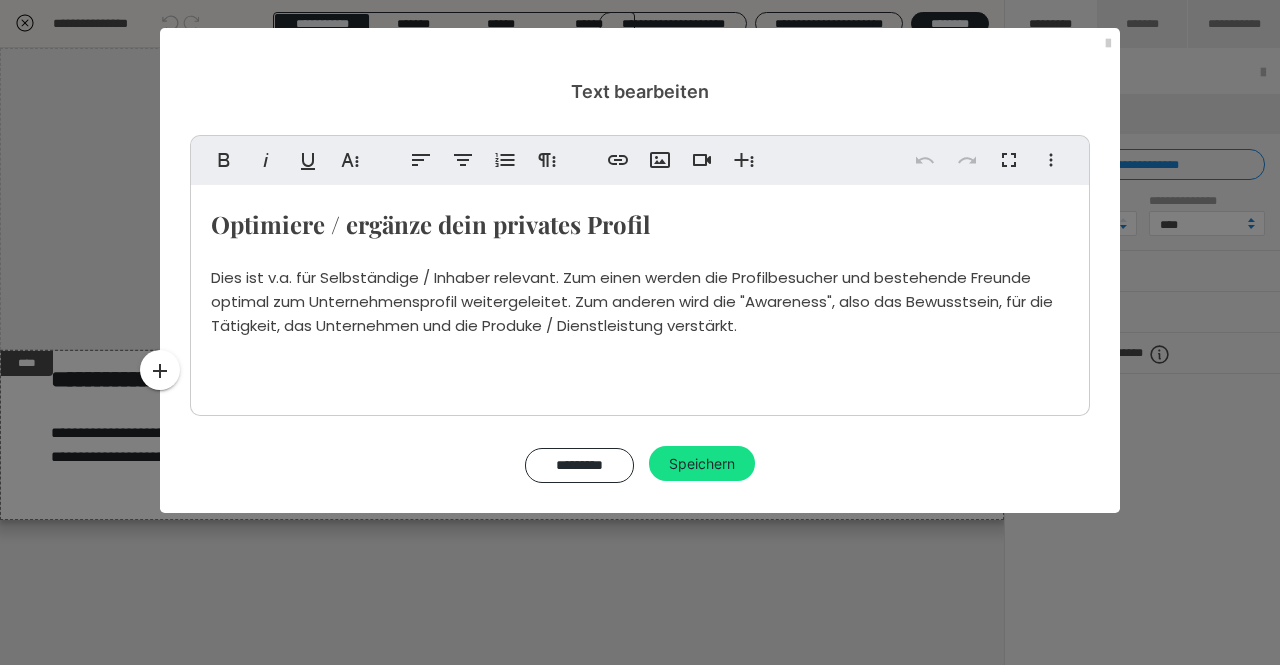 type 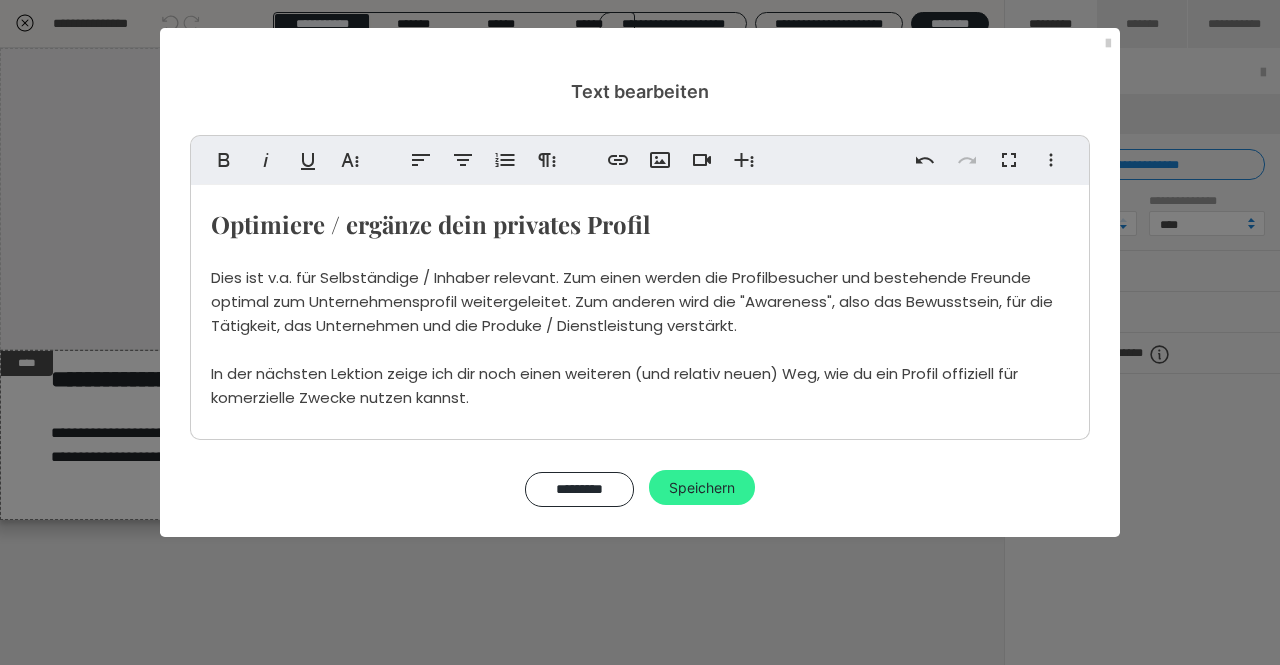 click on "Speichern" at bounding box center (702, 488) 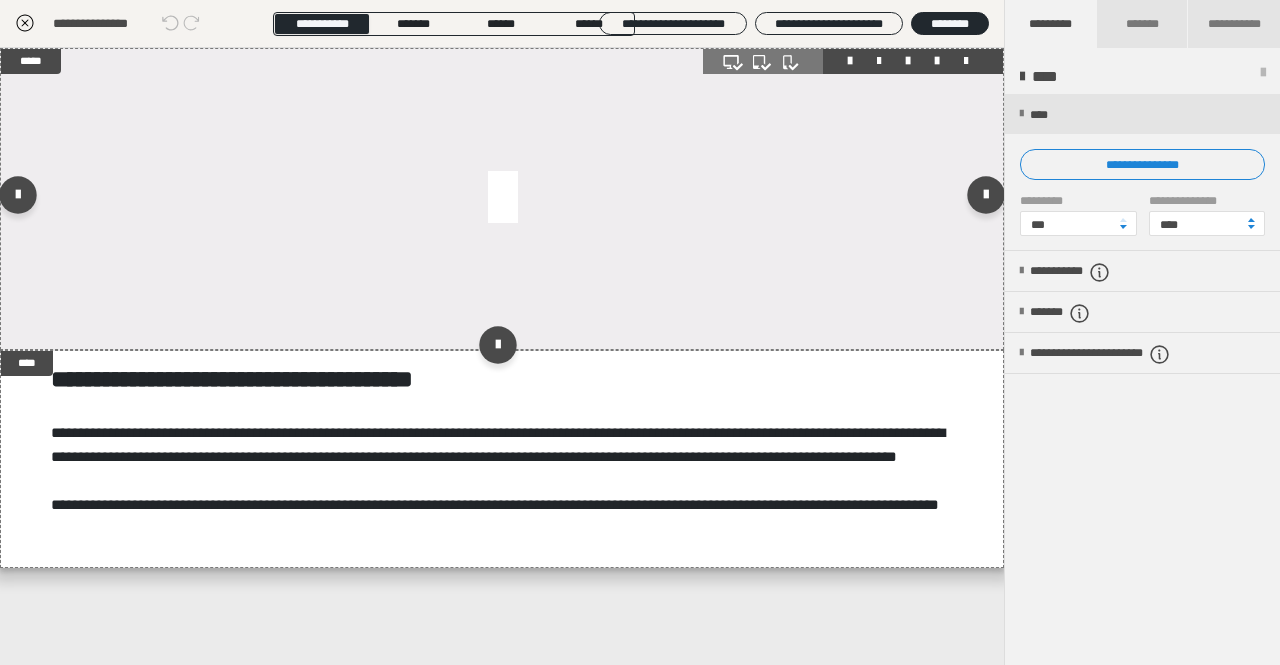 click at bounding box center (502, 199) 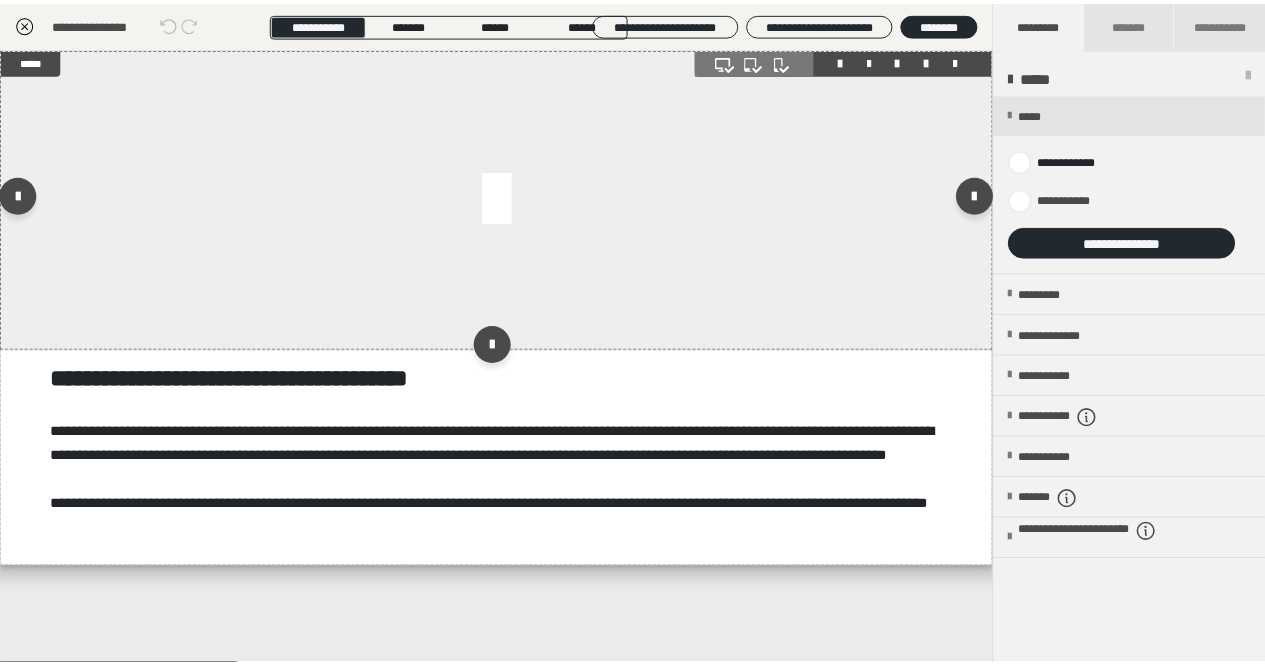 scroll, scrollTop: 0, scrollLeft: 0, axis: both 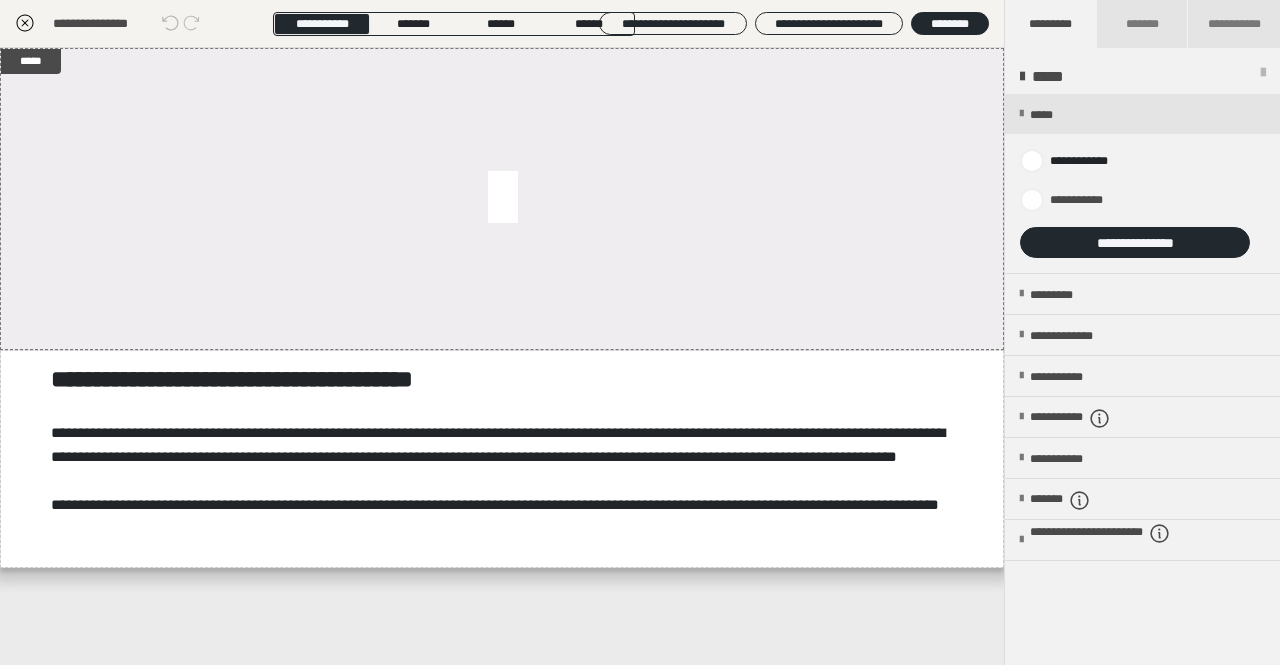 click 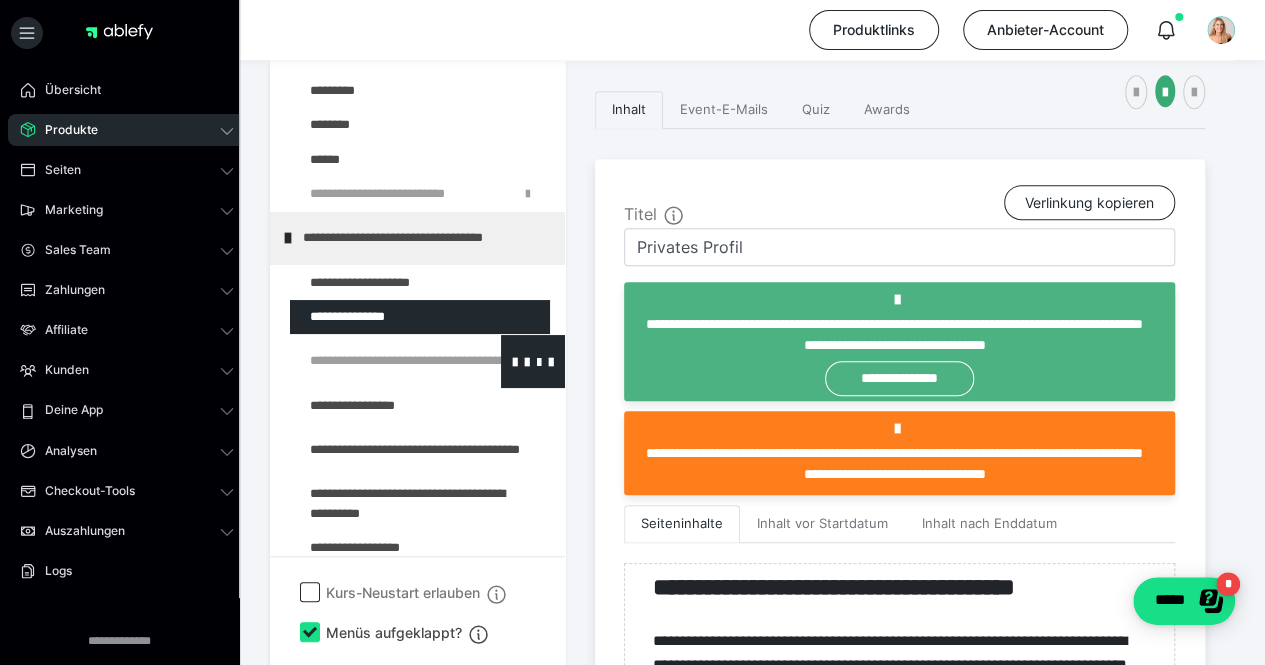 click at bounding box center [375, 361] 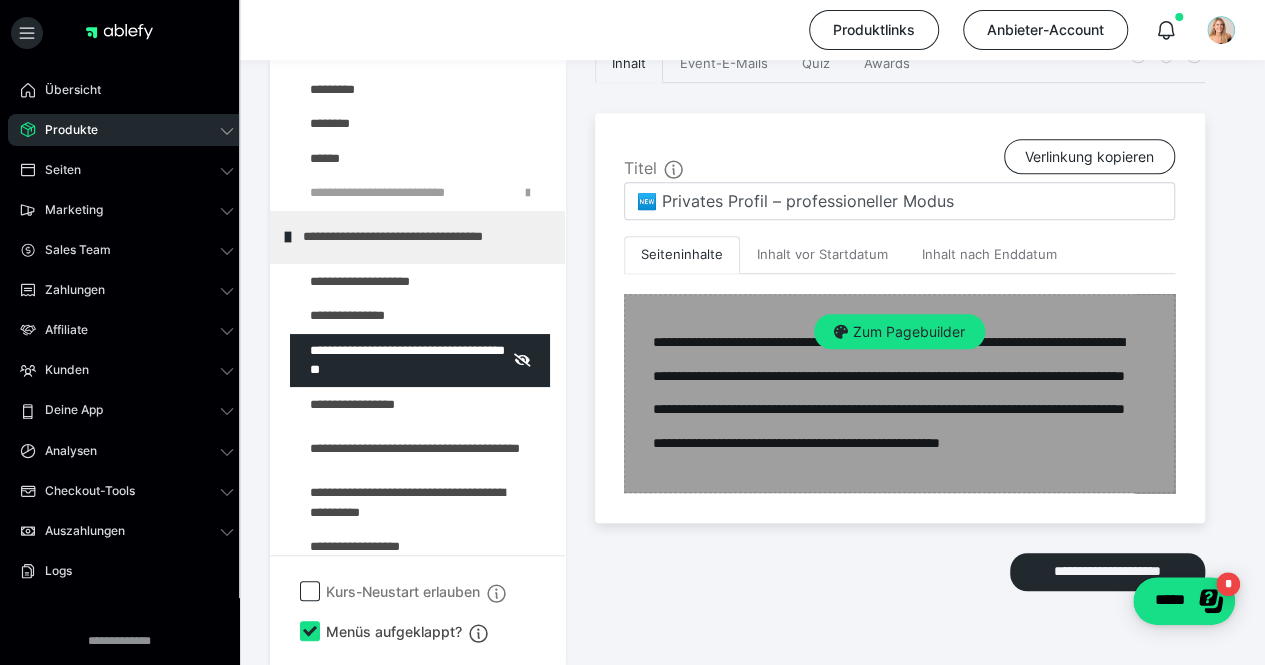 scroll, scrollTop: 462, scrollLeft: 0, axis: vertical 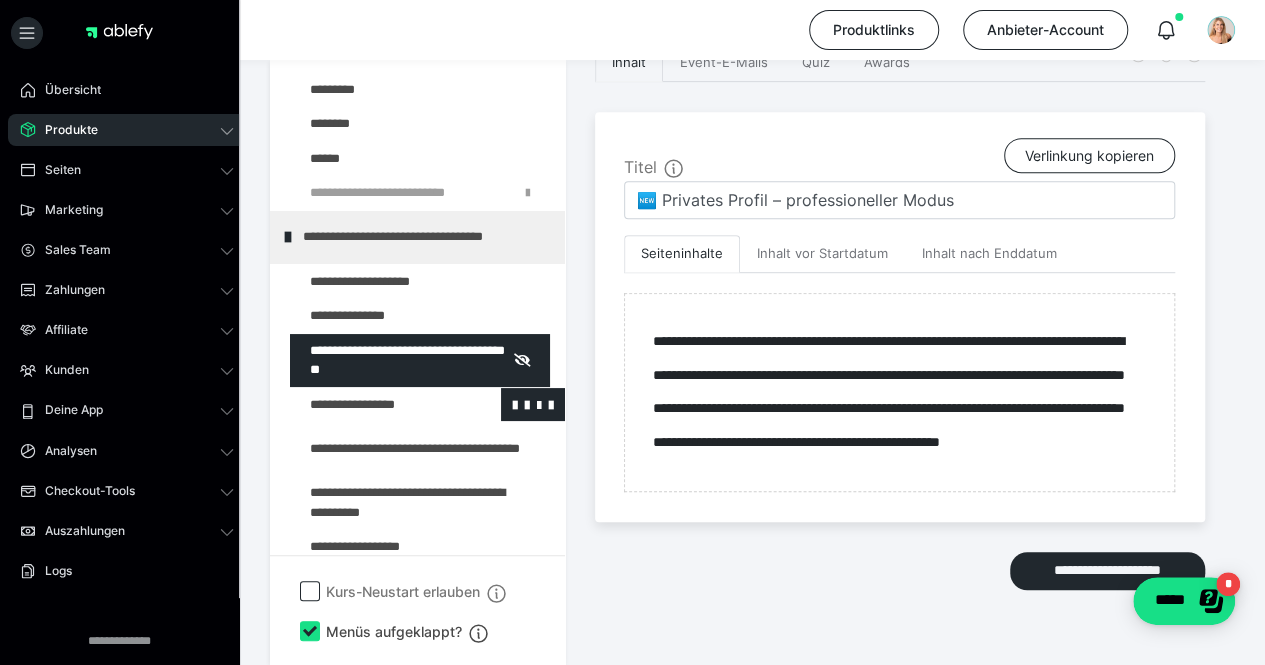 click at bounding box center (375, 405) 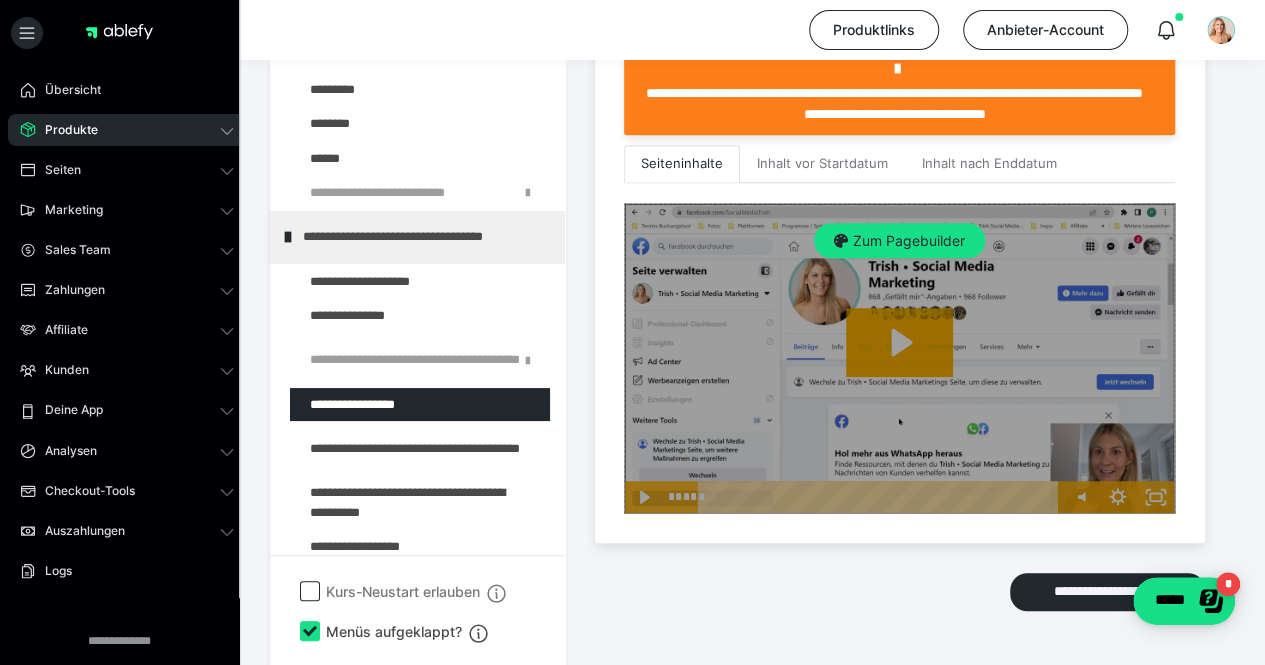 scroll, scrollTop: 648, scrollLeft: 0, axis: vertical 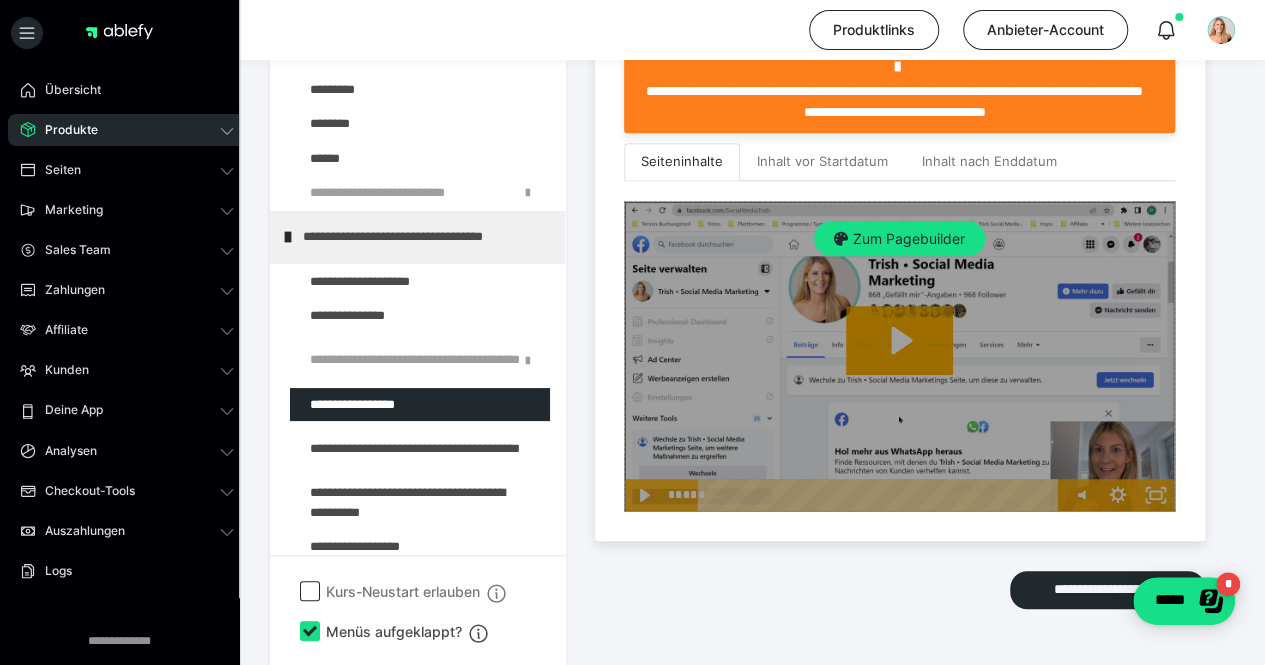 click on "Zum Pagebuilder" at bounding box center [899, 356] 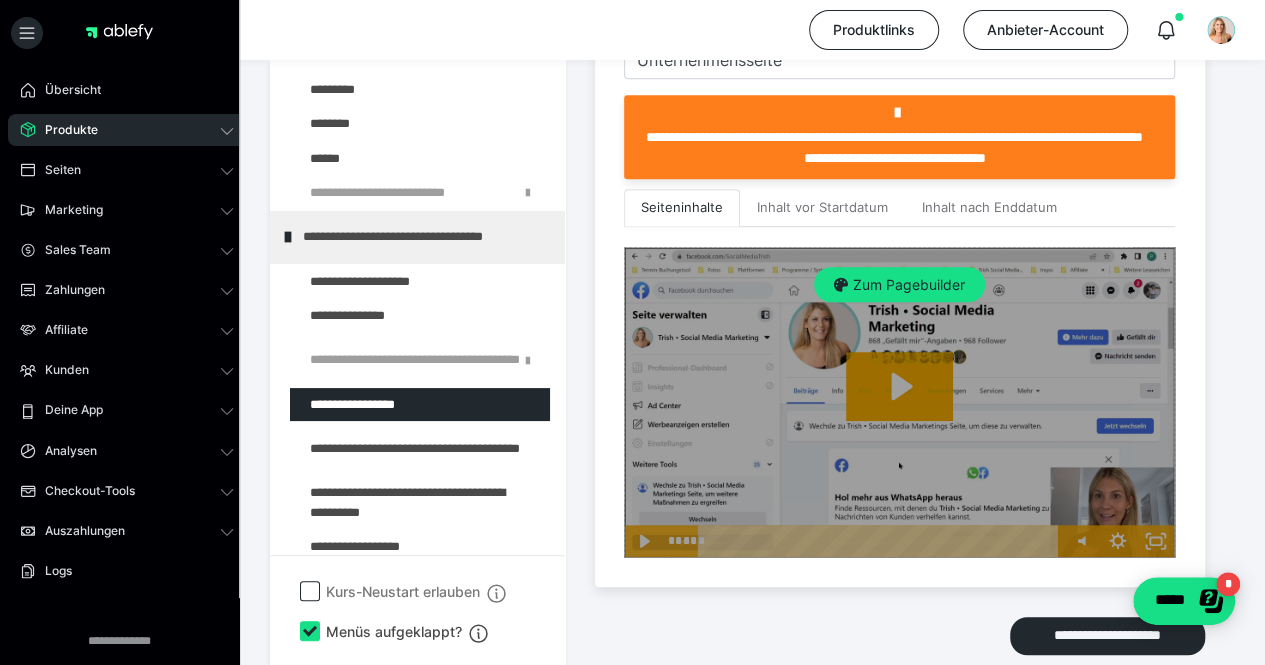 scroll, scrollTop: 604, scrollLeft: 0, axis: vertical 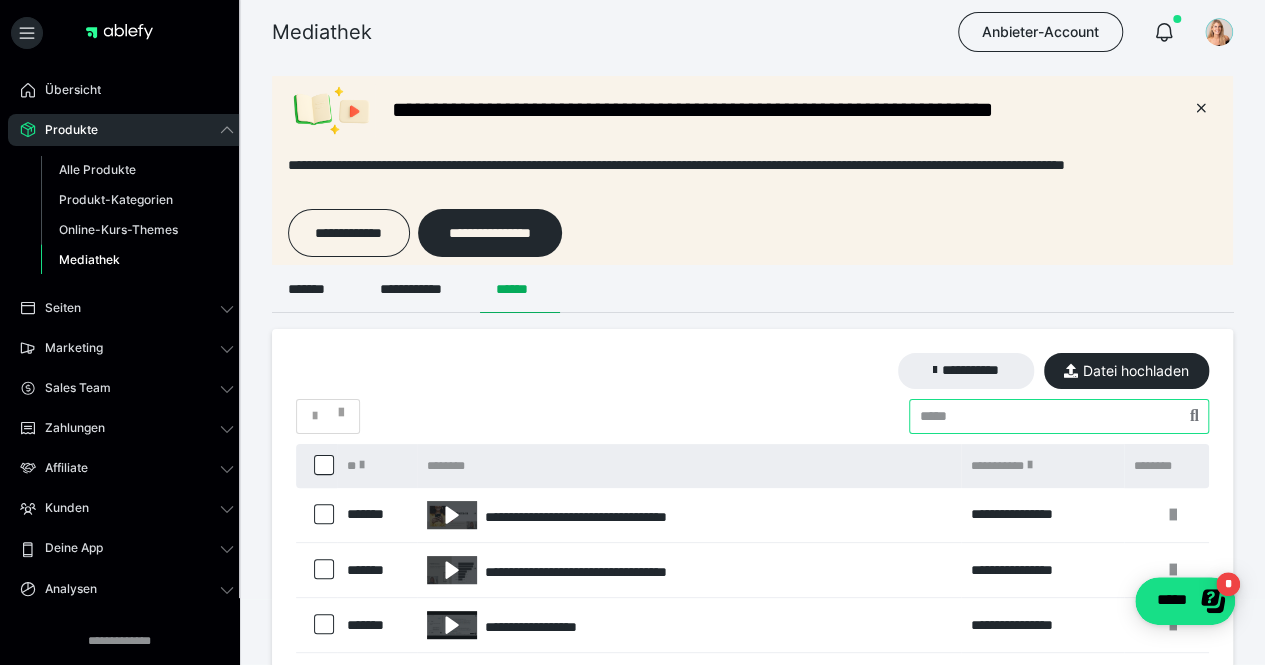 click at bounding box center (1059, 416) 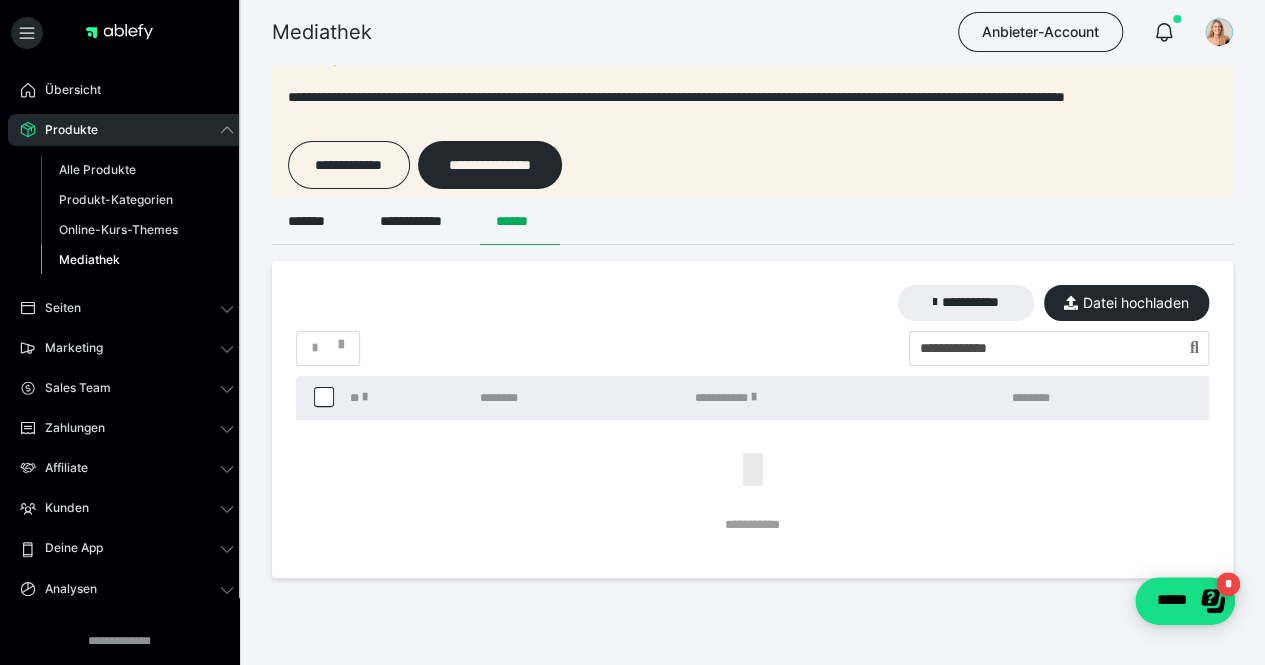 scroll, scrollTop: 84, scrollLeft: 0, axis: vertical 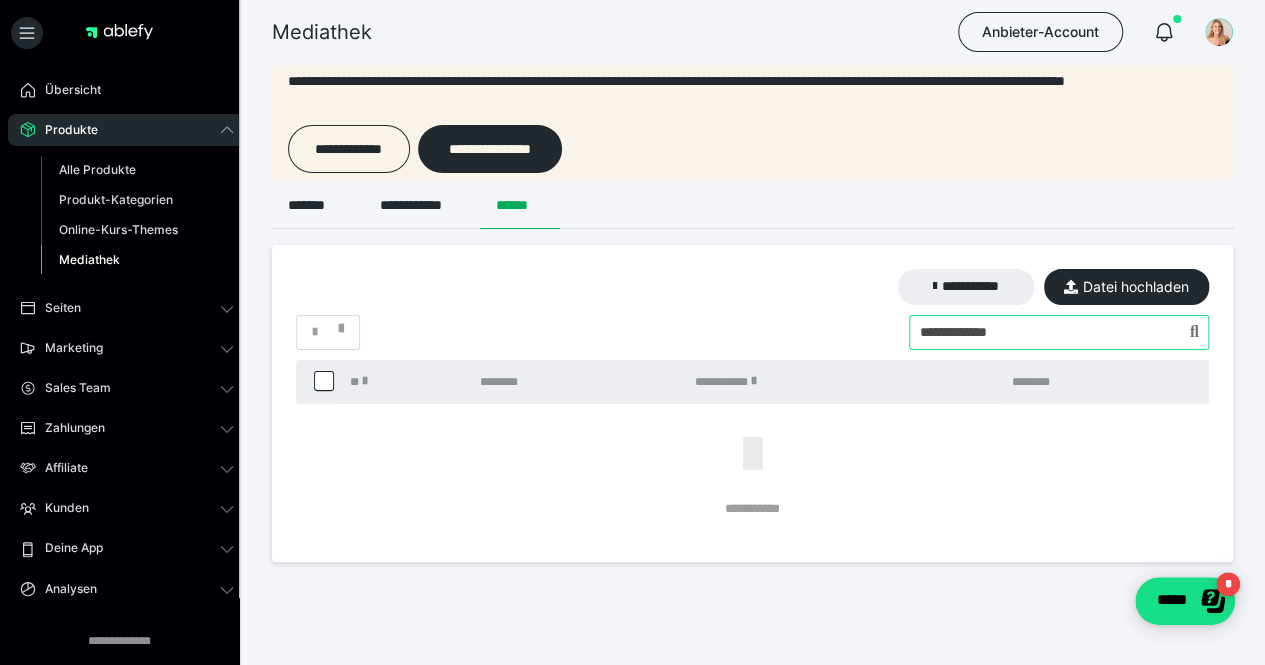 click at bounding box center [1059, 332] 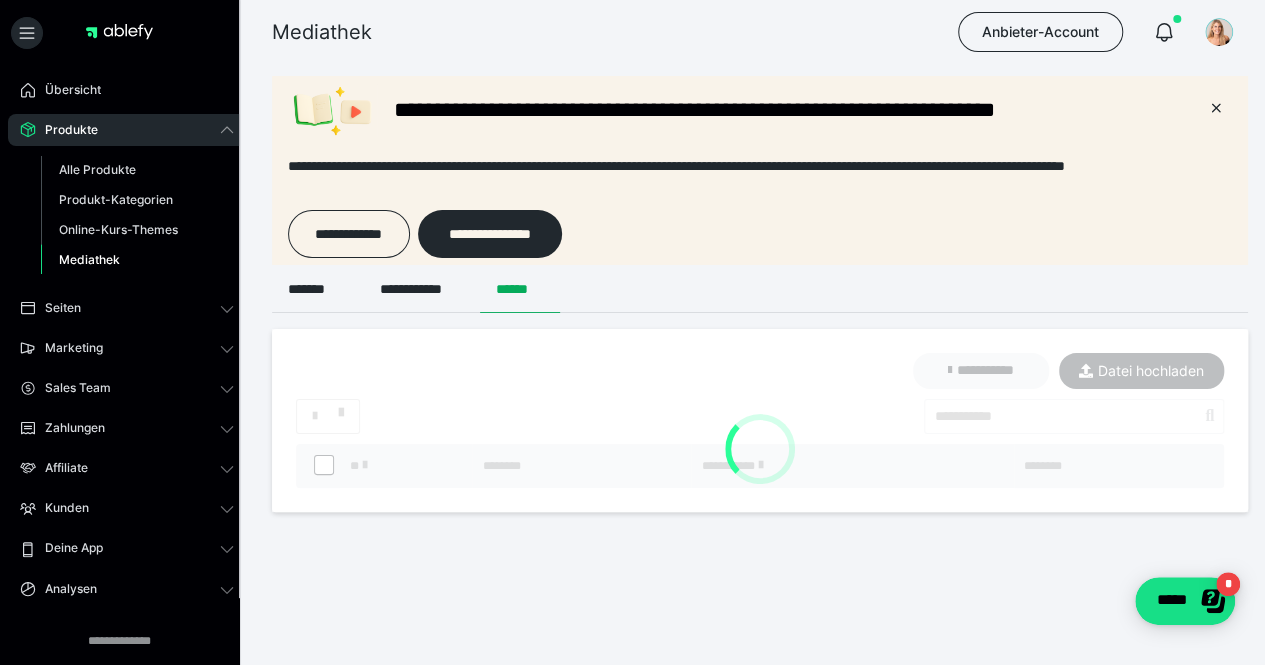 scroll, scrollTop: 0, scrollLeft: 0, axis: both 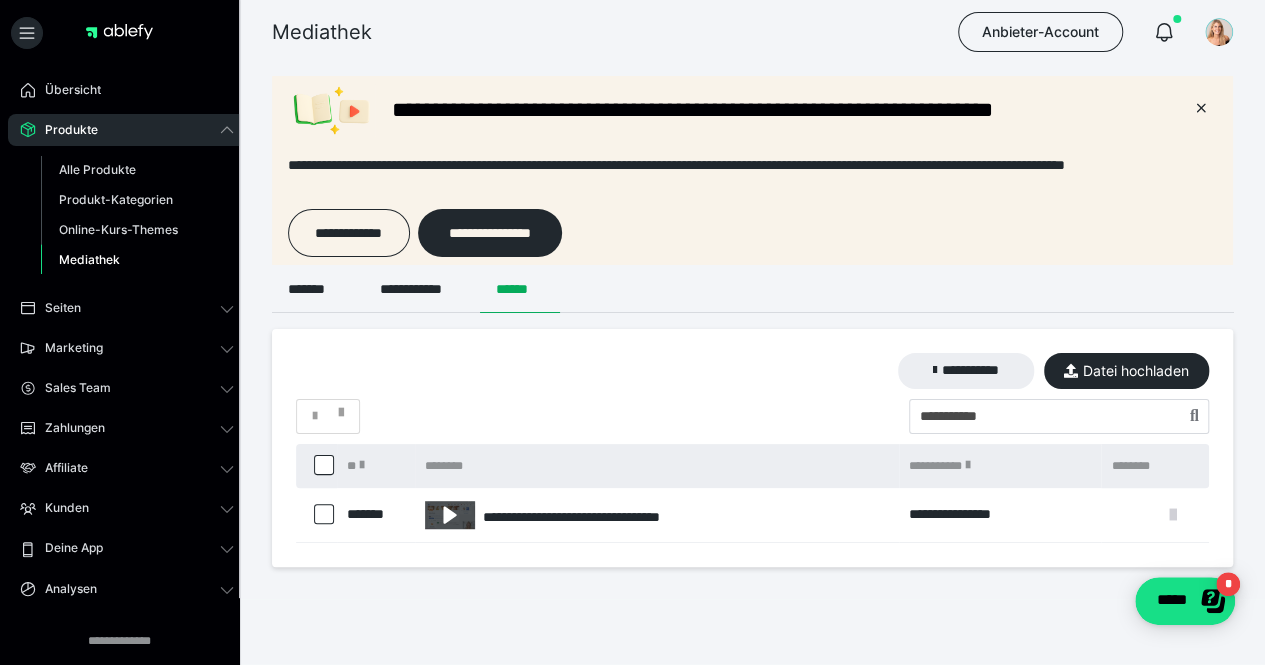 click at bounding box center (1173, 515) 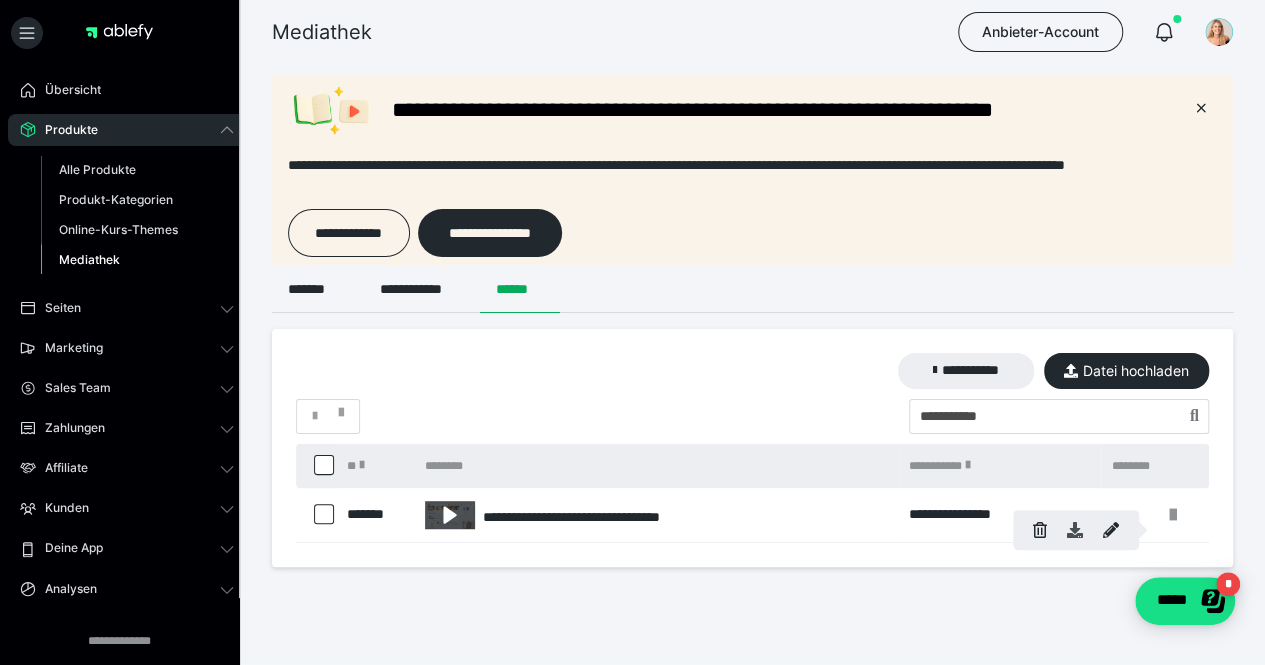 click at bounding box center [1075, 530] 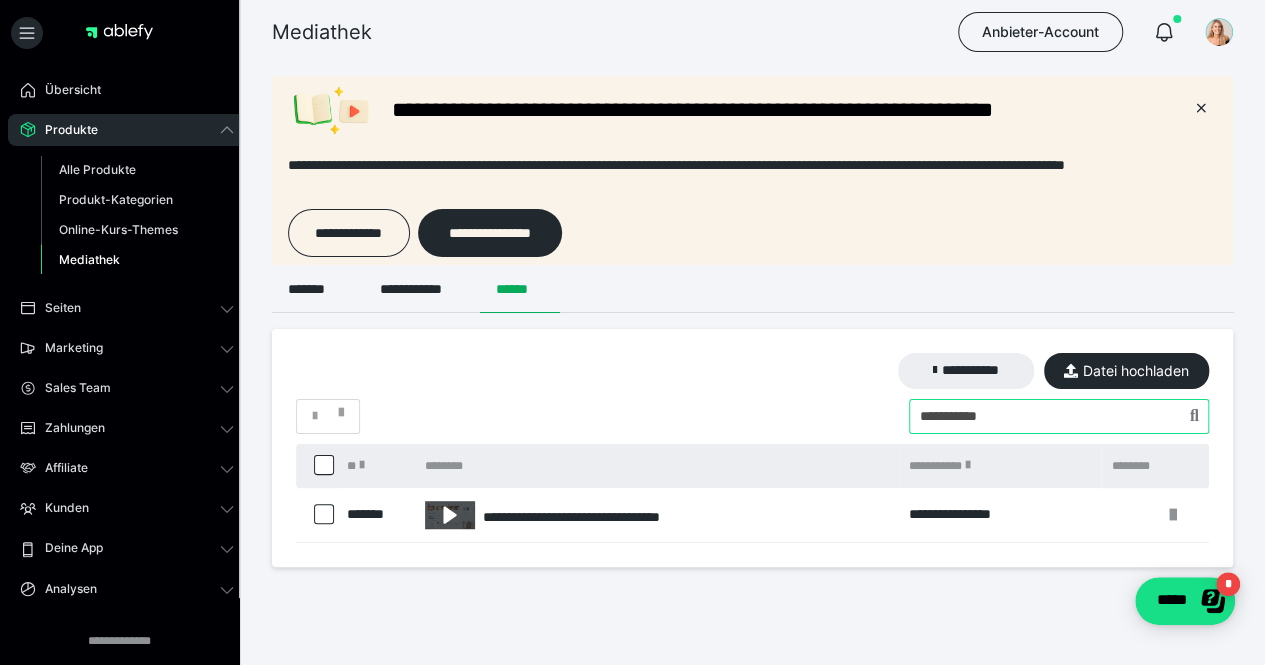 drag, startPoint x: 1014, startPoint y: 426, endPoint x: 577, endPoint y: 432, distance: 437.0412 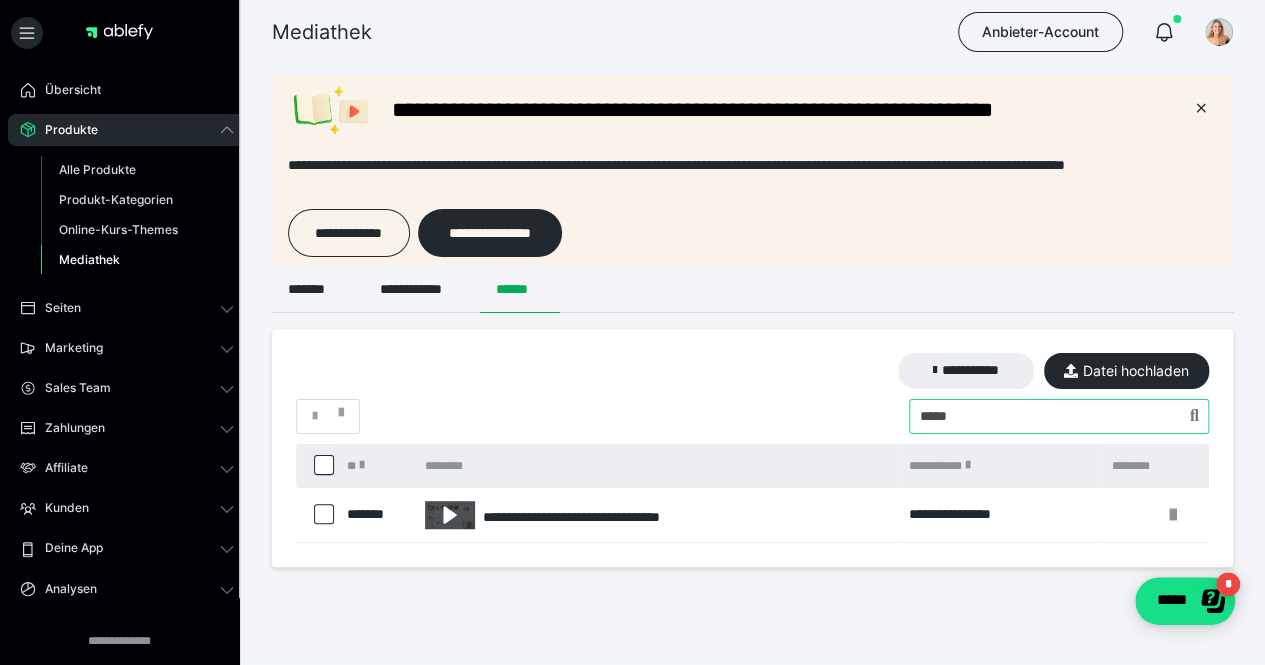 type on "*****" 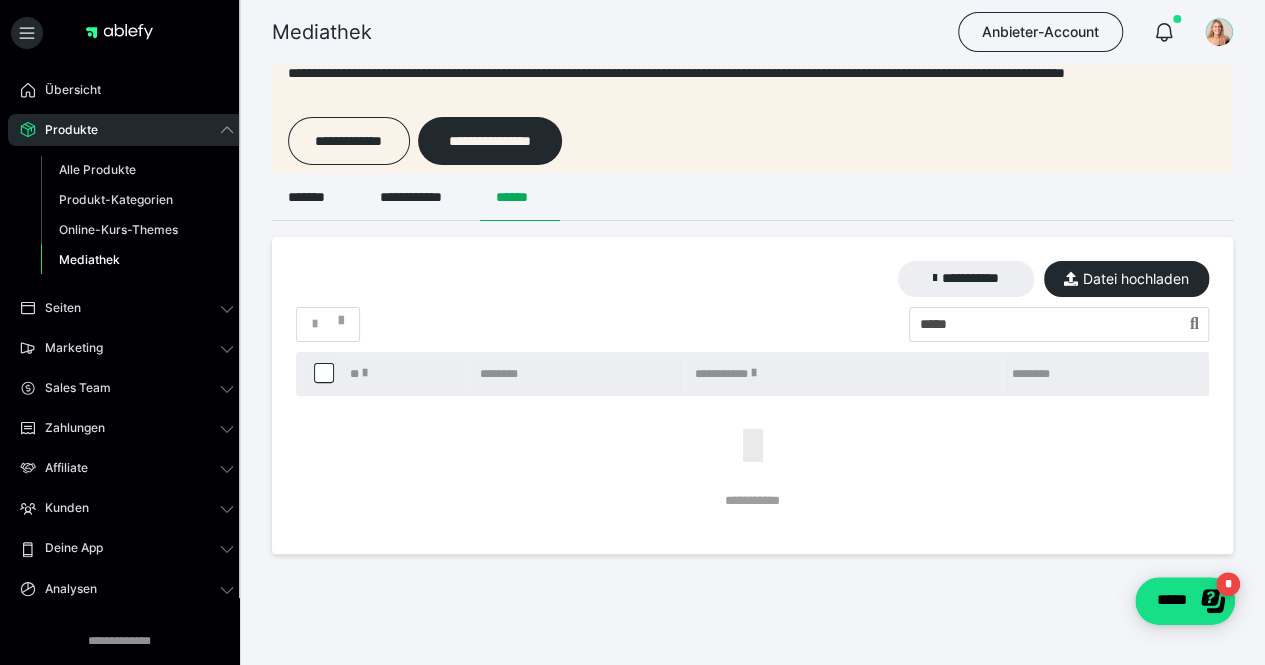 scroll, scrollTop: 112, scrollLeft: 0, axis: vertical 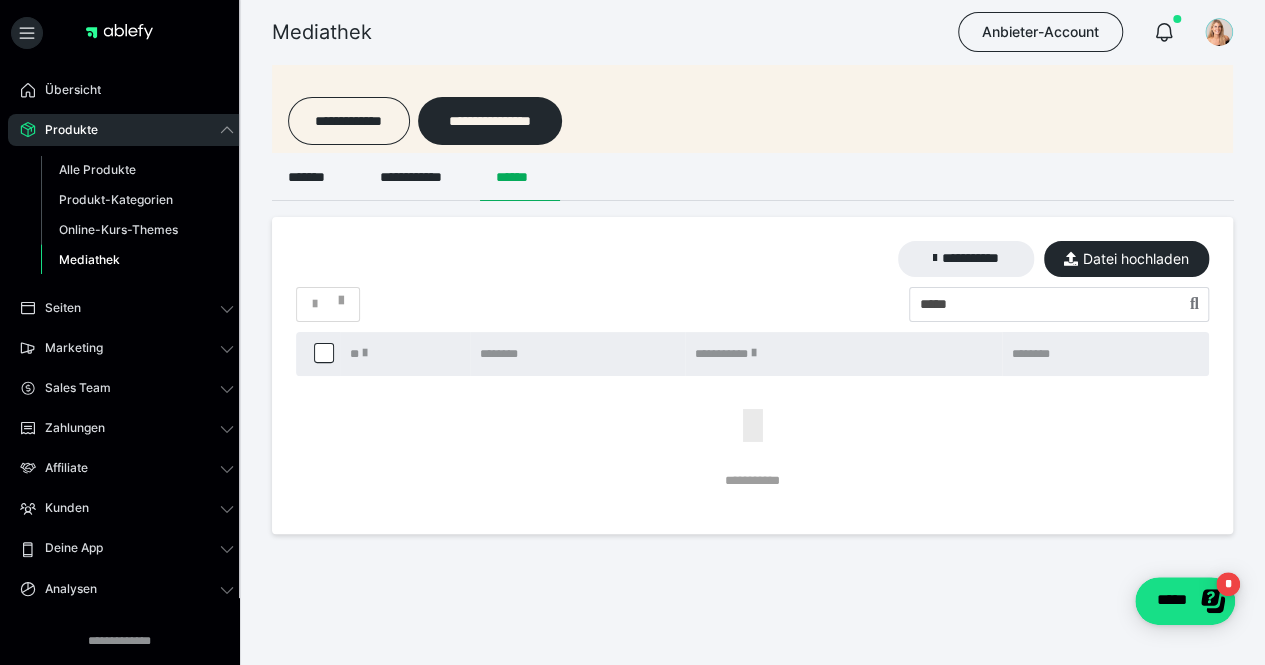 click on "Mediathek" at bounding box center (89, 259) 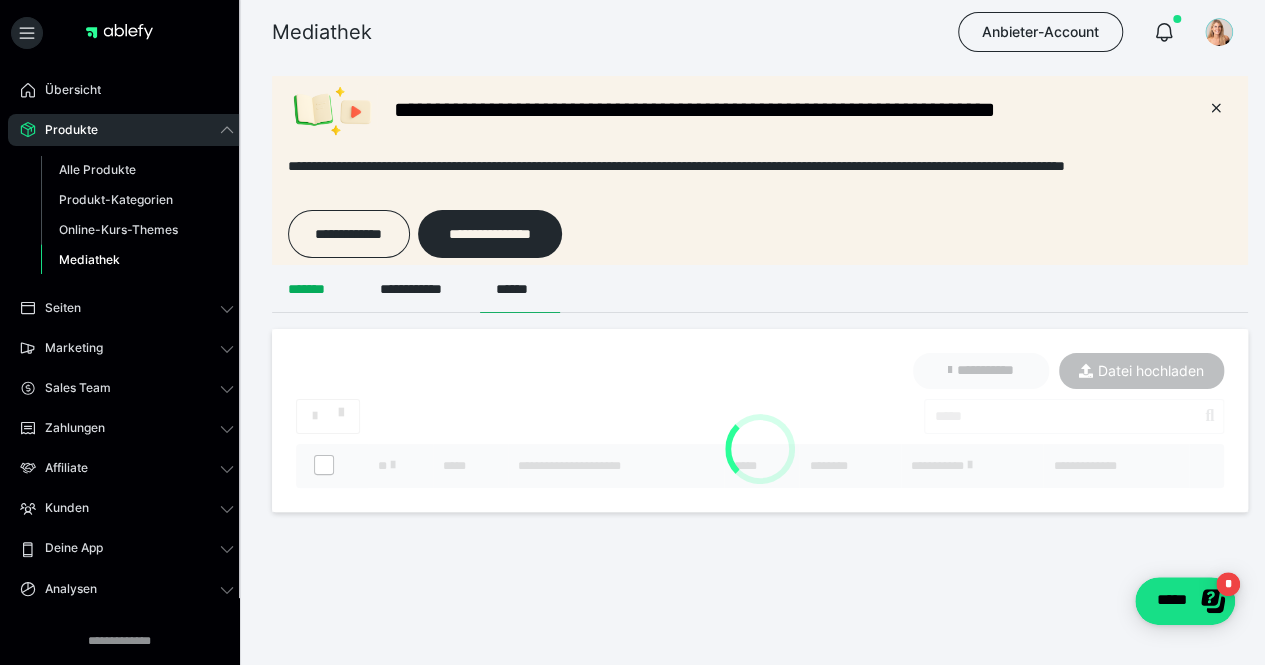 click on "Mediathek" at bounding box center (89, 259) 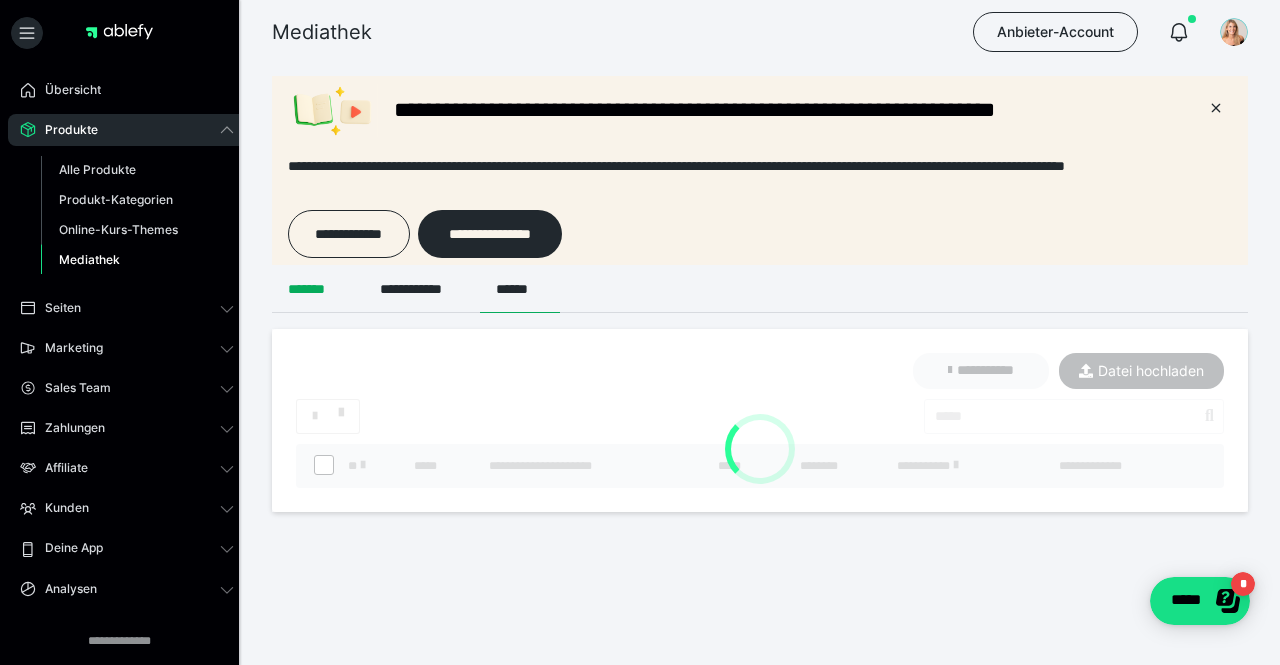 click on "Mediathek" at bounding box center (89, 259) 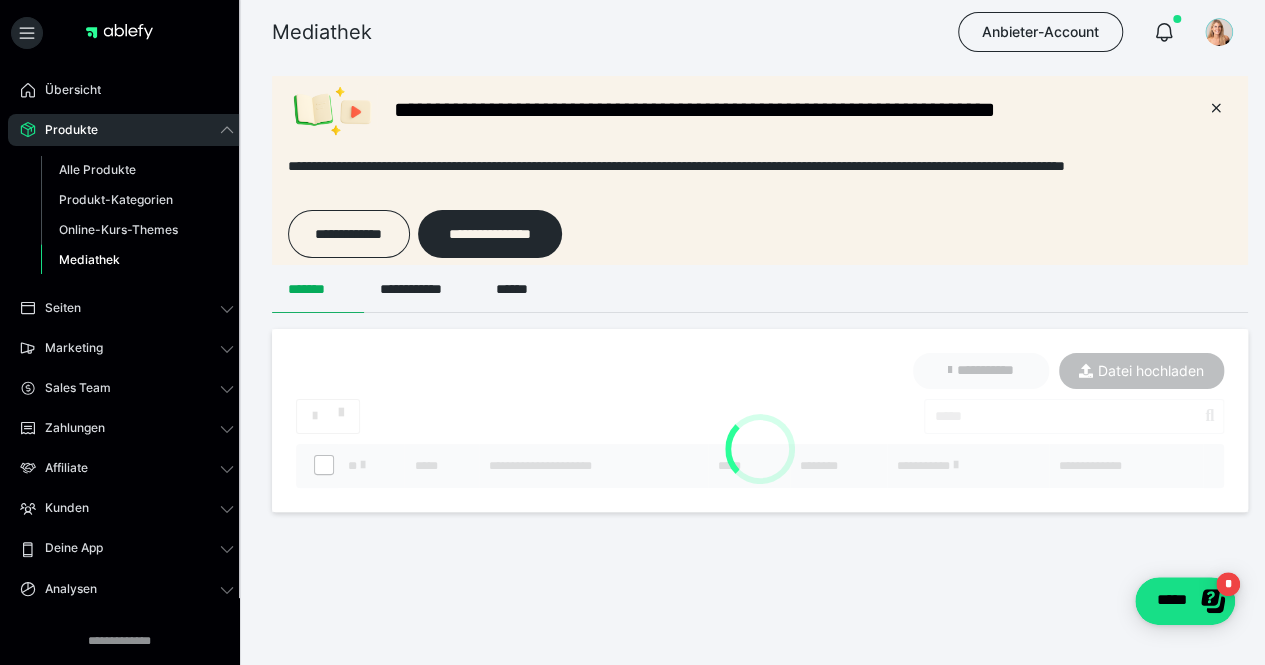 click on "Mediathek" at bounding box center (89, 259) 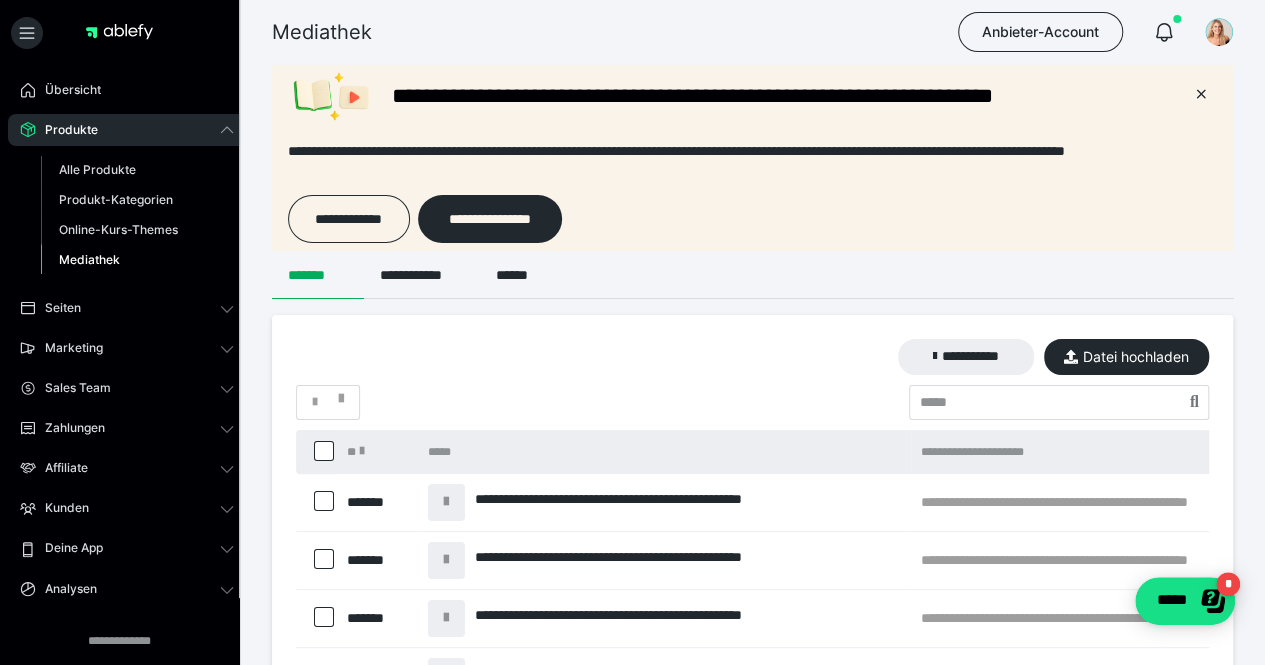 scroll, scrollTop: 0, scrollLeft: 0, axis: both 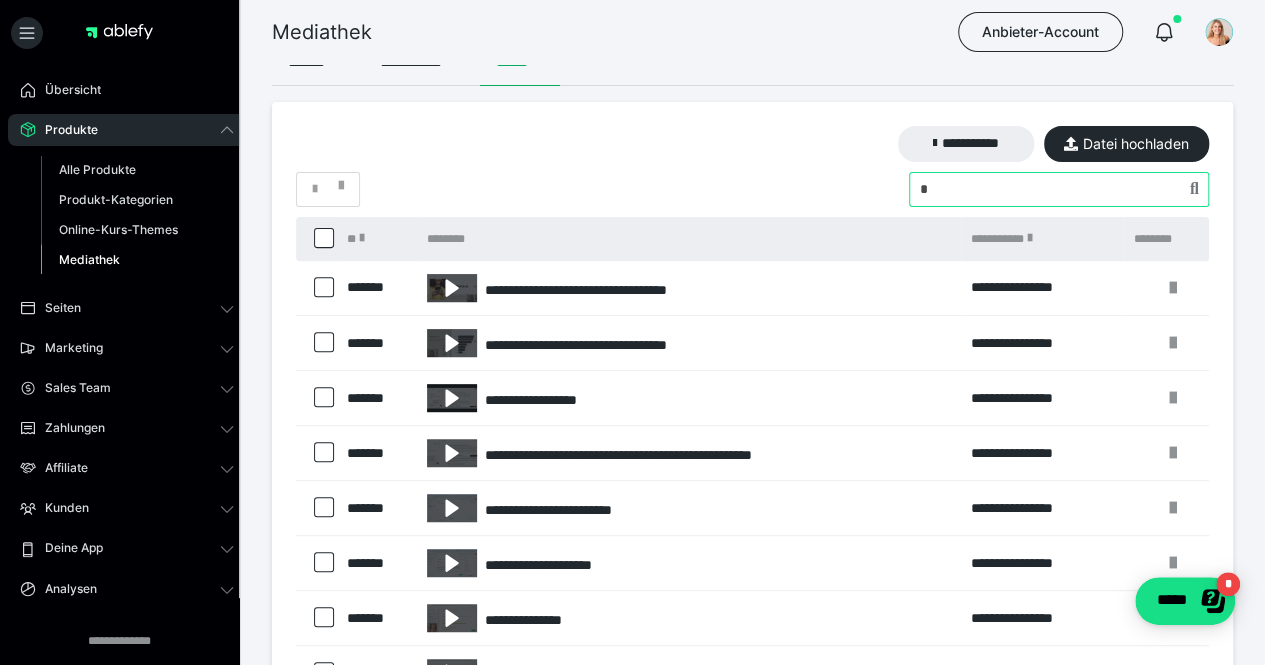 click at bounding box center [1059, 189] 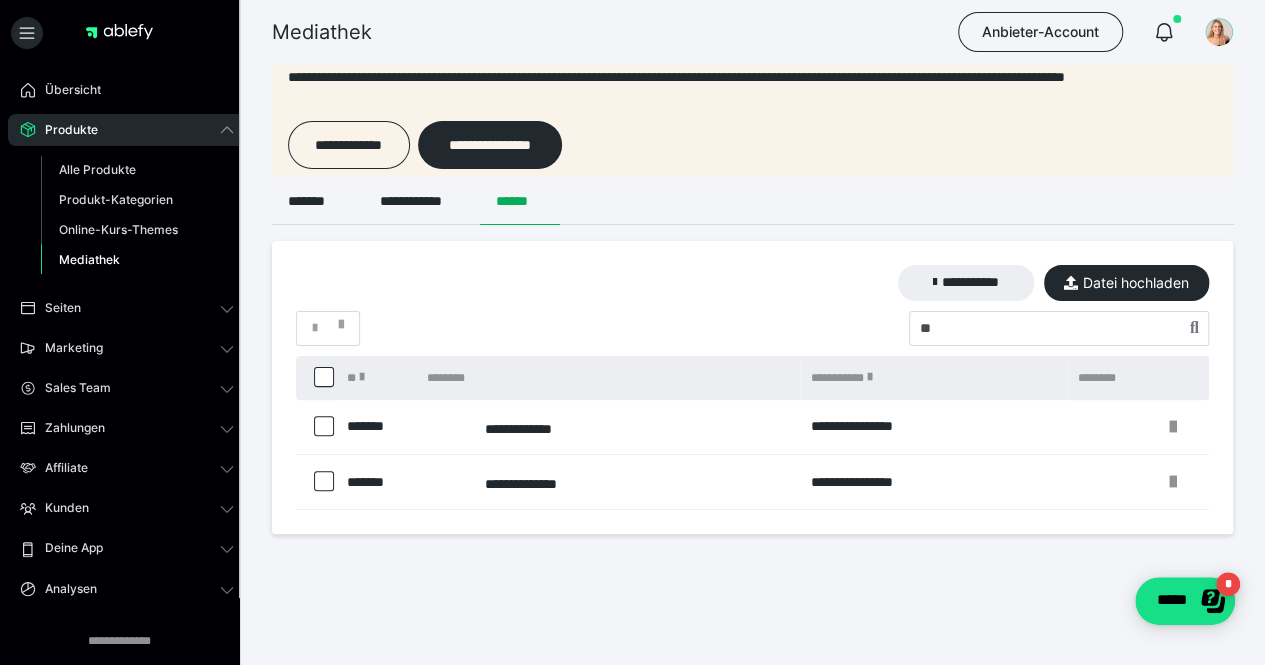 scroll, scrollTop: 88, scrollLeft: 0, axis: vertical 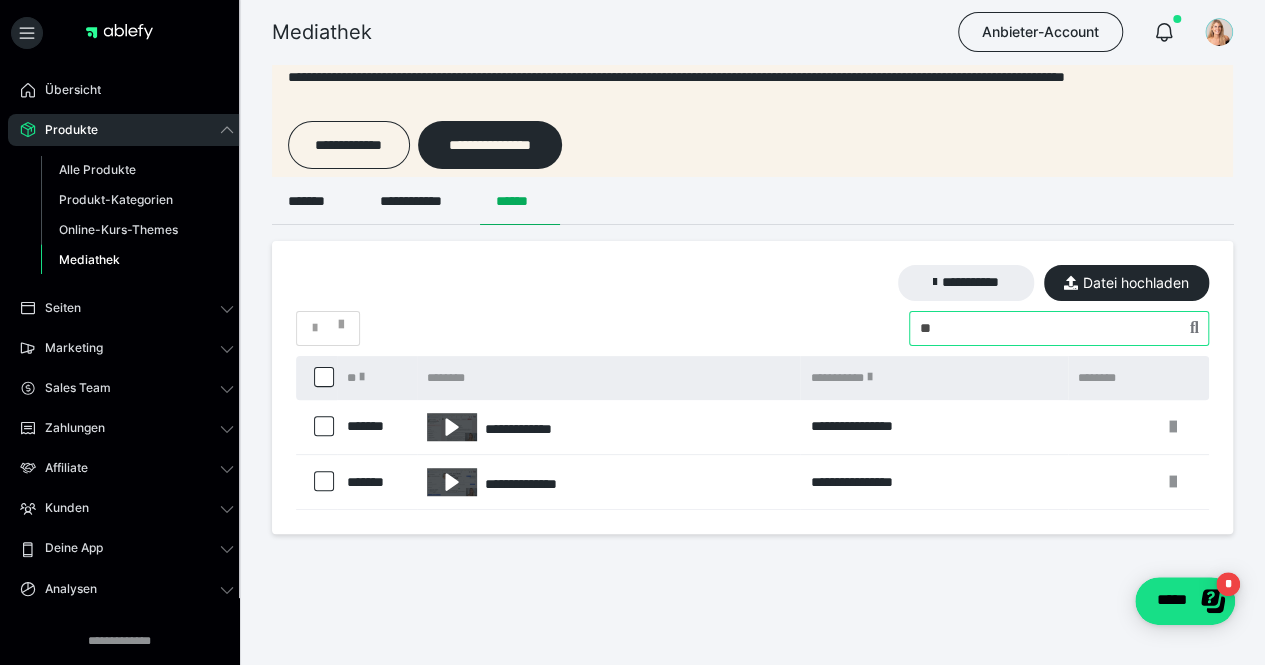 drag, startPoint x: 971, startPoint y: 333, endPoint x: 799, endPoint y: 333, distance: 172 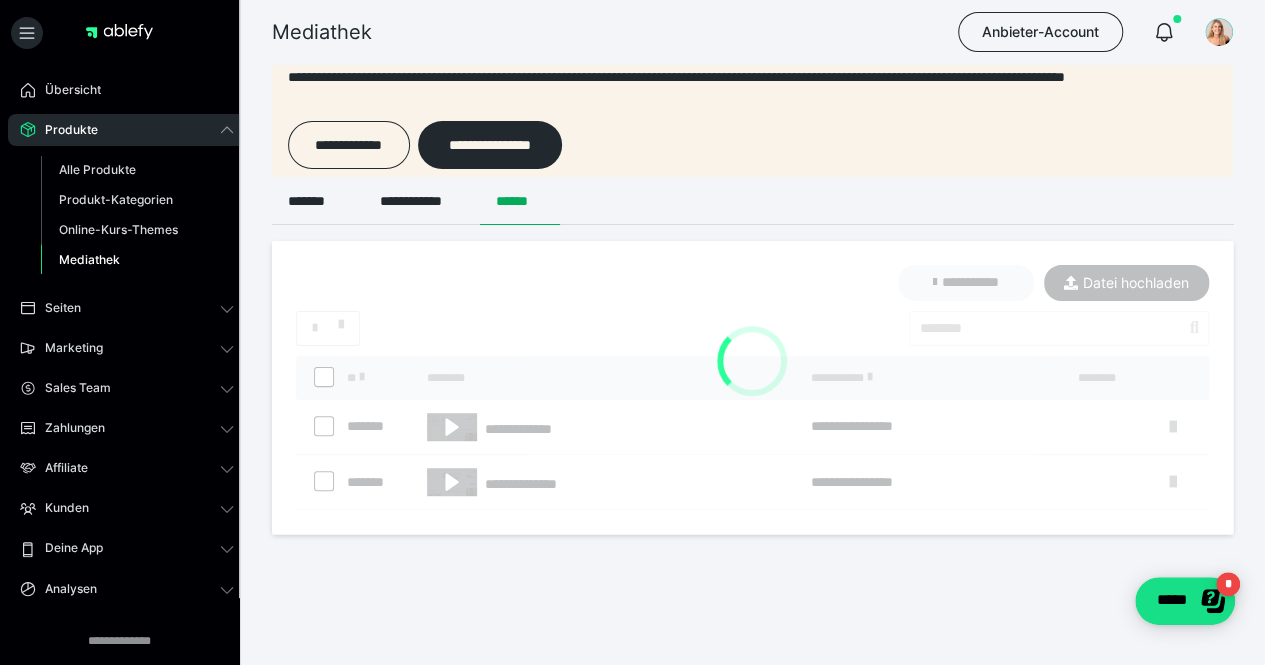 scroll, scrollTop: 32, scrollLeft: 0, axis: vertical 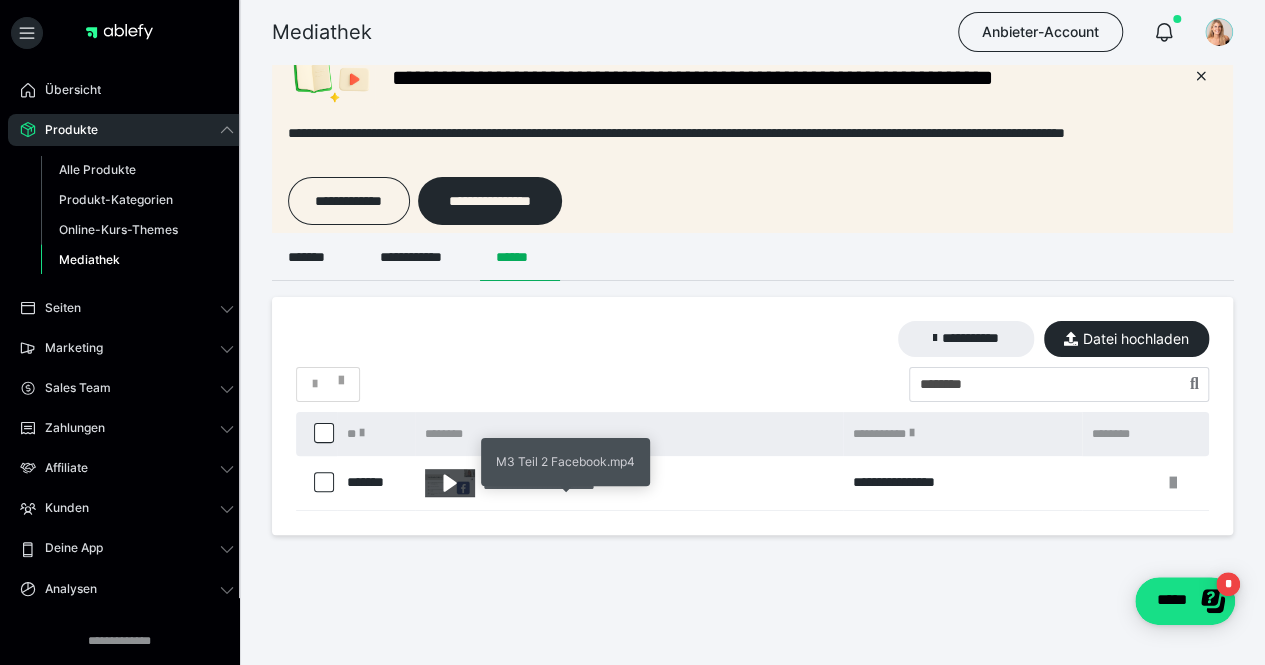 click on "**********" at bounding box center (565, 485) 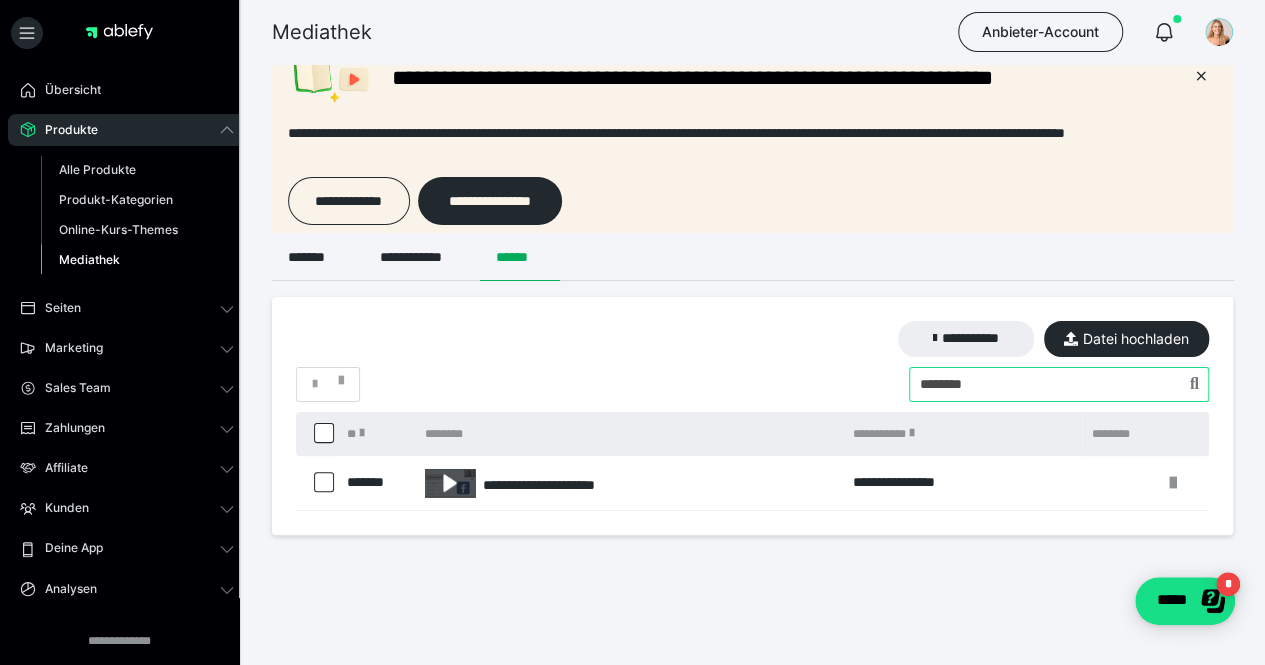 drag, startPoint x: 997, startPoint y: 391, endPoint x: 554, endPoint y: 356, distance: 444.38046 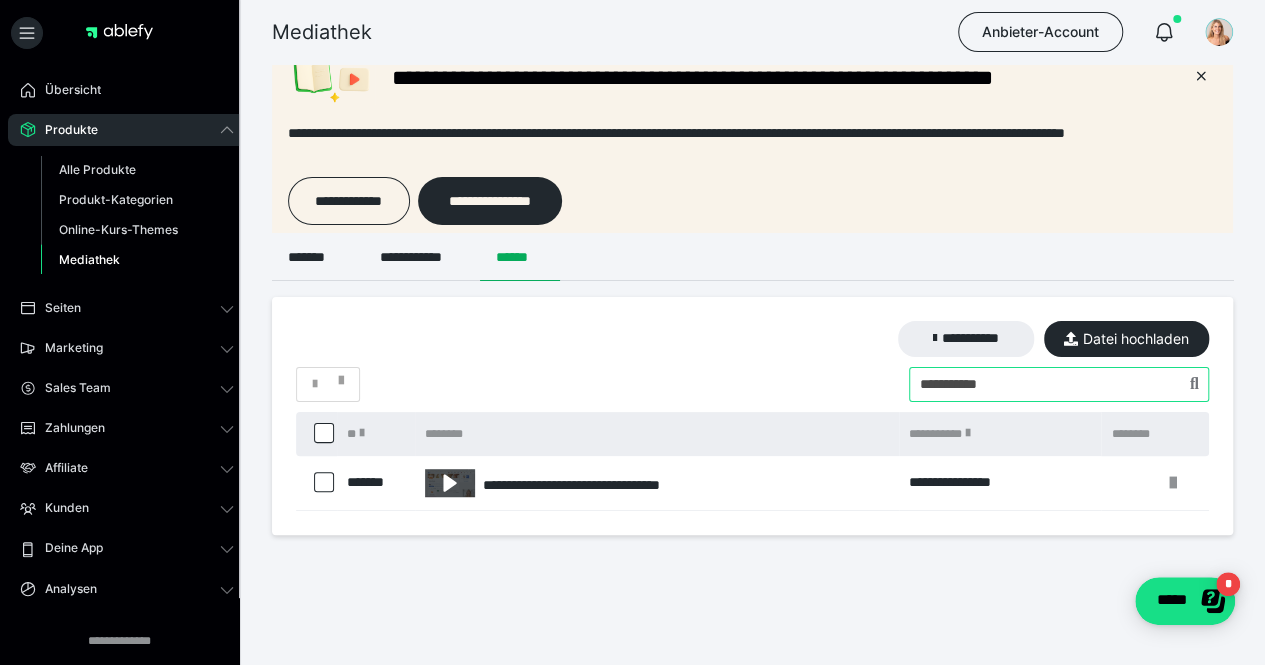 drag, startPoint x: 1008, startPoint y: 399, endPoint x: 558, endPoint y: 397, distance: 450.00446 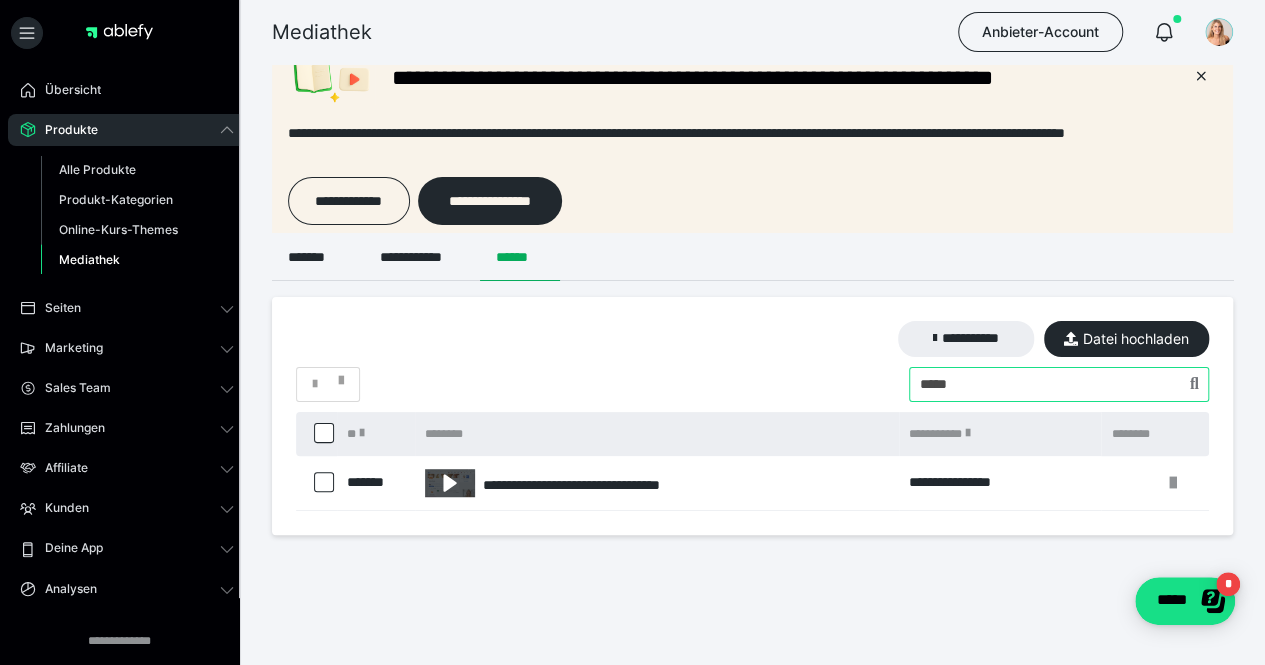 type on "*****" 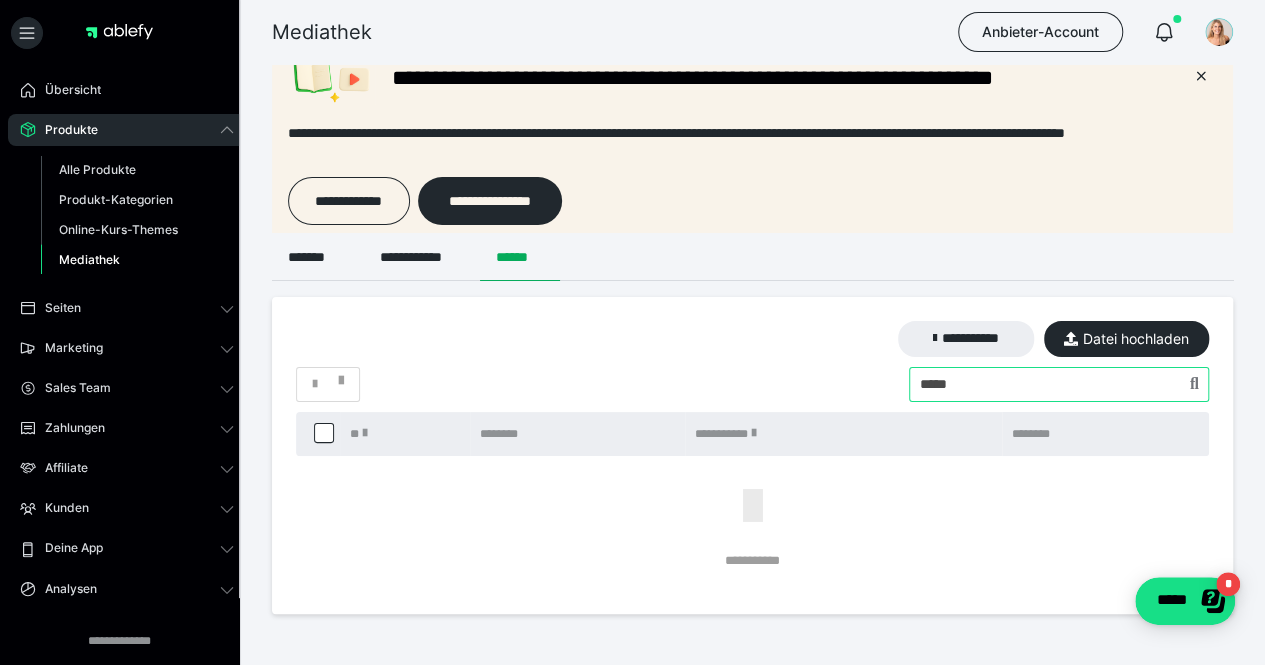 drag, startPoint x: 1023, startPoint y: 398, endPoint x: 589, endPoint y: 283, distance: 448.97772 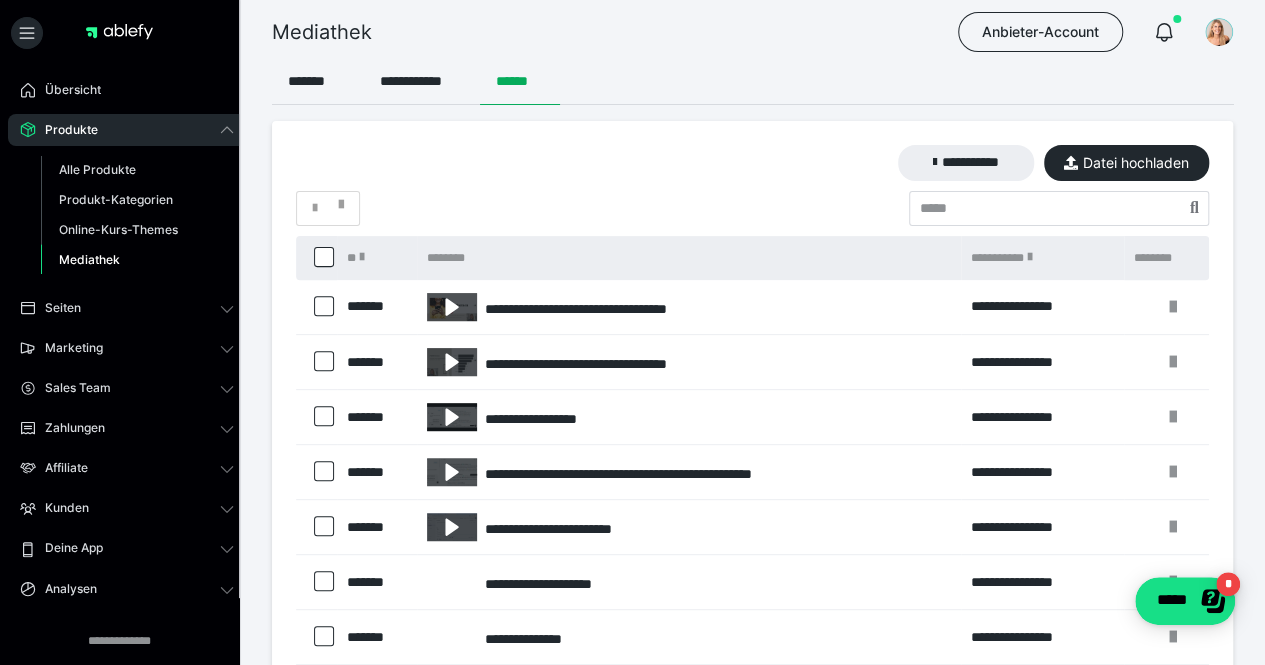 scroll, scrollTop: 586, scrollLeft: 0, axis: vertical 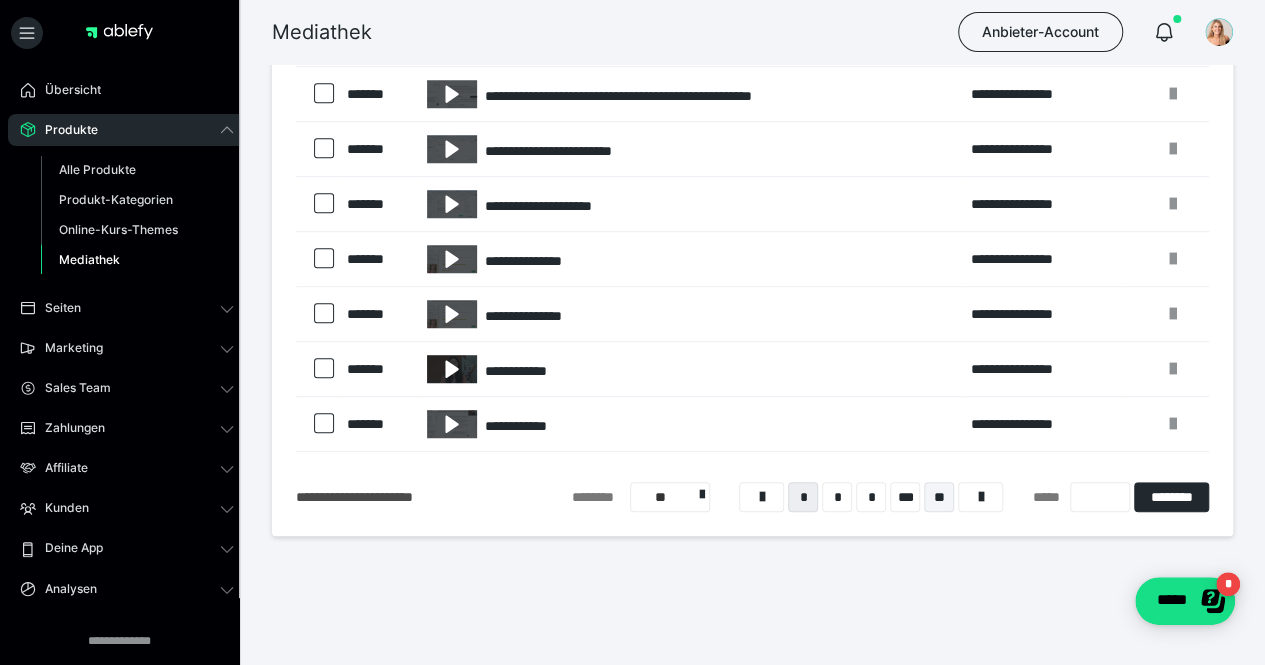 click on "**" at bounding box center [939, 497] 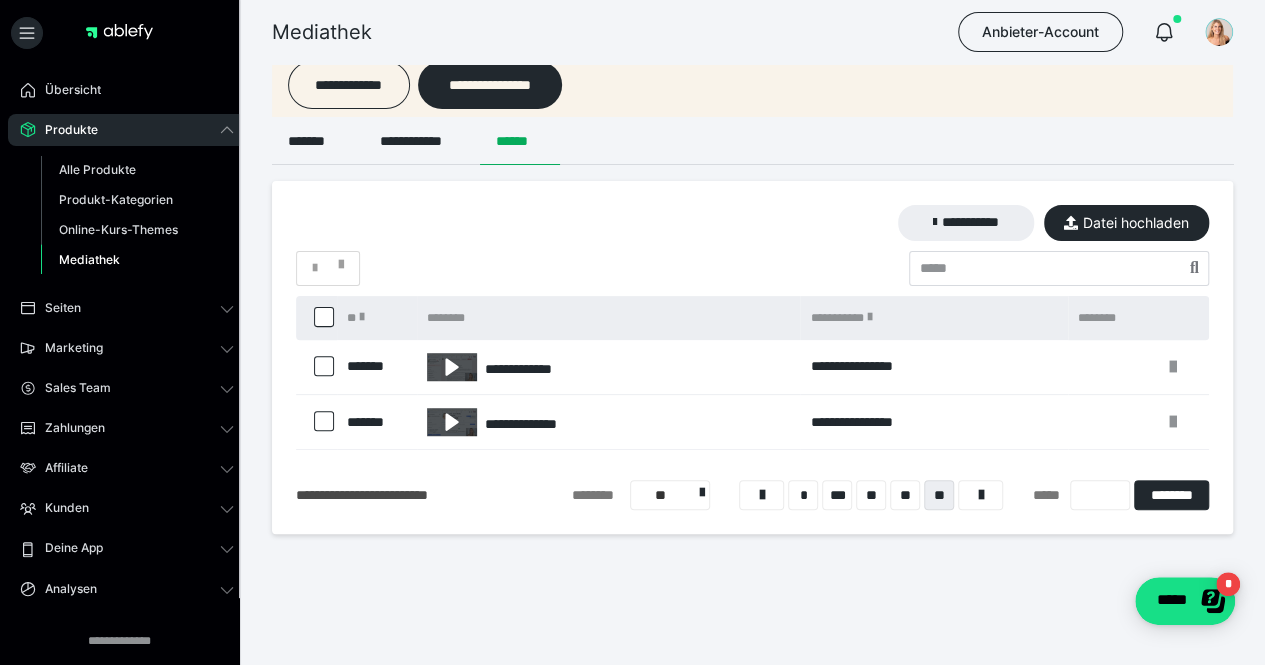 scroll, scrollTop: 148, scrollLeft: 0, axis: vertical 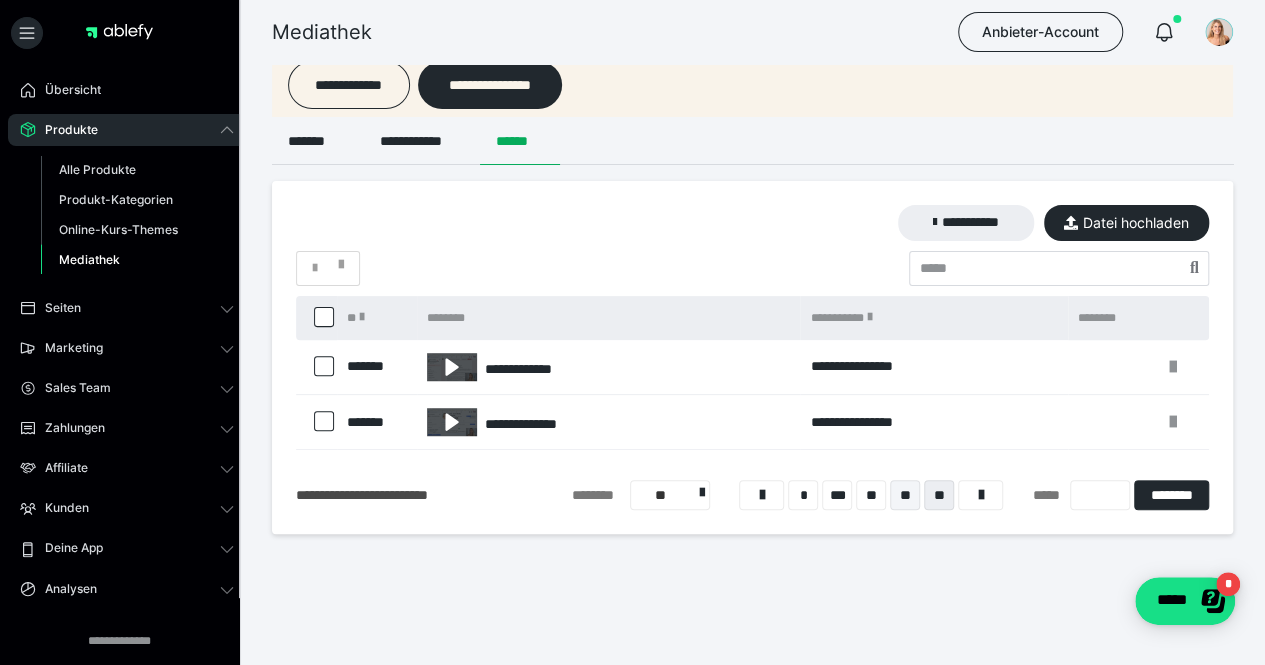 click on "**" at bounding box center [905, 495] 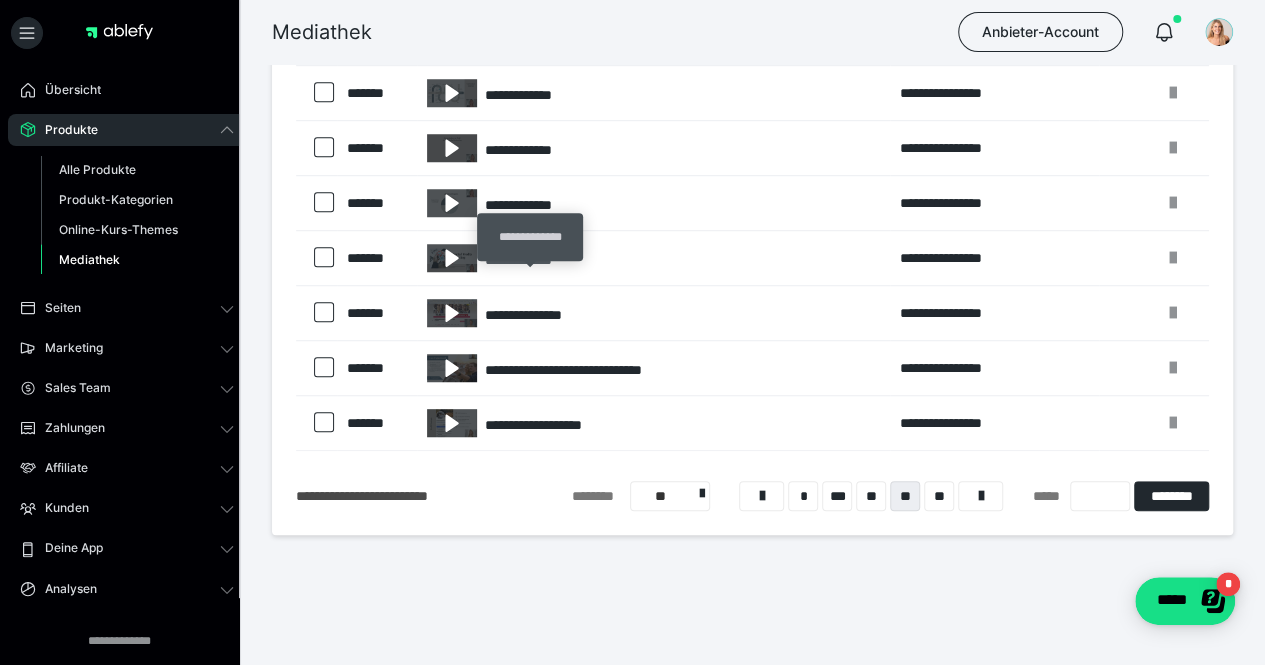 scroll, scrollTop: 497, scrollLeft: 0, axis: vertical 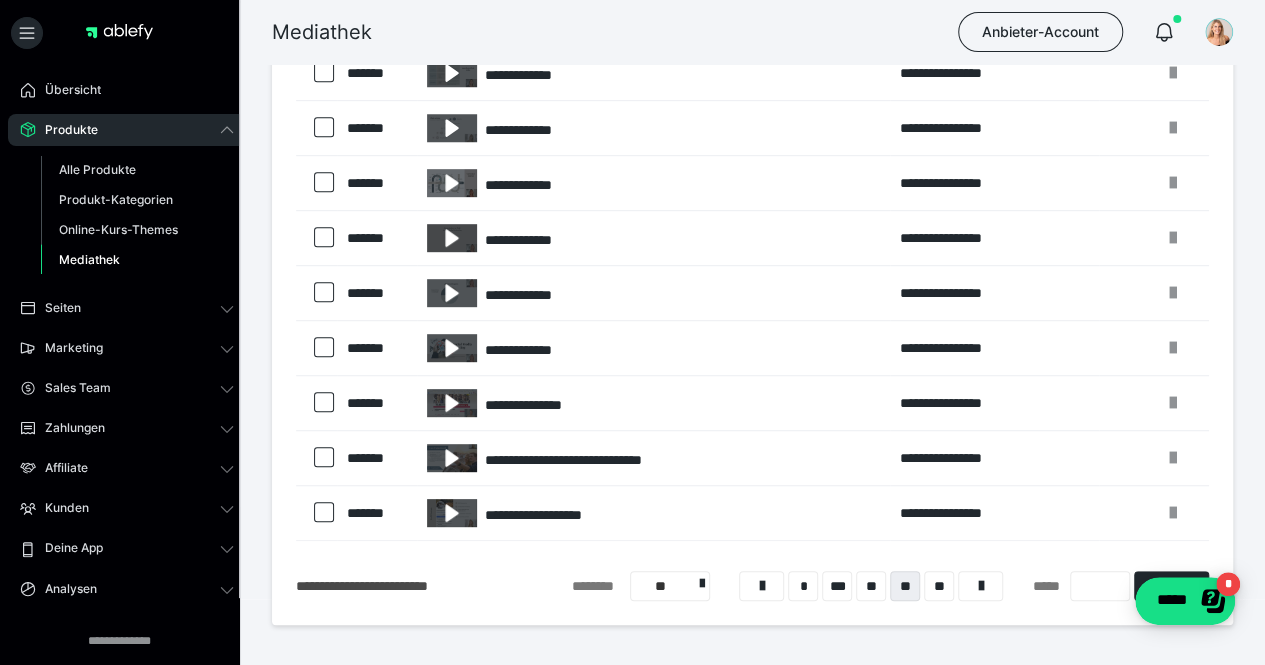 click at bounding box center (452, 183) 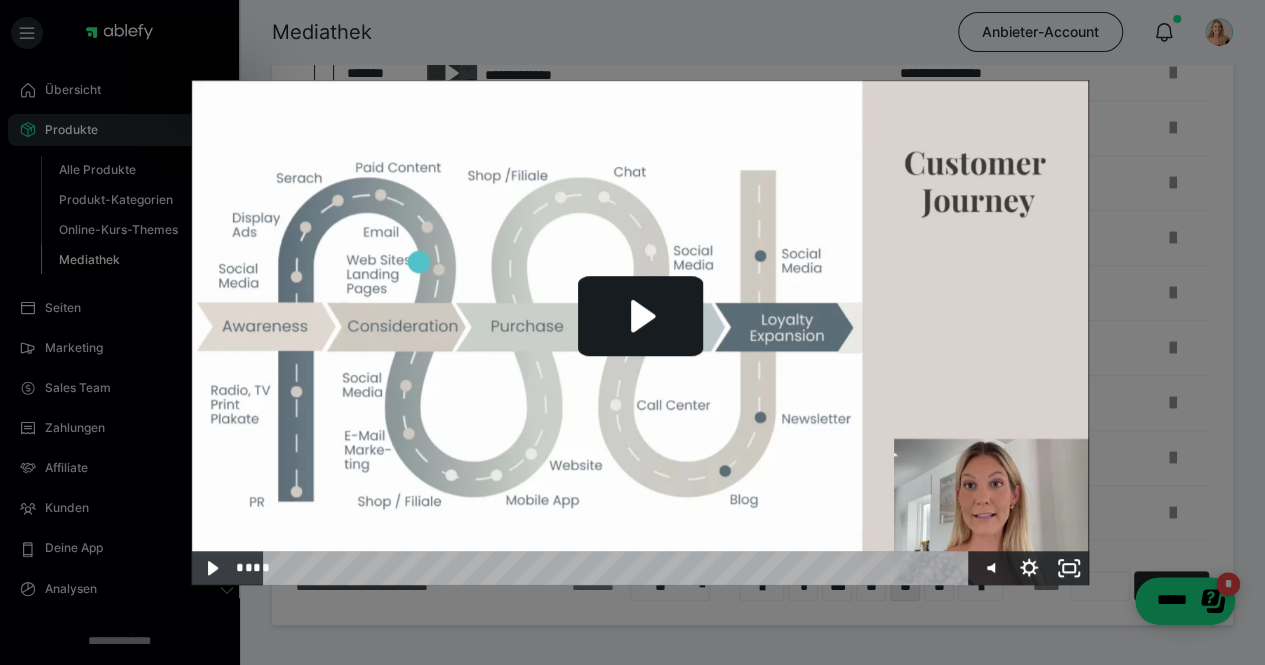click at bounding box center [640, 129] 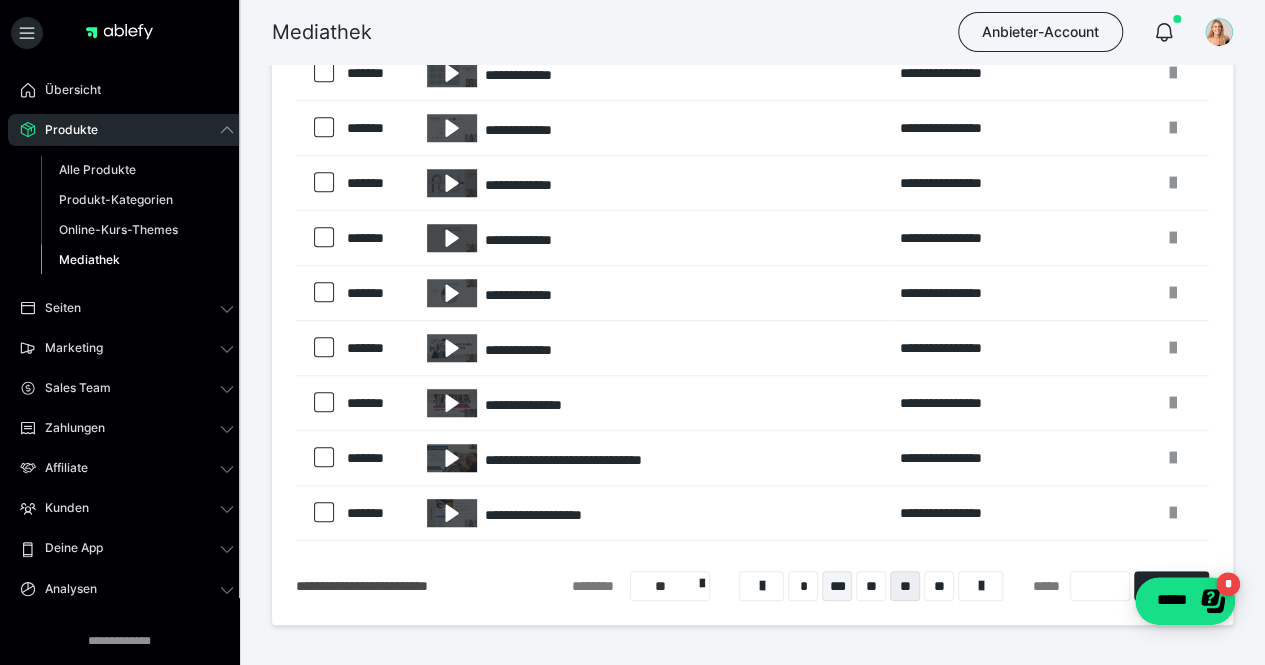 click on "***" at bounding box center [837, 586] 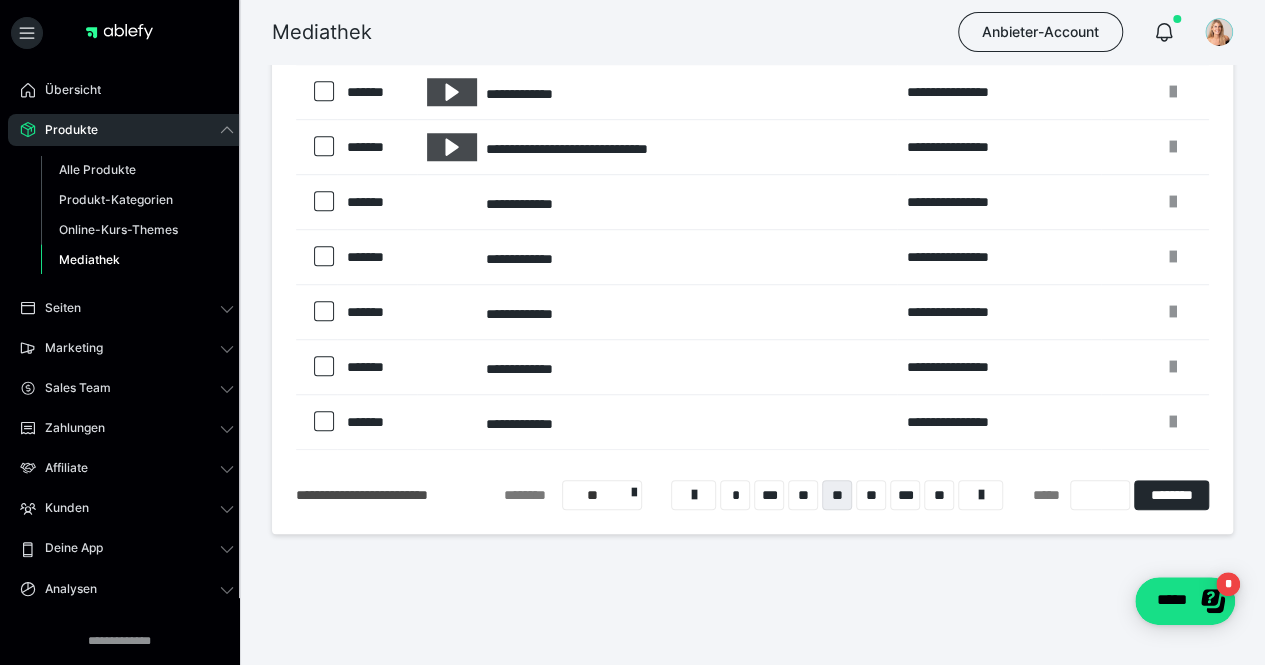 scroll, scrollTop: 563, scrollLeft: 0, axis: vertical 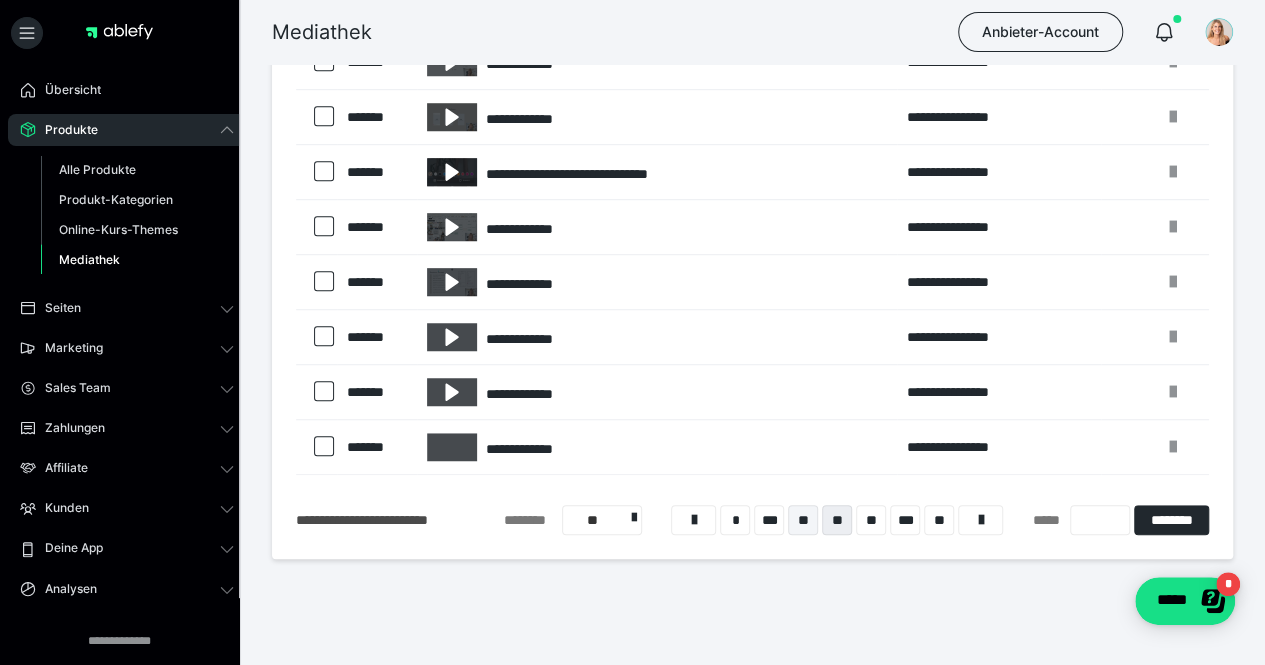 click on "**" at bounding box center [803, 520] 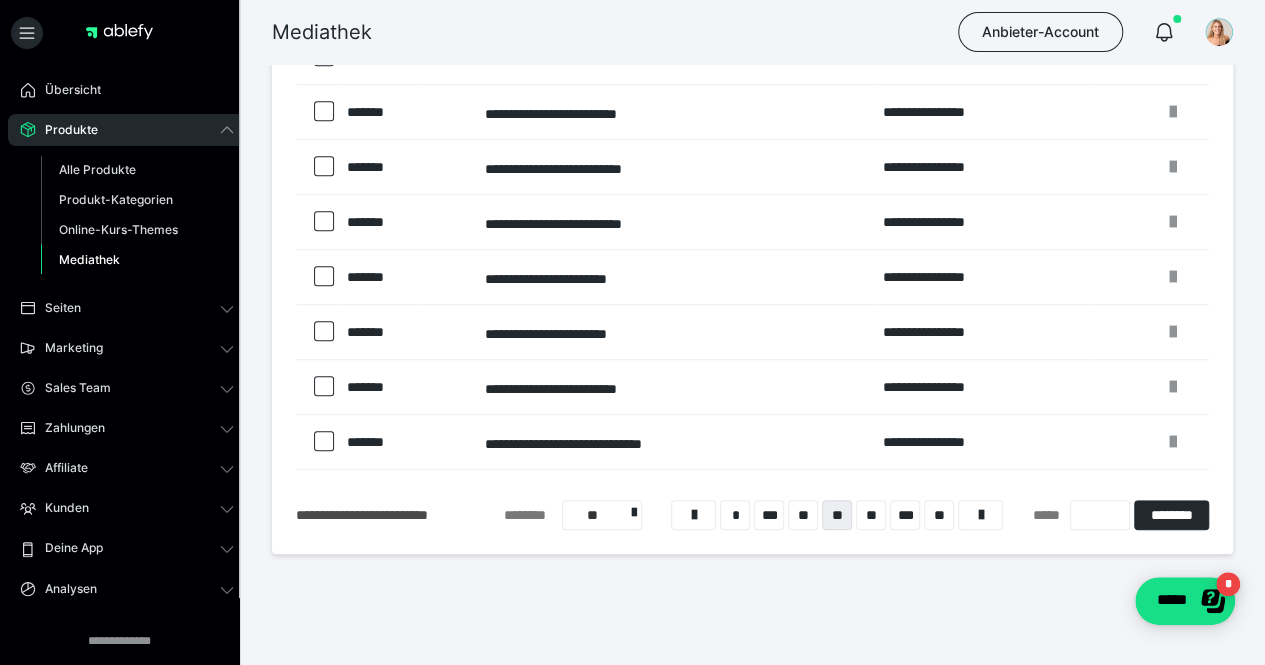 scroll, scrollTop: 363, scrollLeft: 0, axis: vertical 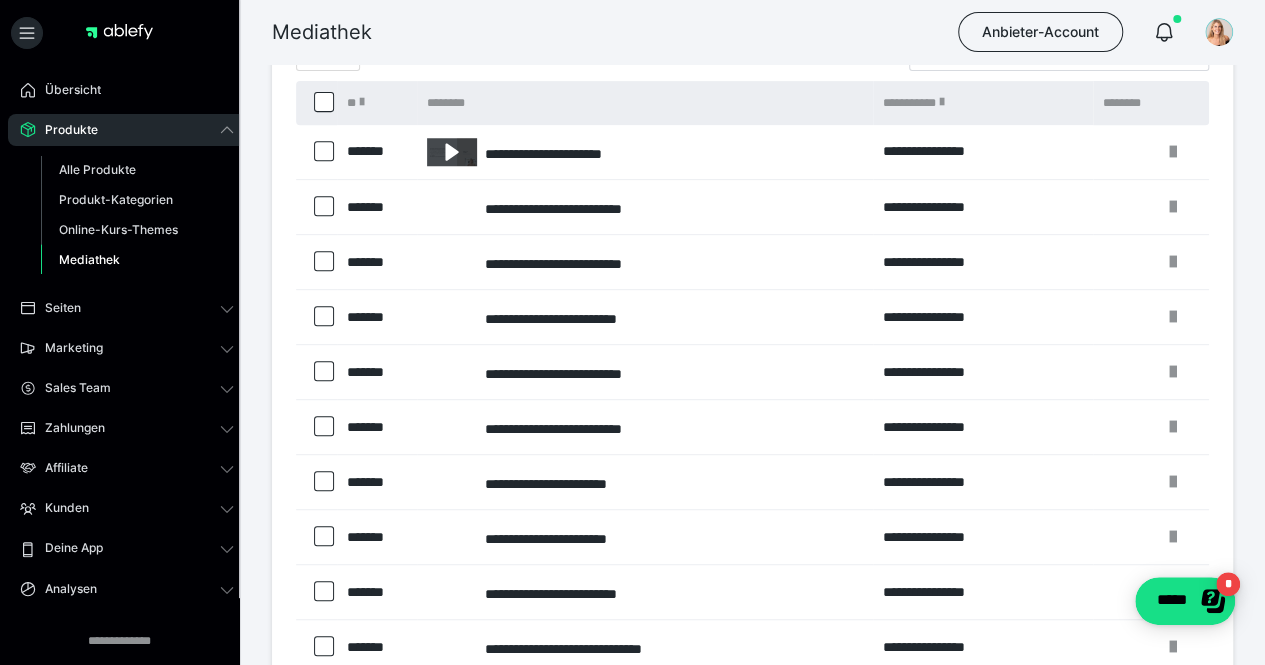 click on "**********" at bounding box center [752, 362] 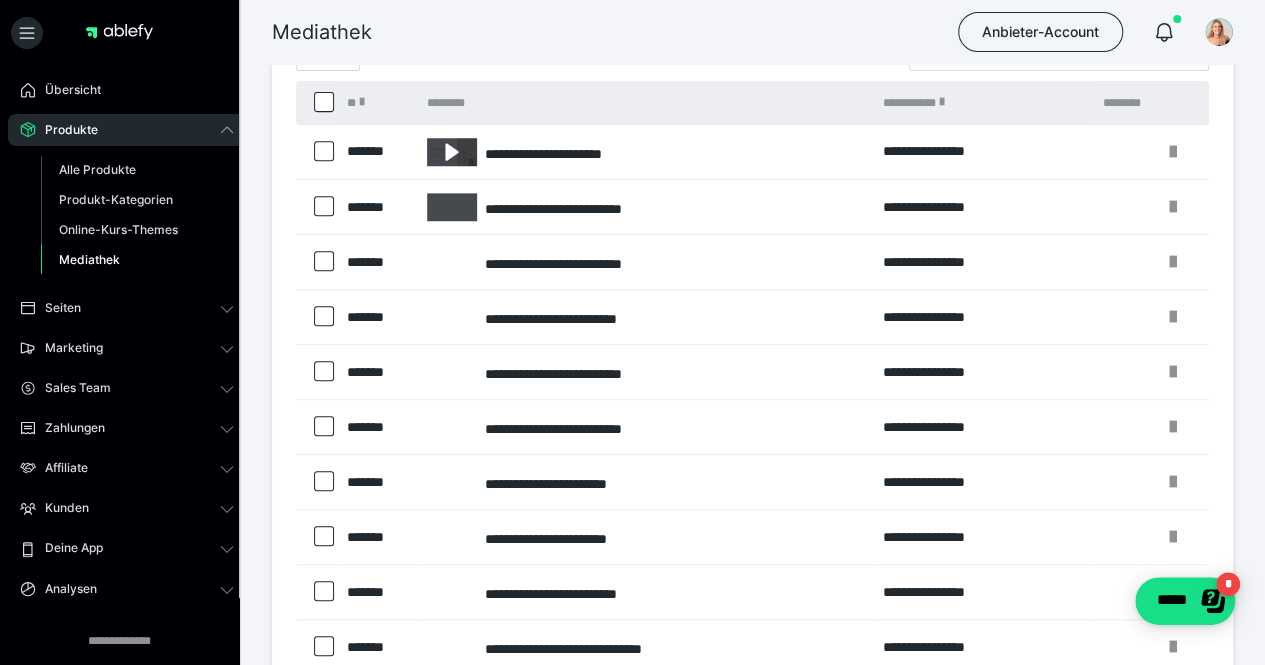 click on "**********" at bounding box center [645, 482] 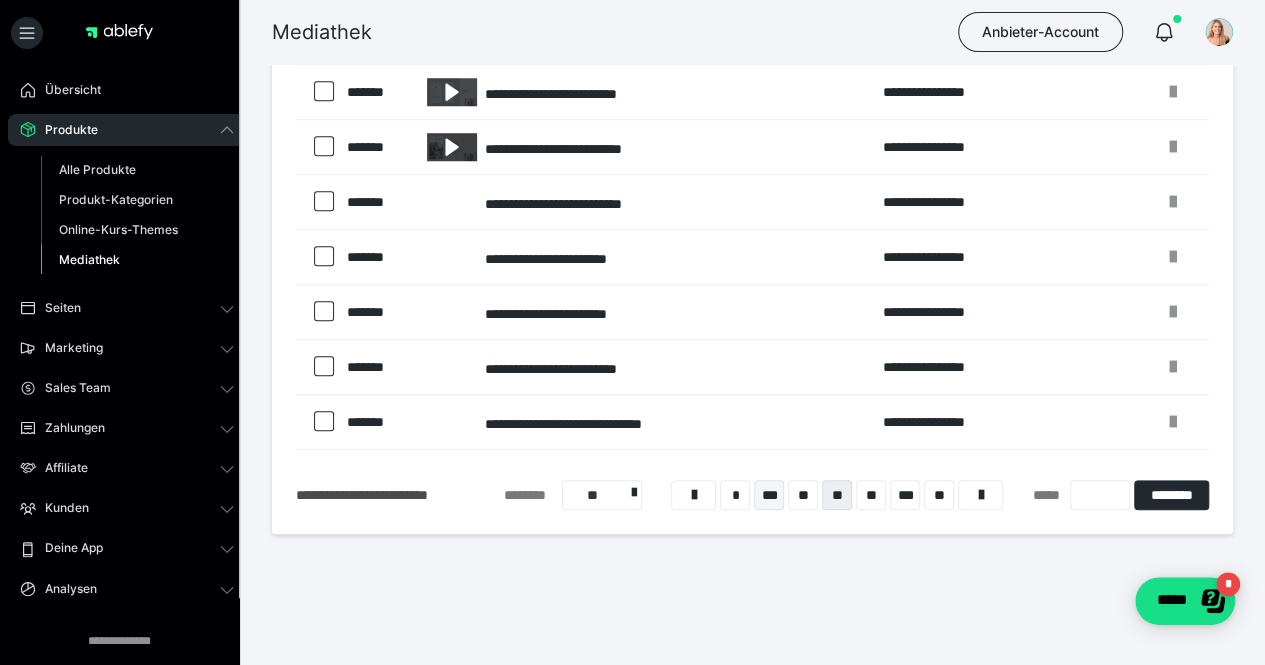 click on "***" at bounding box center (769, 495) 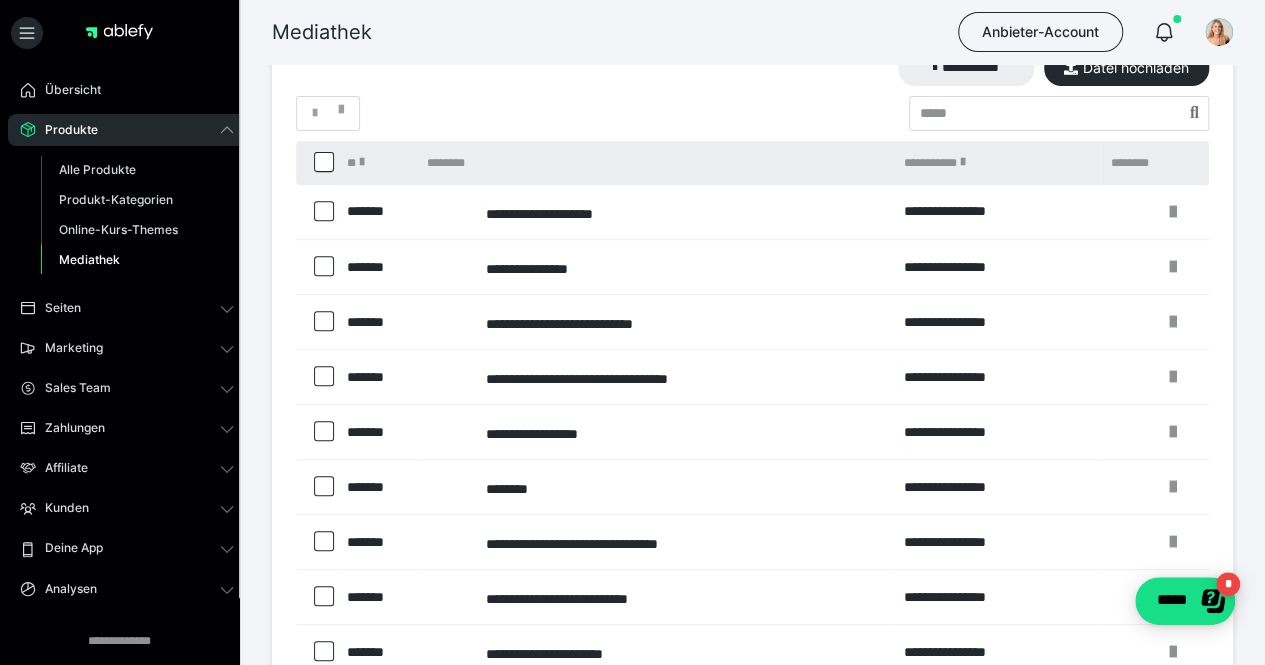 scroll, scrollTop: 588, scrollLeft: 0, axis: vertical 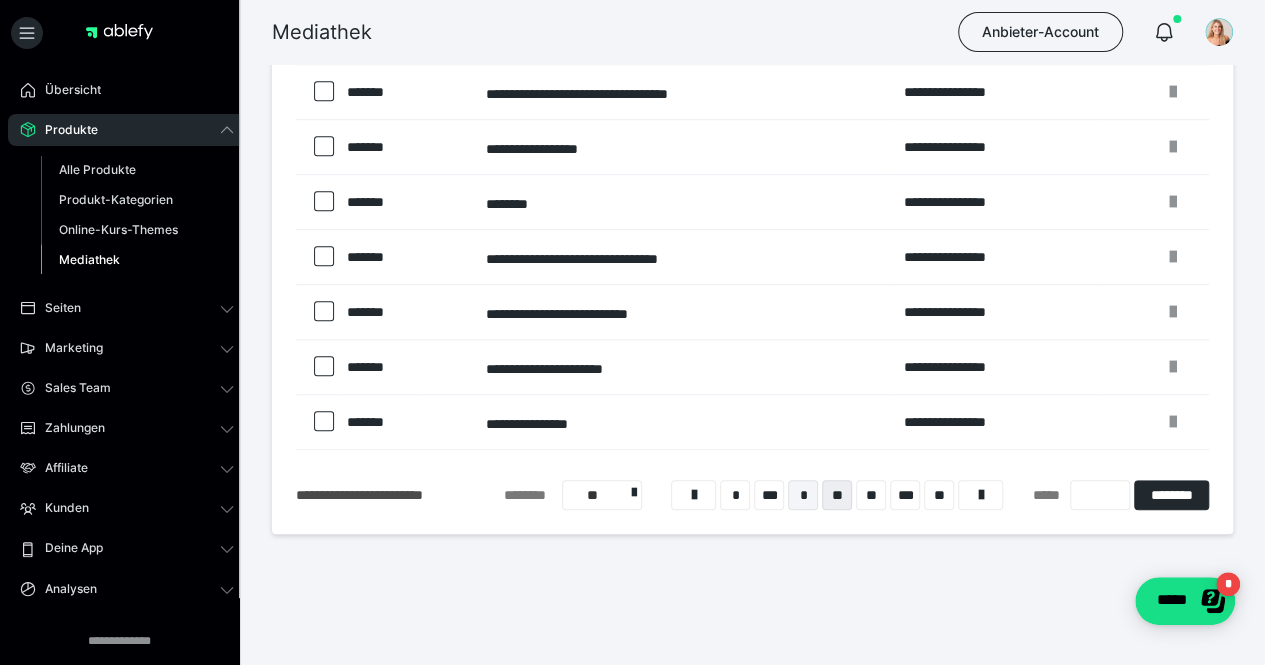 click on "*" at bounding box center [803, 495] 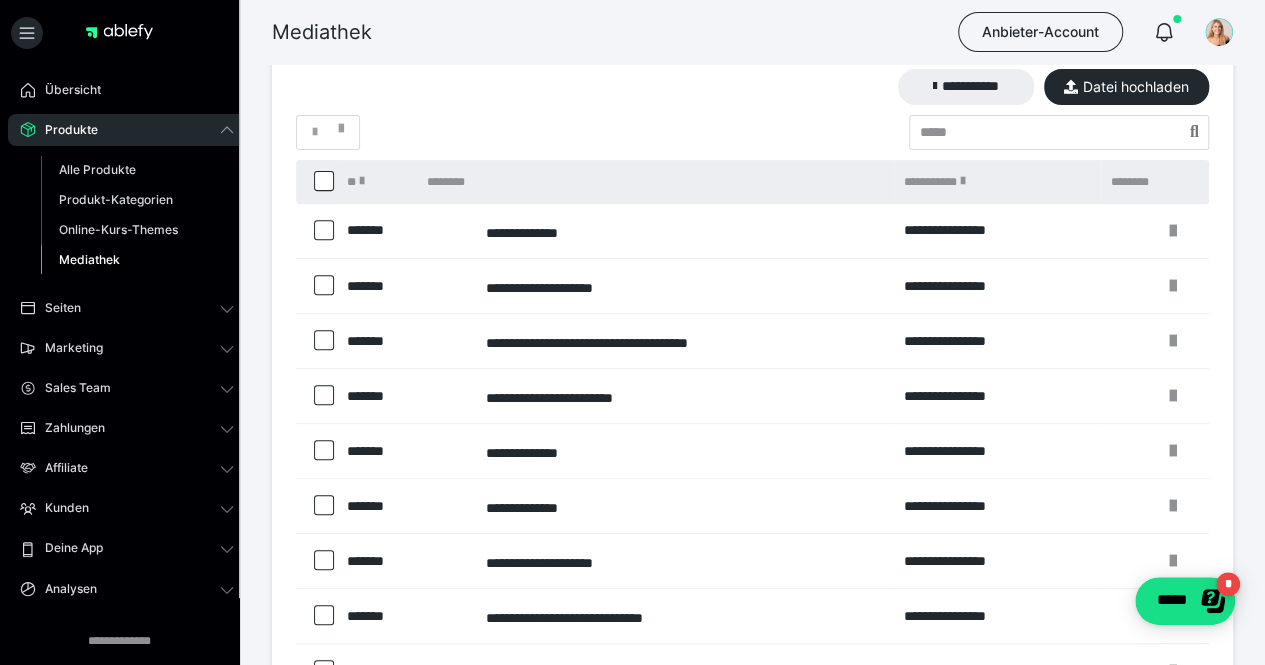 scroll, scrollTop: 420, scrollLeft: 0, axis: vertical 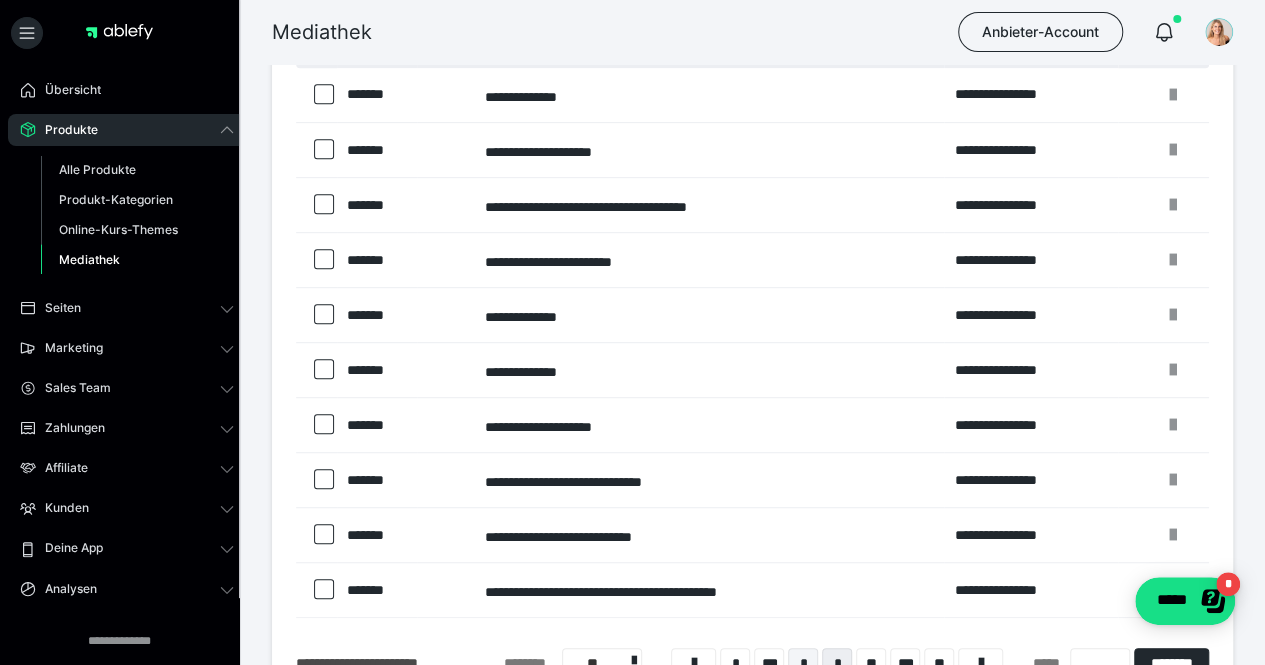 click on "*" at bounding box center (803, 663) 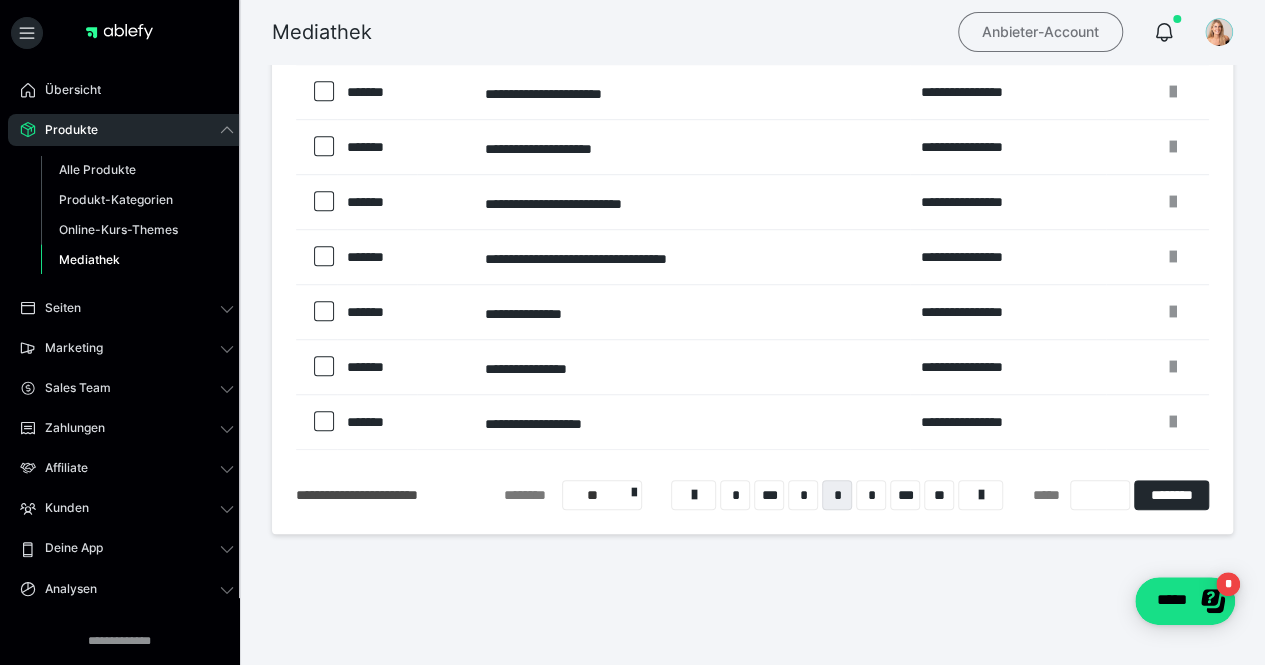 scroll, scrollTop: 0, scrollLeft: 0, axis: both 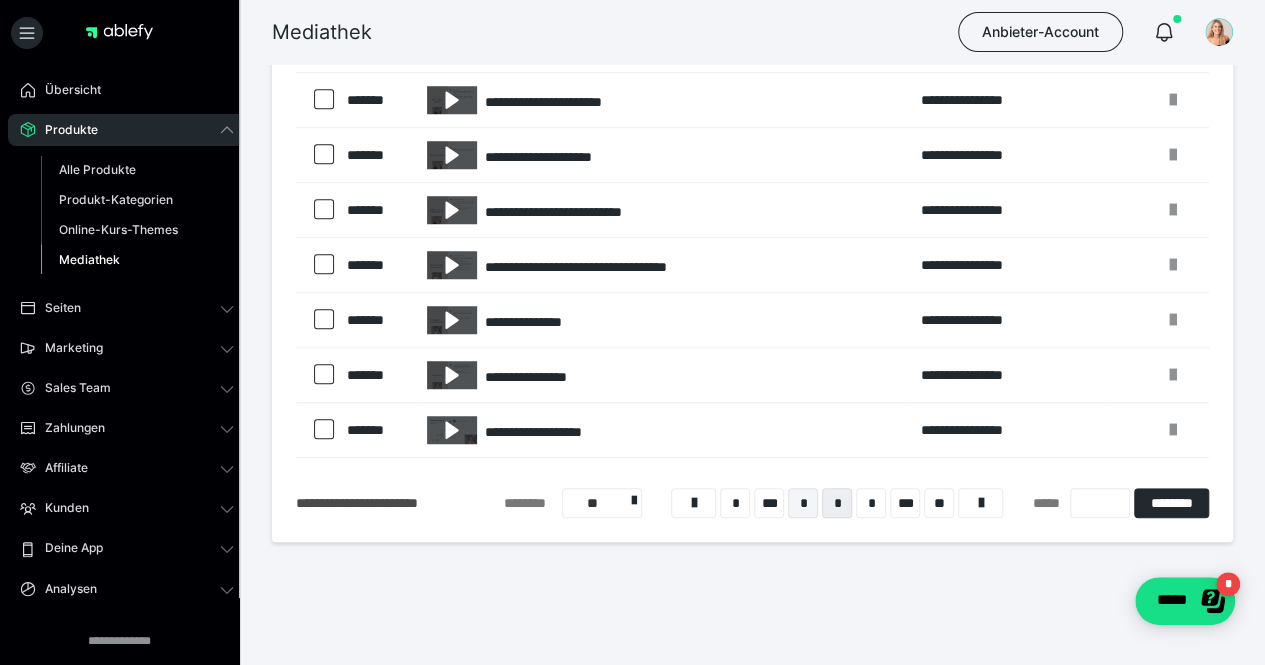 click on "**********" at bounding box center (752, 145) 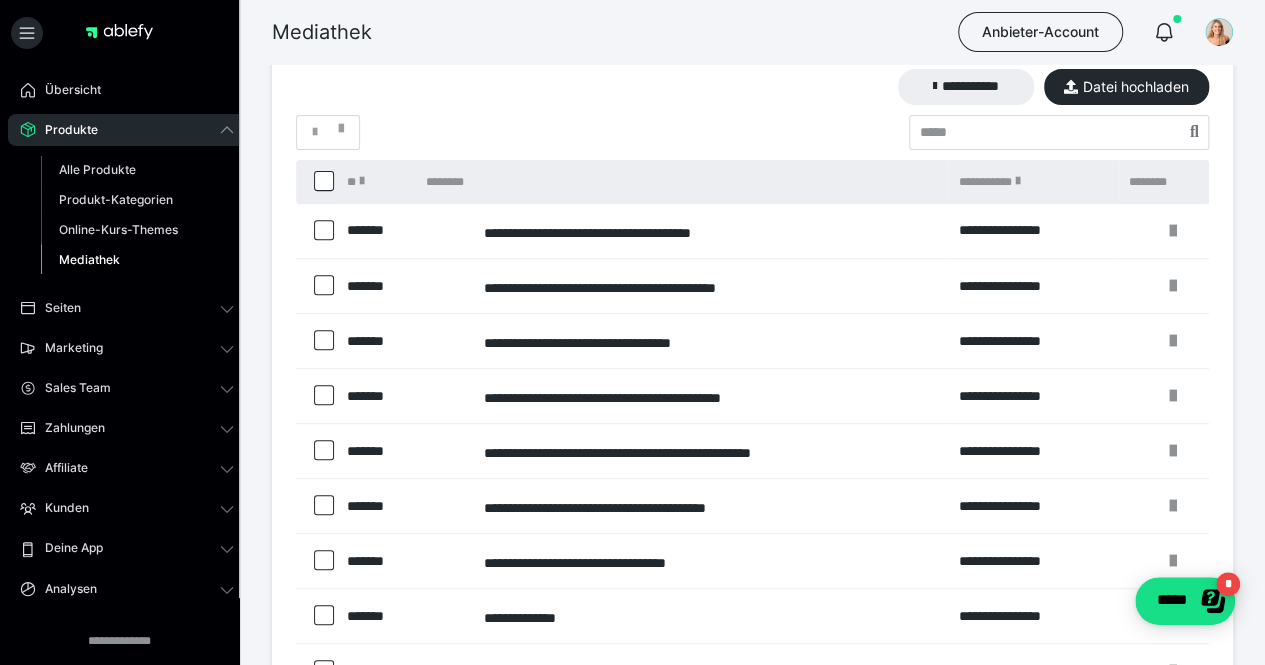 scroll, scrollTop: 572, scrollLeft: 0, axis: vertical 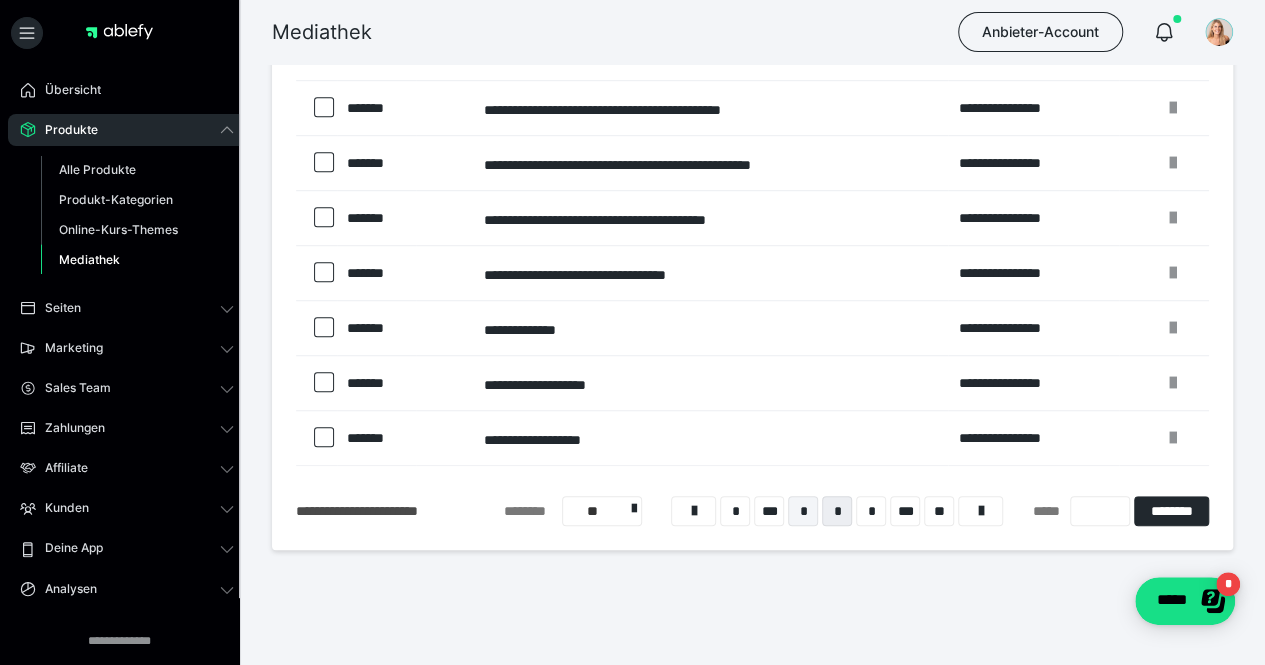 click on "*" at bounding box center (803, 511) 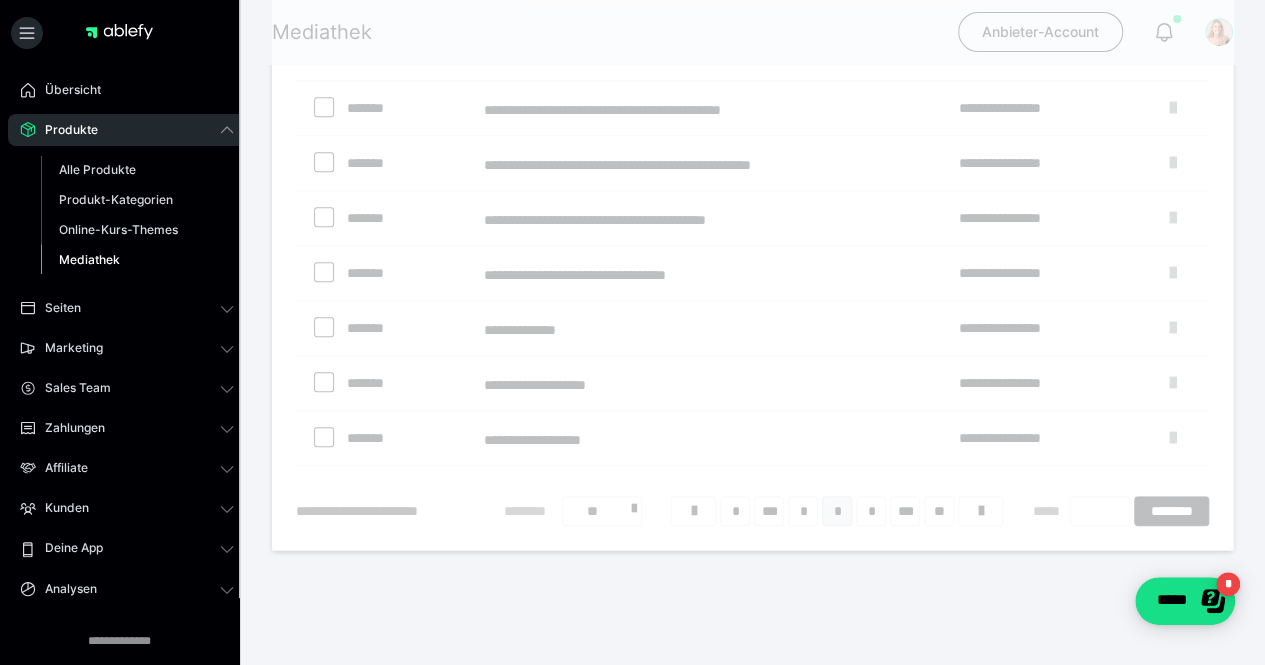 scroll, scrollTop: 284, scrollLeft: 0, axis: vertical 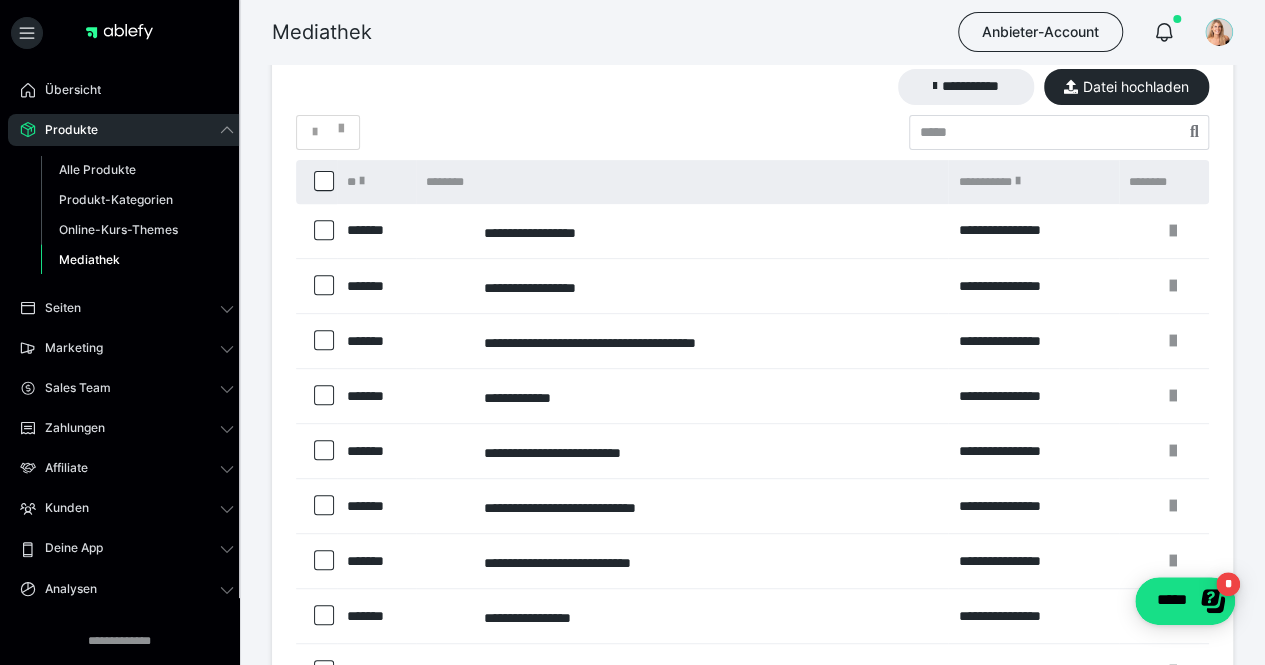 click at bounding box center [980, 799] 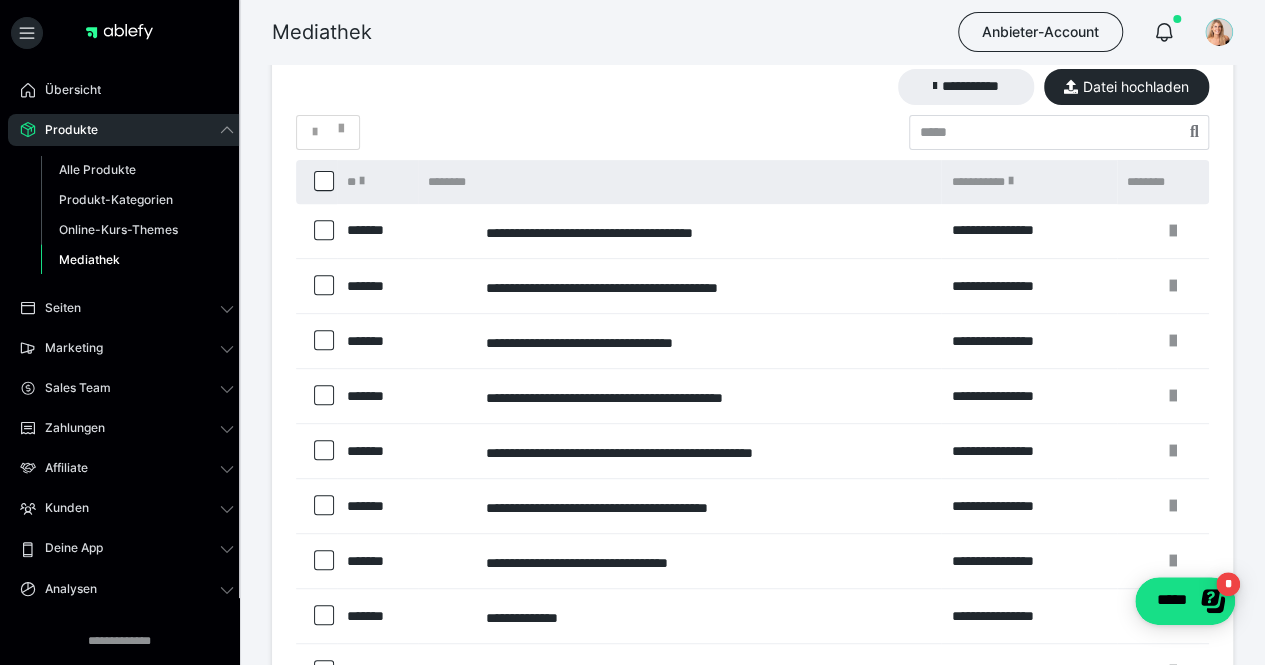 click on "**" at bounding box center (939, 799) 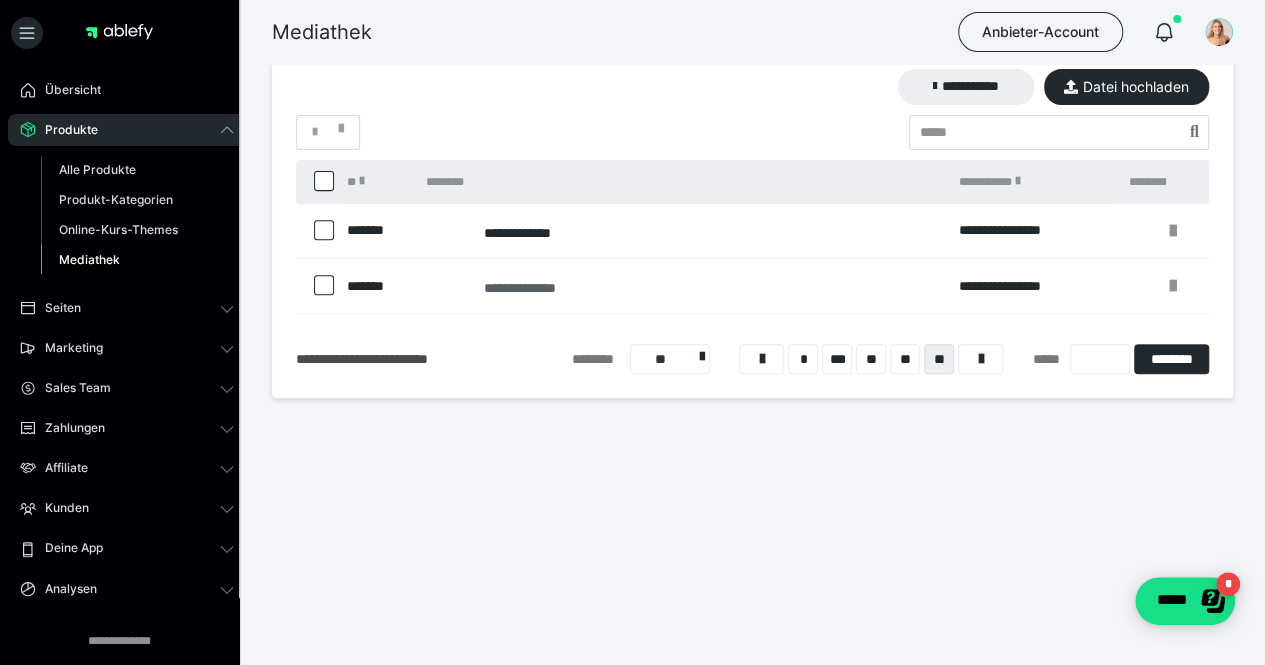 scroll, scrollTop: 148, scrollLeft: 0, axis: vertical 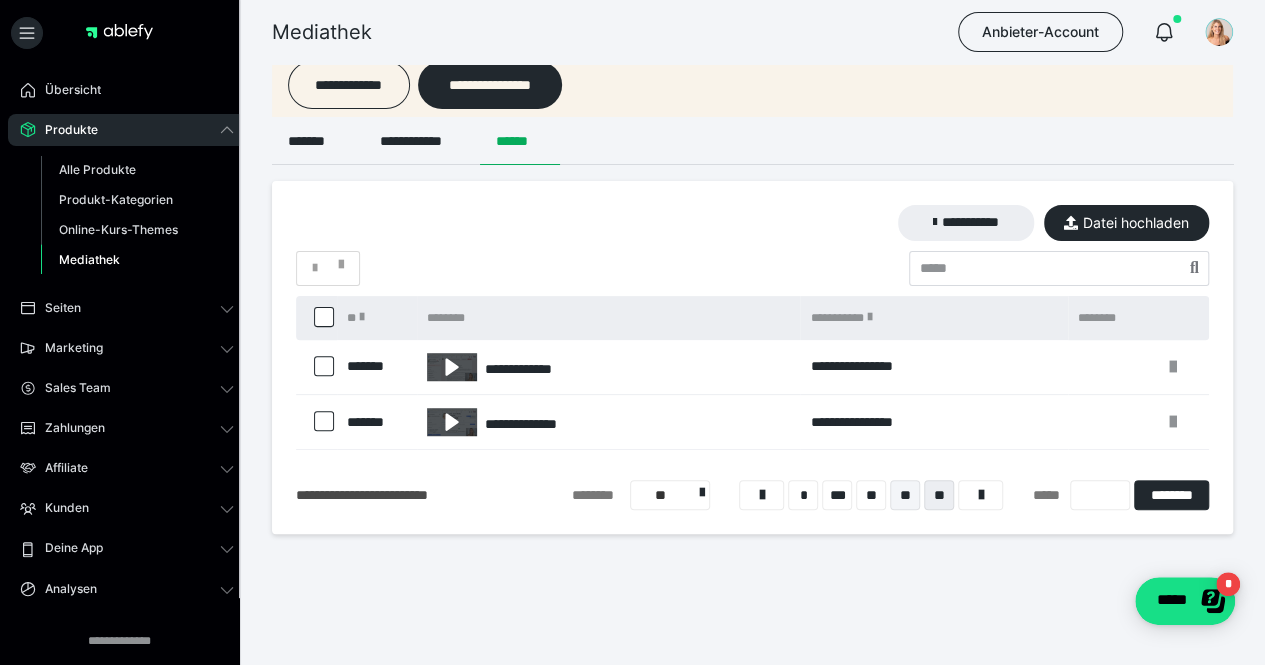 click on "**" at bounding box center (905, 495) 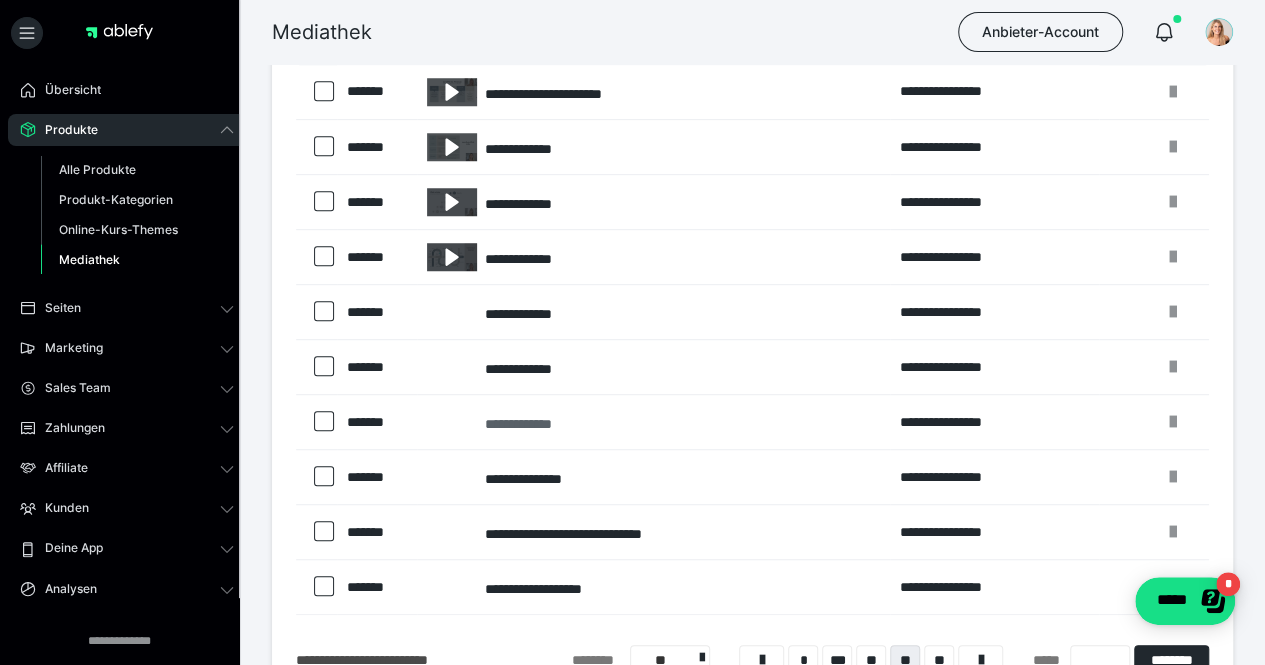 scroll, scrollTop: 389, scrollLeft: 0, axis: vertical 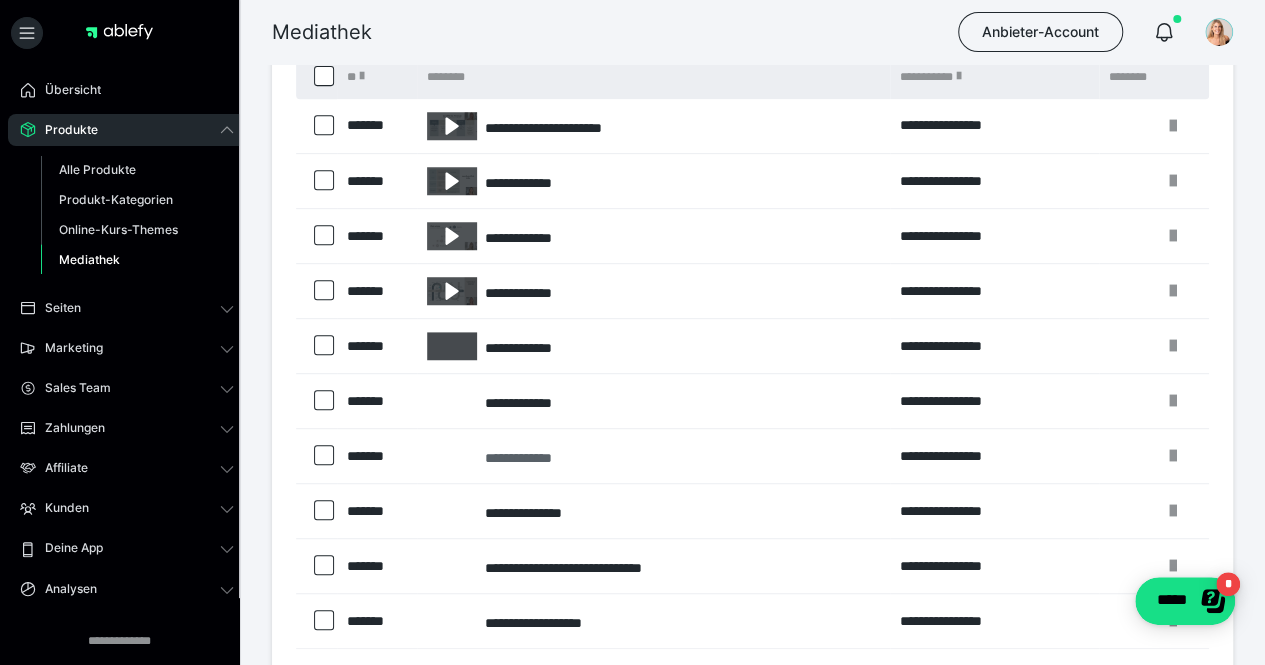 click on "**********" at bounding box center (632, 447) 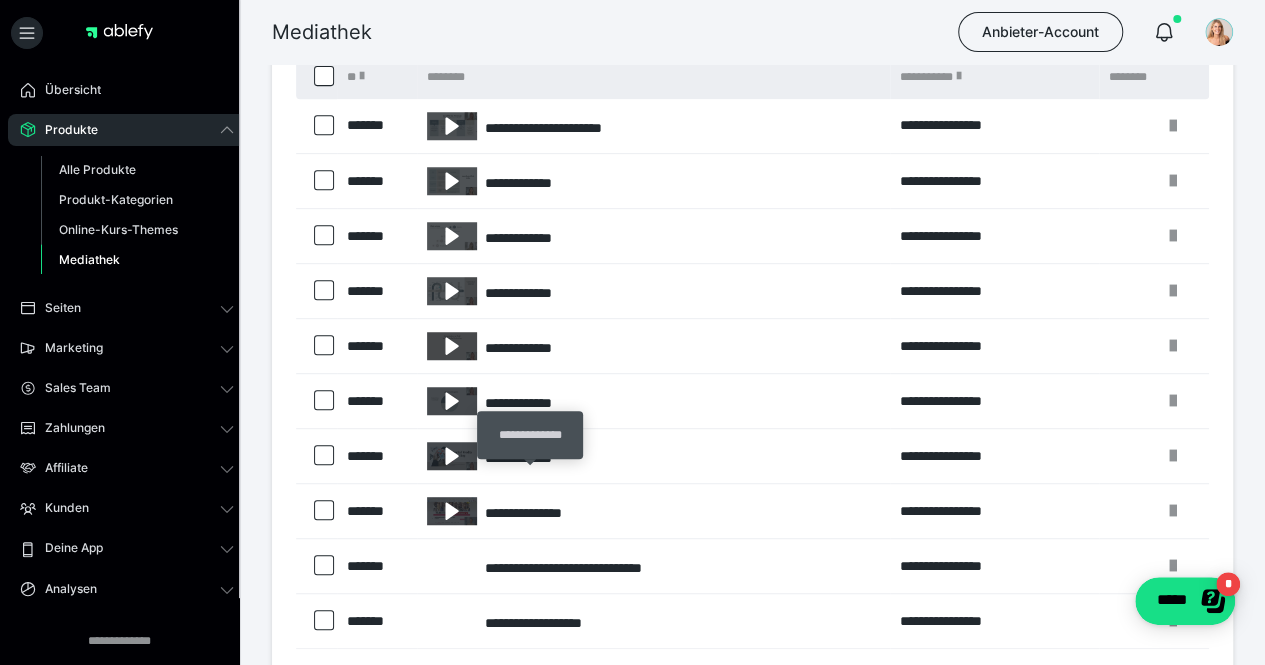 scroll, scrollTop: 414, scrollLeft: 0, axis: vertical 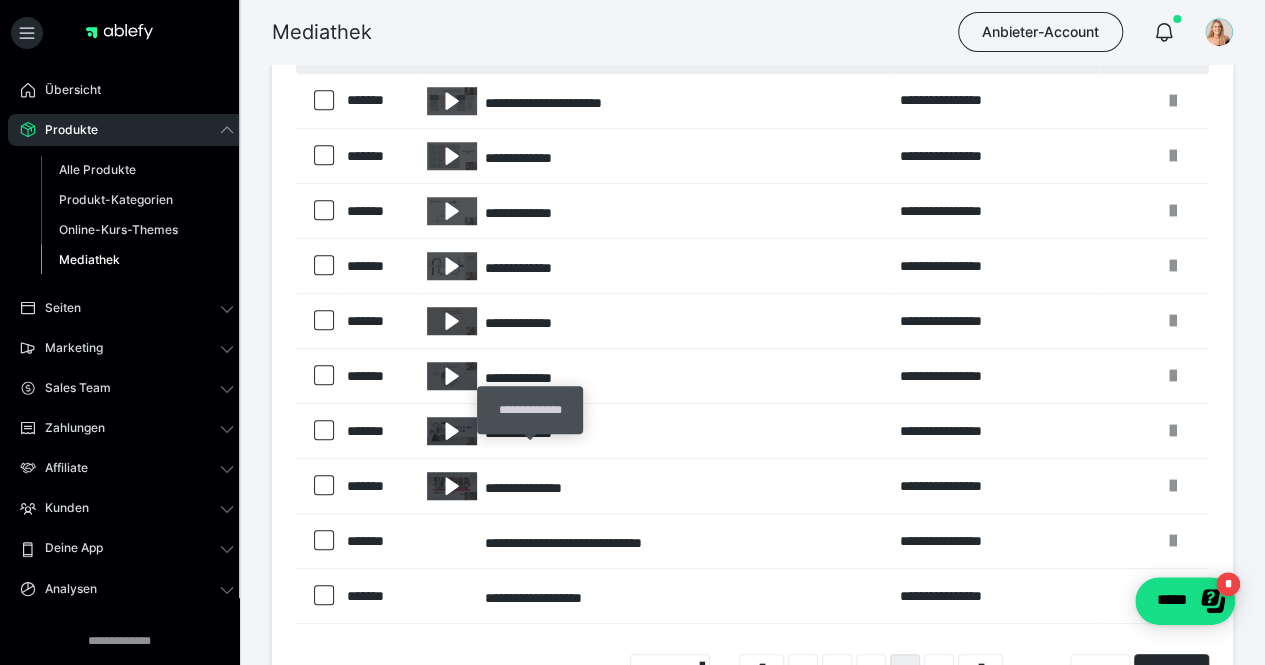 click on "**********" at bounding box center (653, 266) 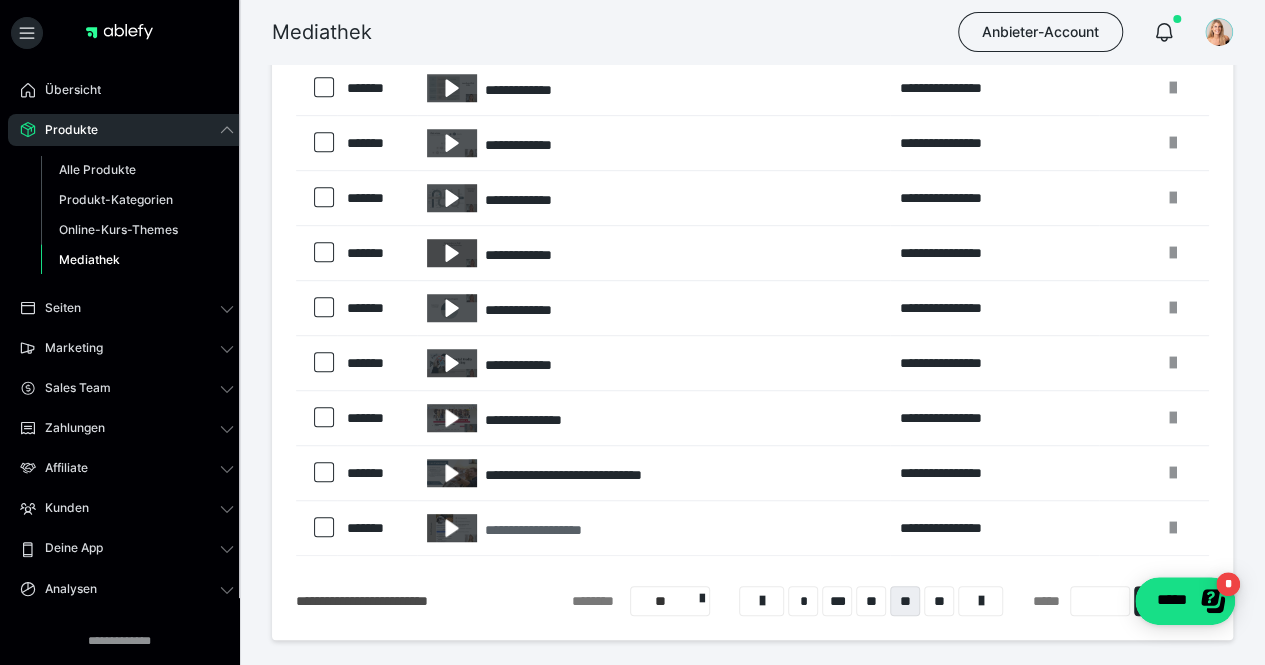 scroll, scrollTop: 543, scrollLeft: 0, axis: vertical 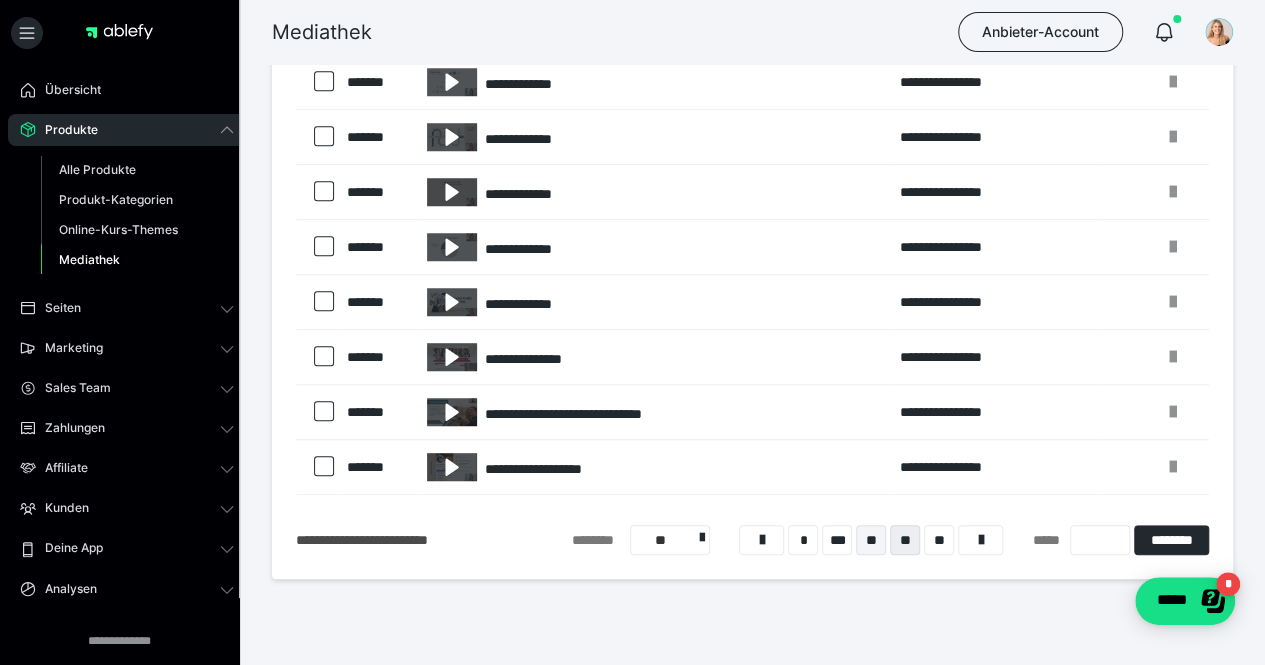 click on "**" at bounding box center [871, 540] 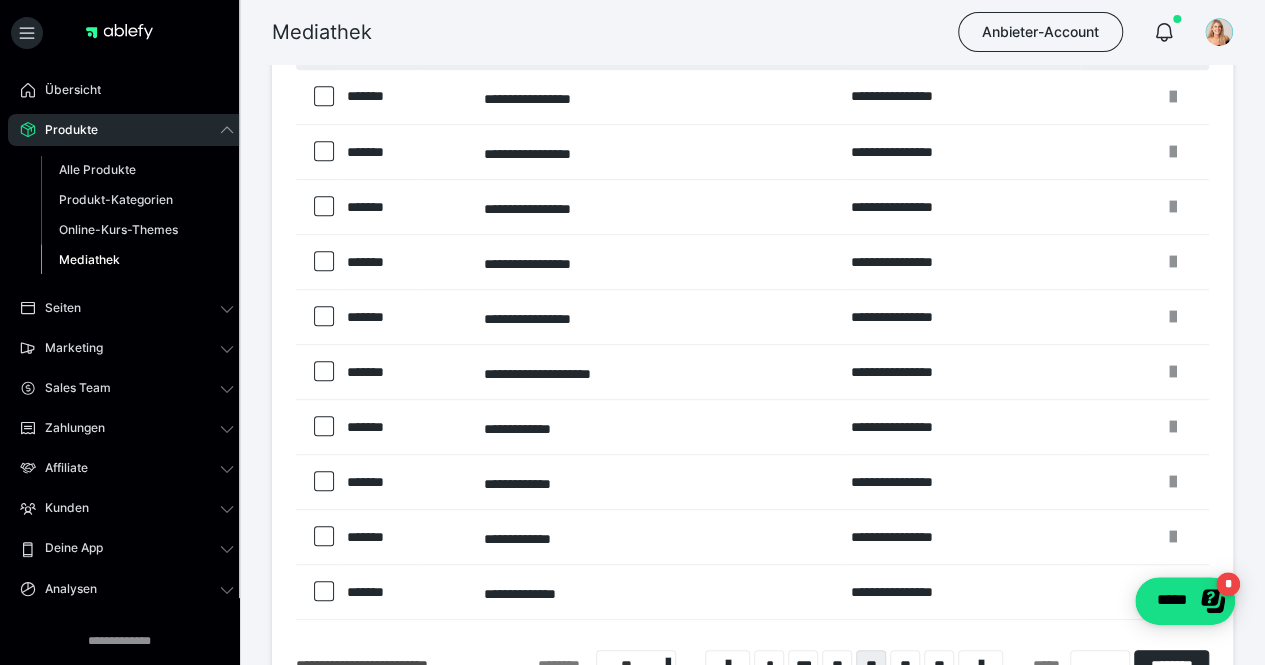scroll, scrollTop: 532, scrollLeft: 0, axis: vertical 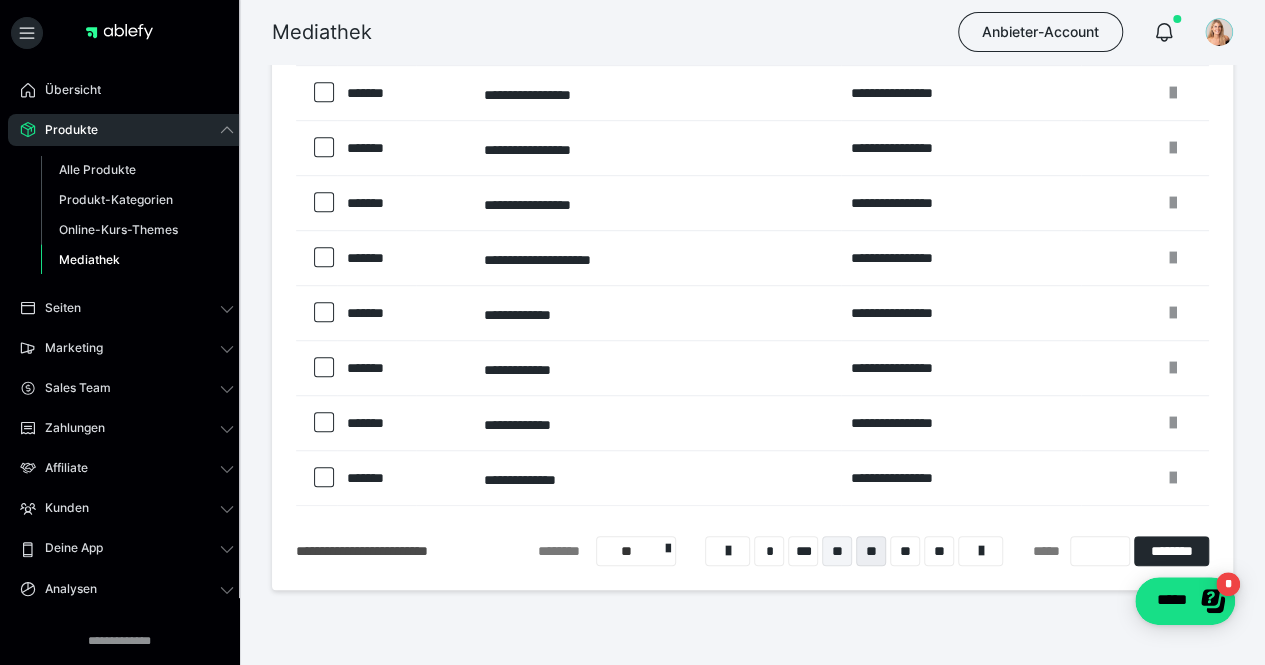 click on "**" at bounding box center [837, 551] 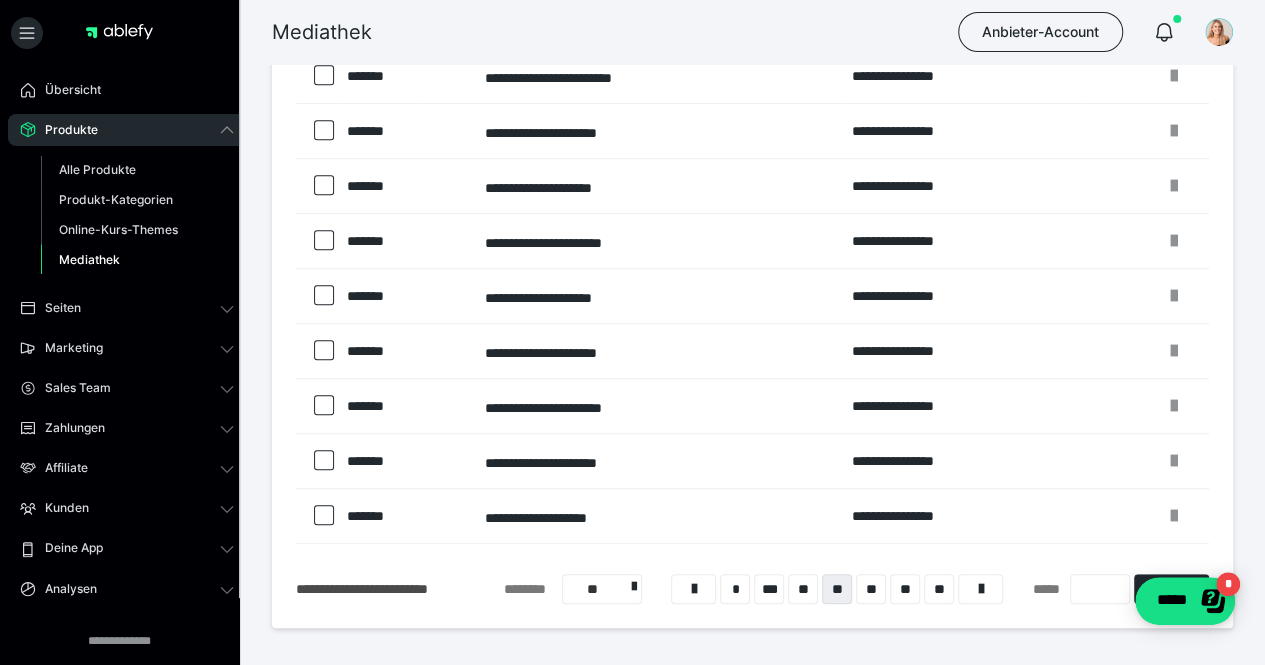 scroll, scrollTop: 406, scrollLeft: 0, axis: vertical 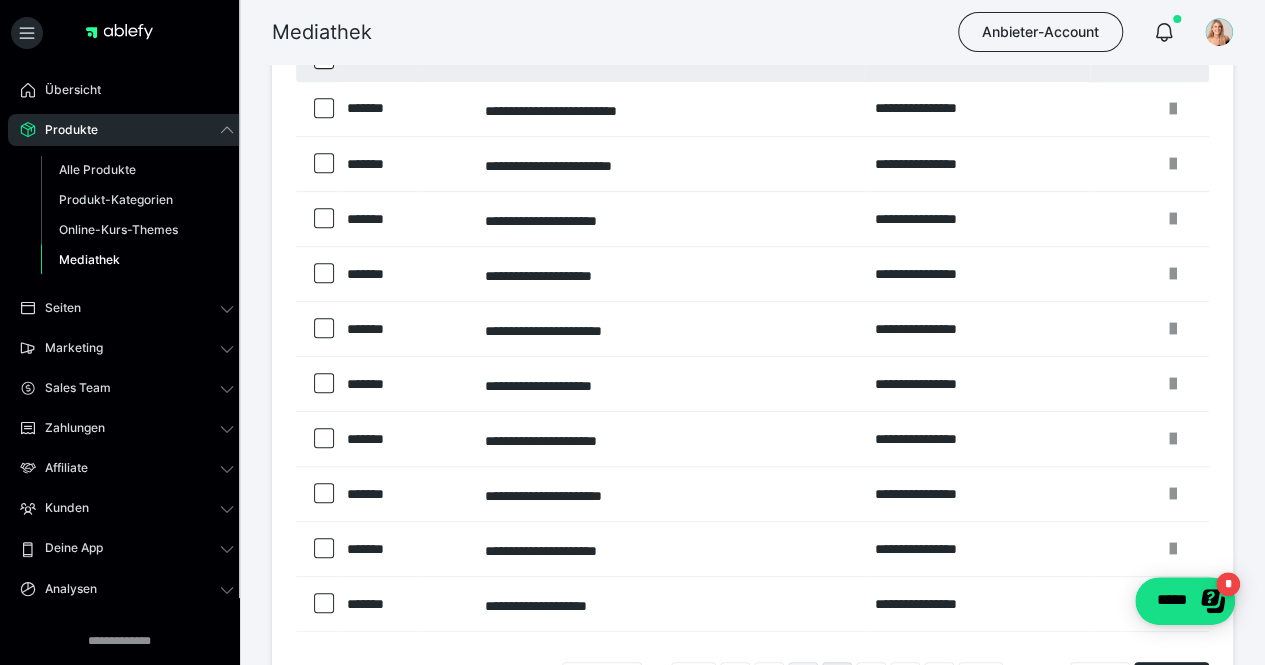 click on "**" at bounding box center [803, 677] 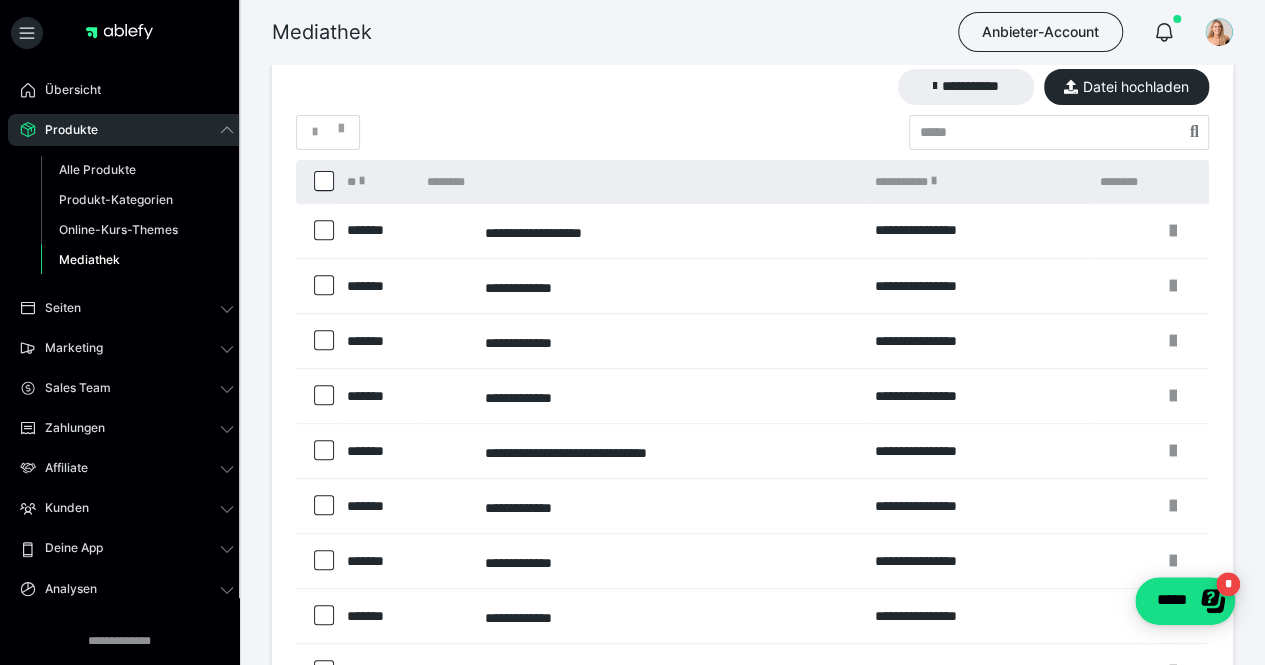 scroll, scrollTop: 408, scrollLeft: 0, axis: vertical 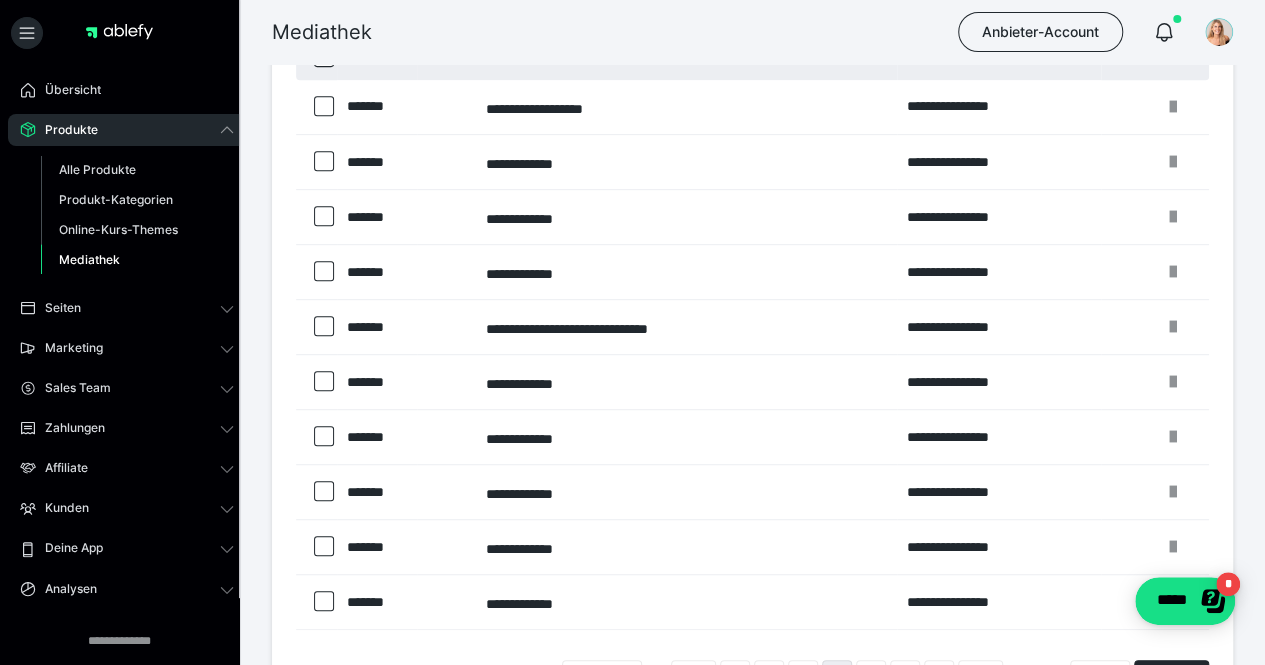 click on "**********" at bounding box center (657, 492) 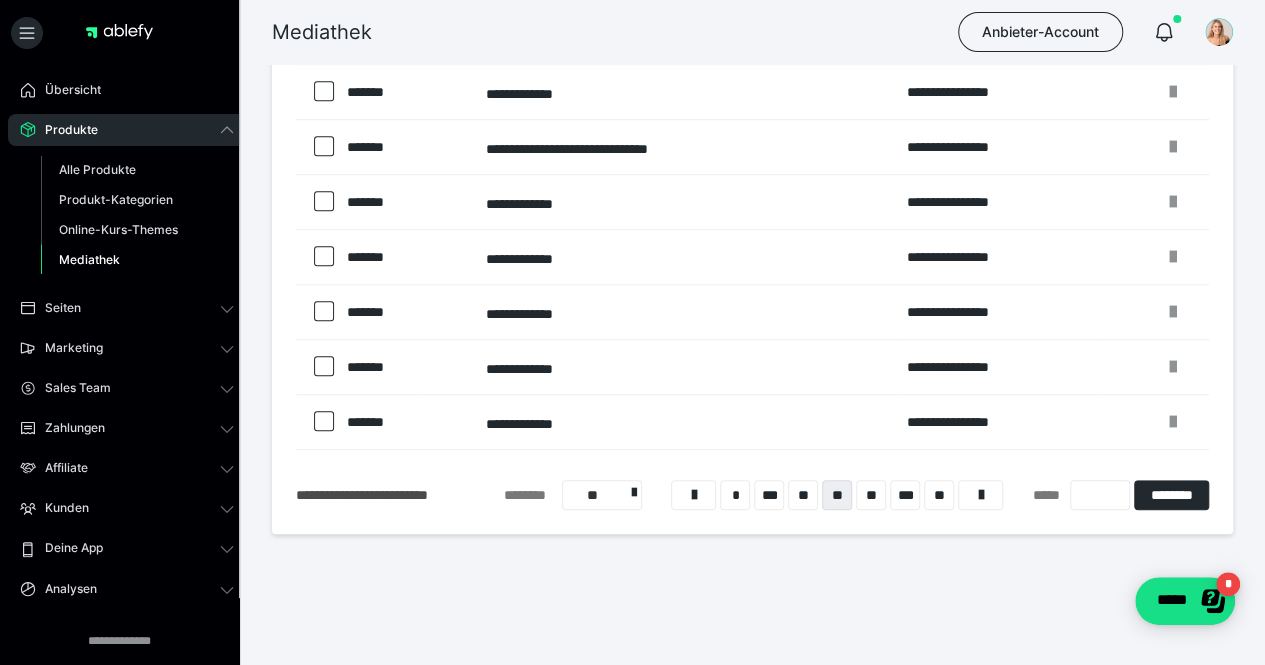 click on "**********" at bounding box center [657, 422] 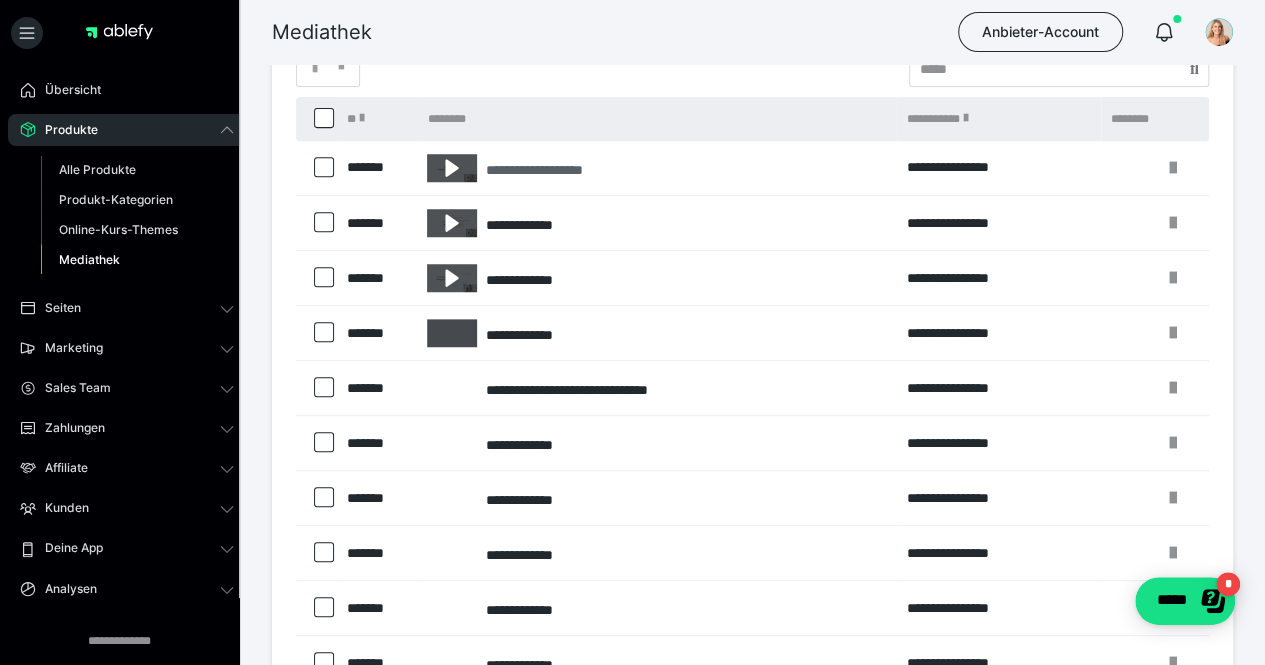 click on "**********" at bounding box center [632, 489] 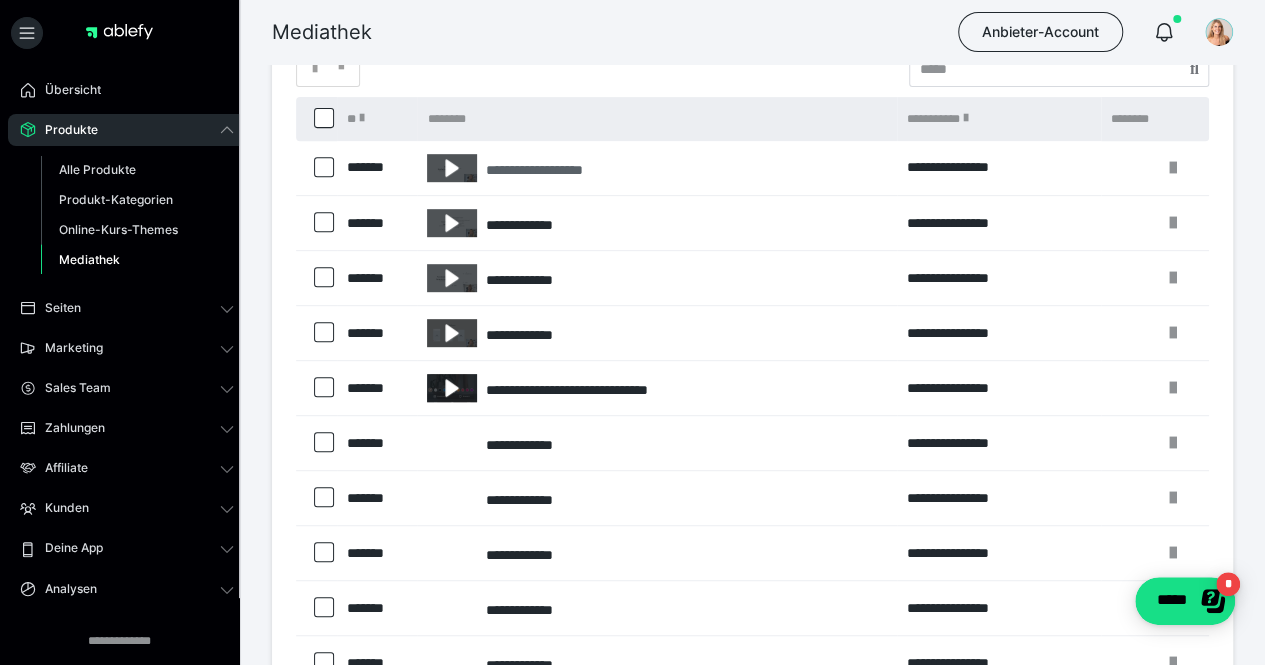 click on "**********" at bounding box center (556, 170) 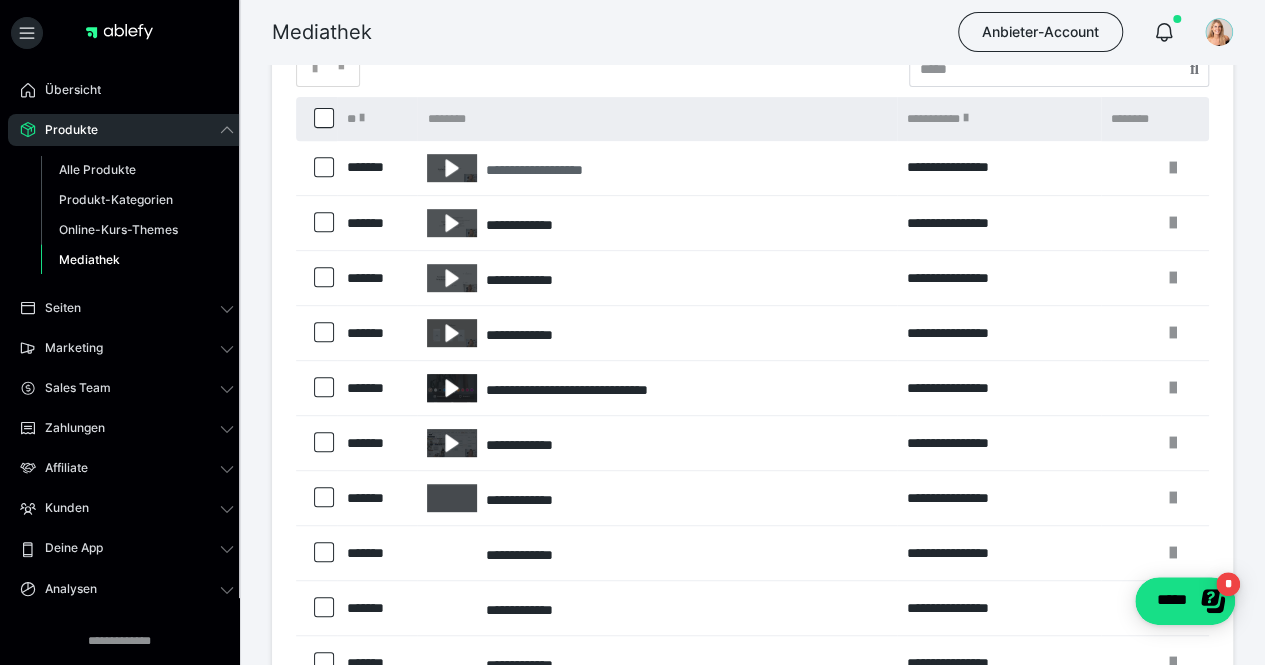scroll, scrollTop: 330, scrollLeft: 0, axis: vertical 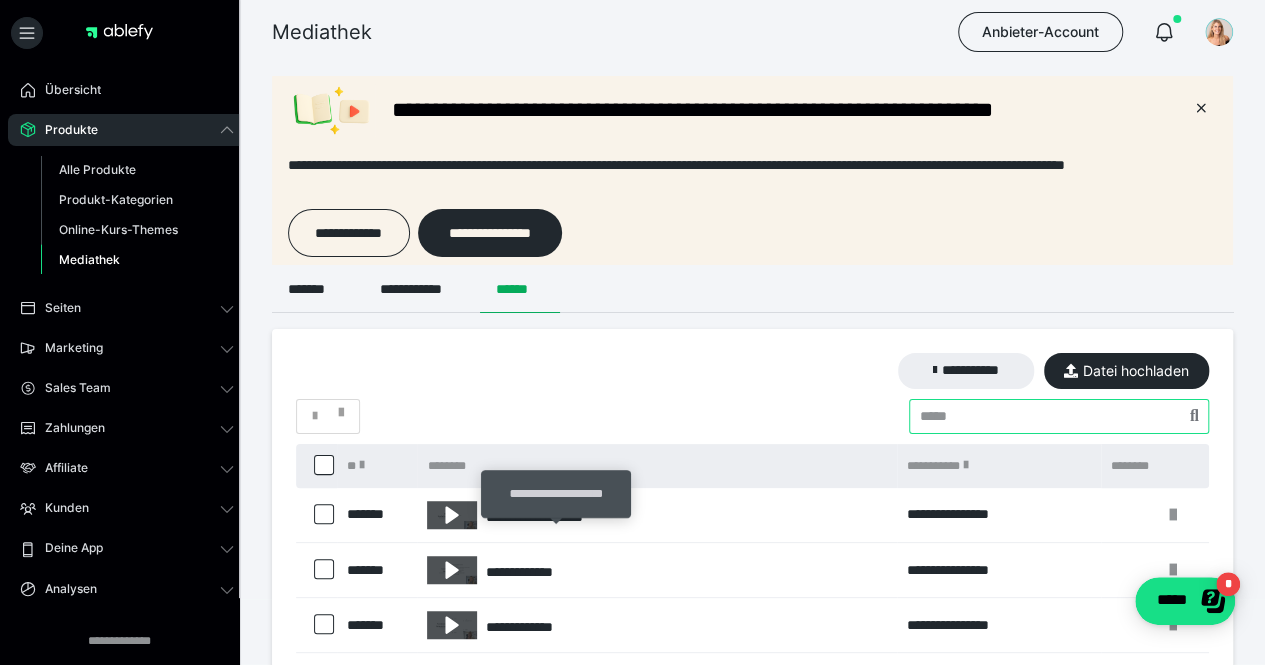 click at bounding box center [1059, 416] 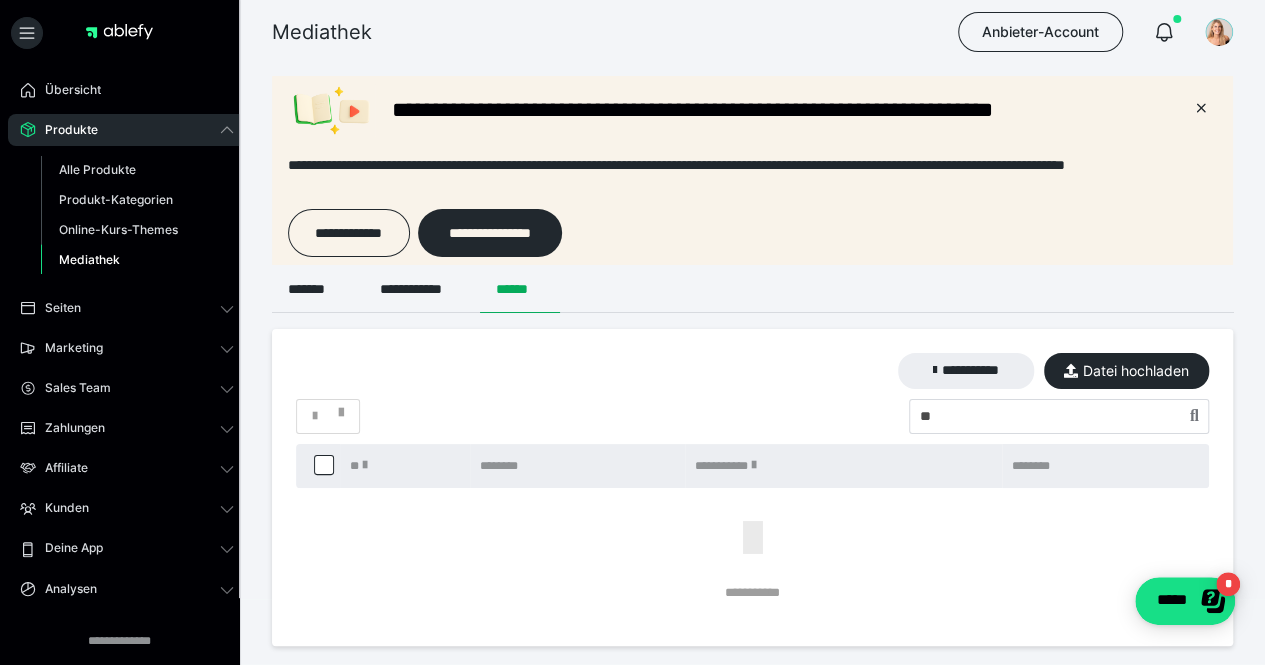 scroll, scrollTop: 112, scrollLeft: 0, axis: vertical 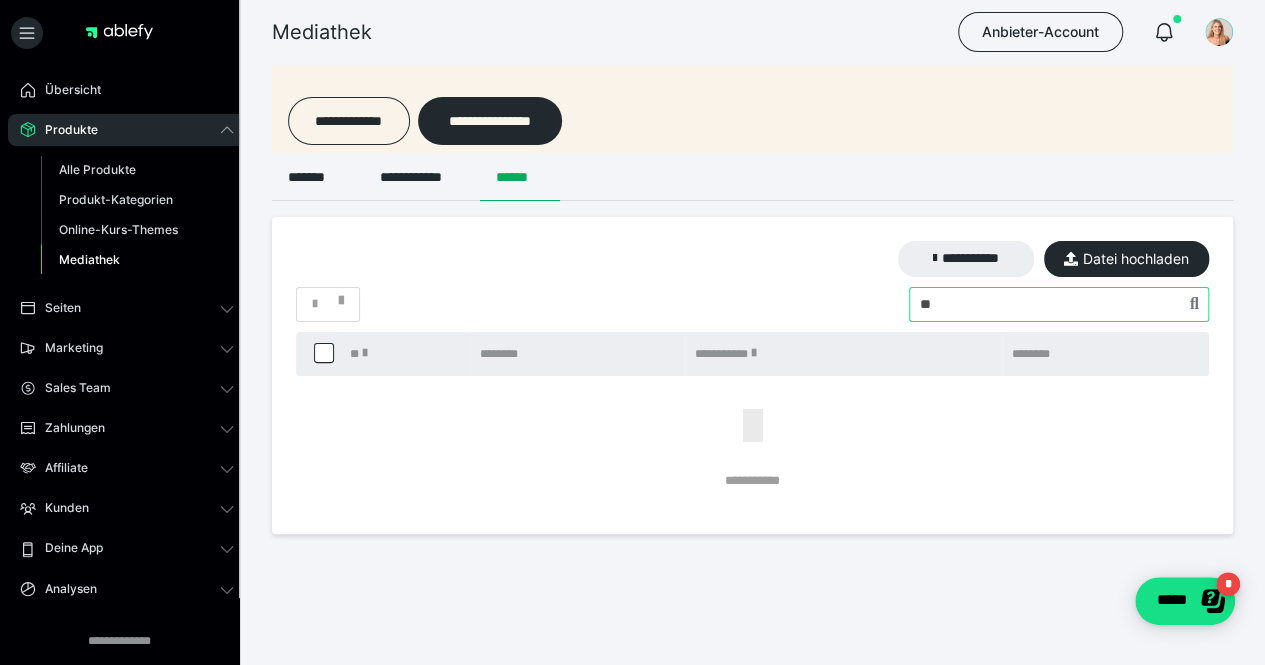 drag, startPoint x: 998, startPoint y: 316, endPoint x: 736, endPoint y: 284, distance: 263.94696 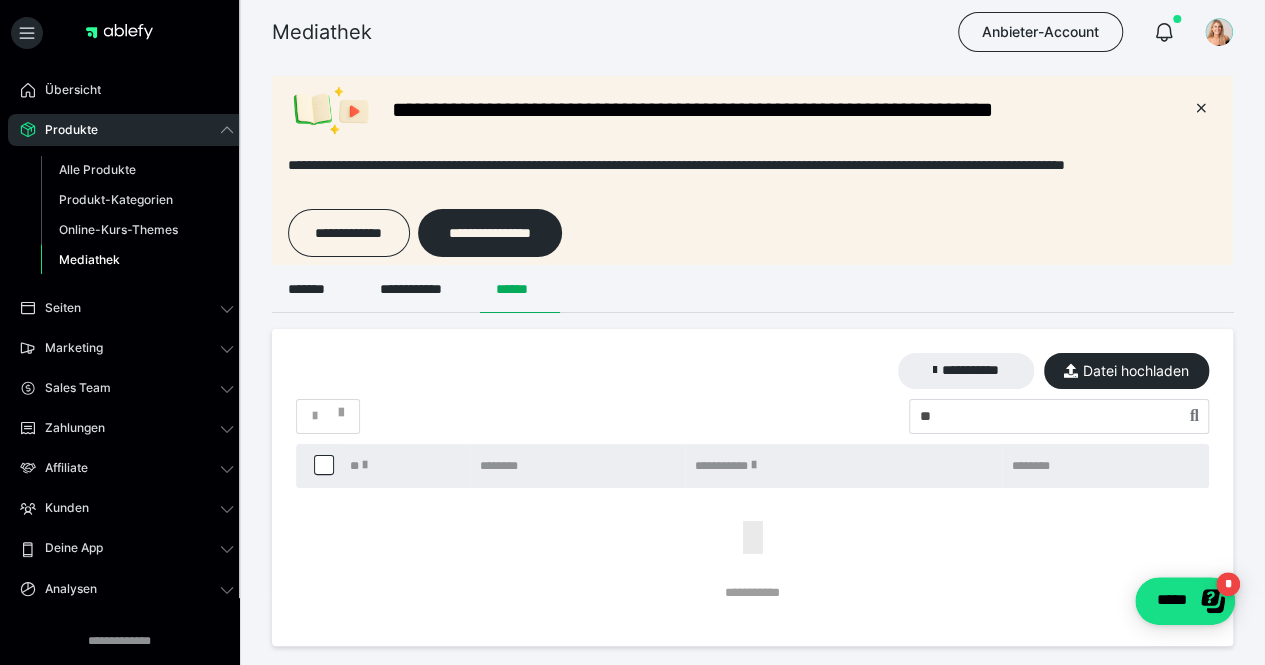 scroll, scrollTop: 112, scrollLeft: 0, axis: vertical 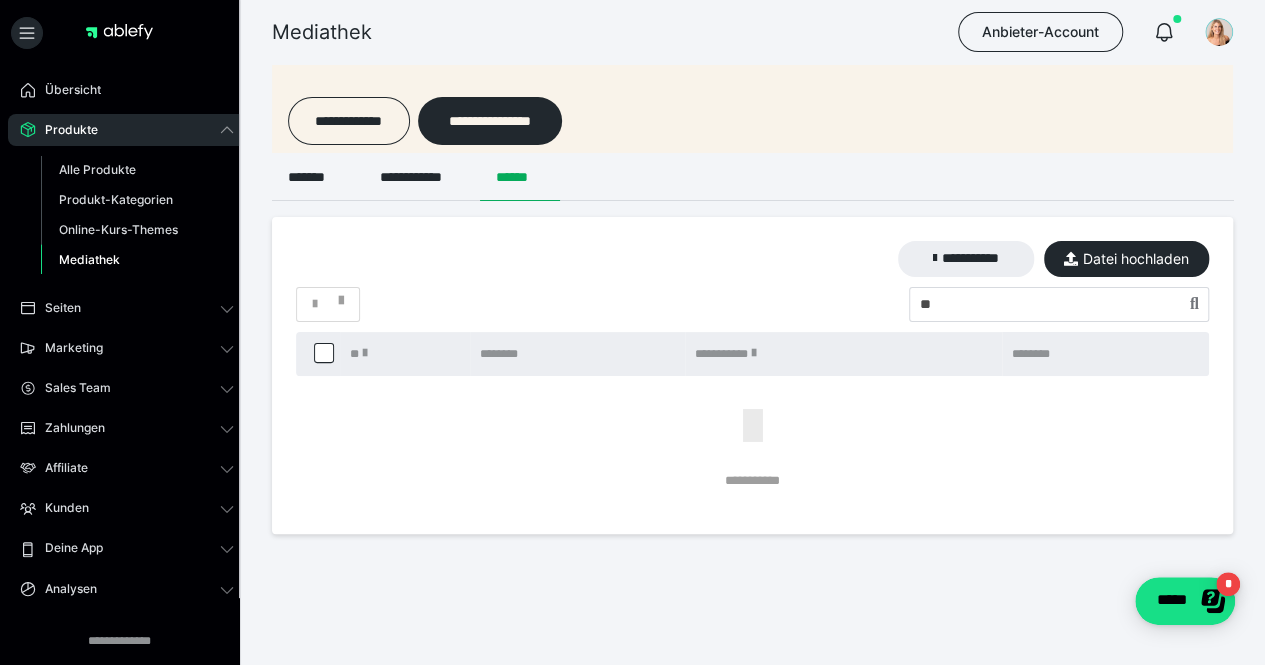 click on "**********" at bounding box center [752, 365] 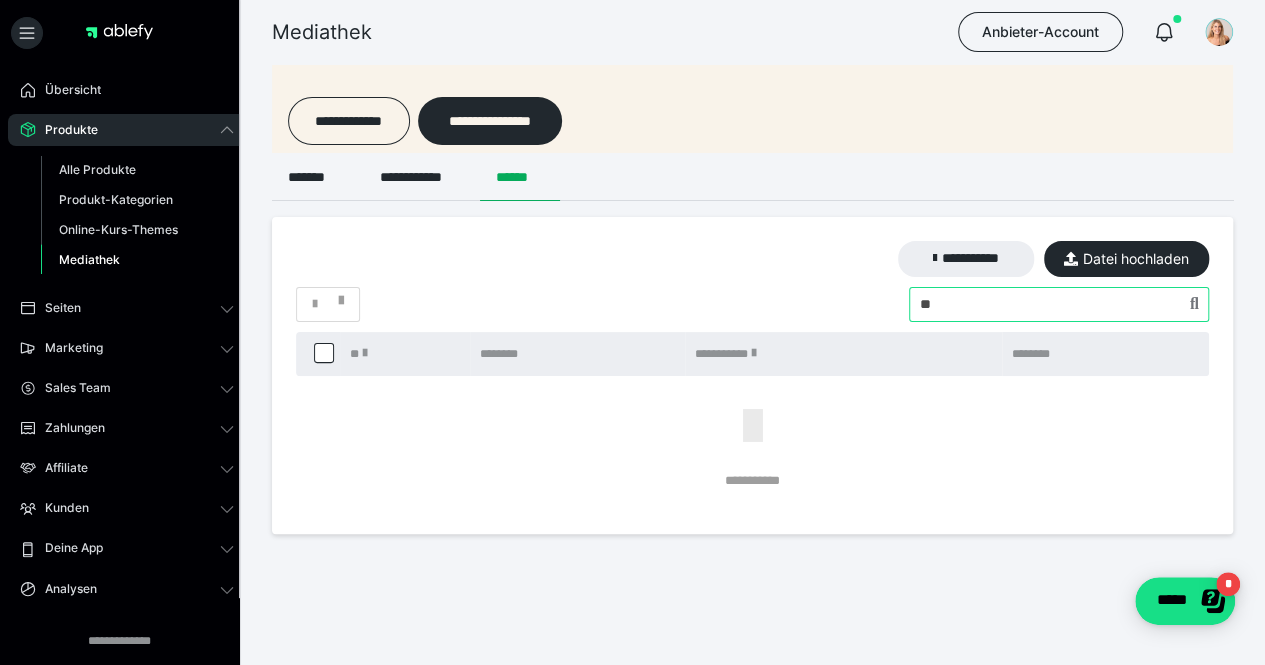 drag, startPoint x: 966, startPoint y: 313, endPoint x: 745, endPoint y: 334, distance: 221.9955 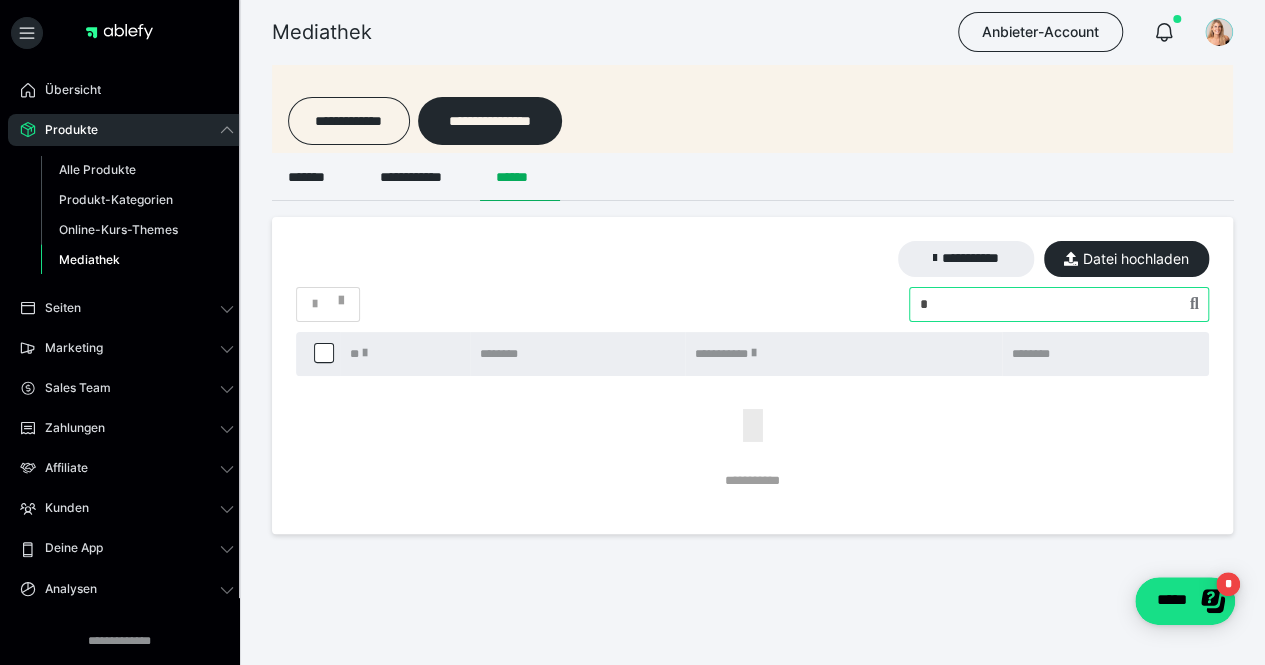 type on "*" 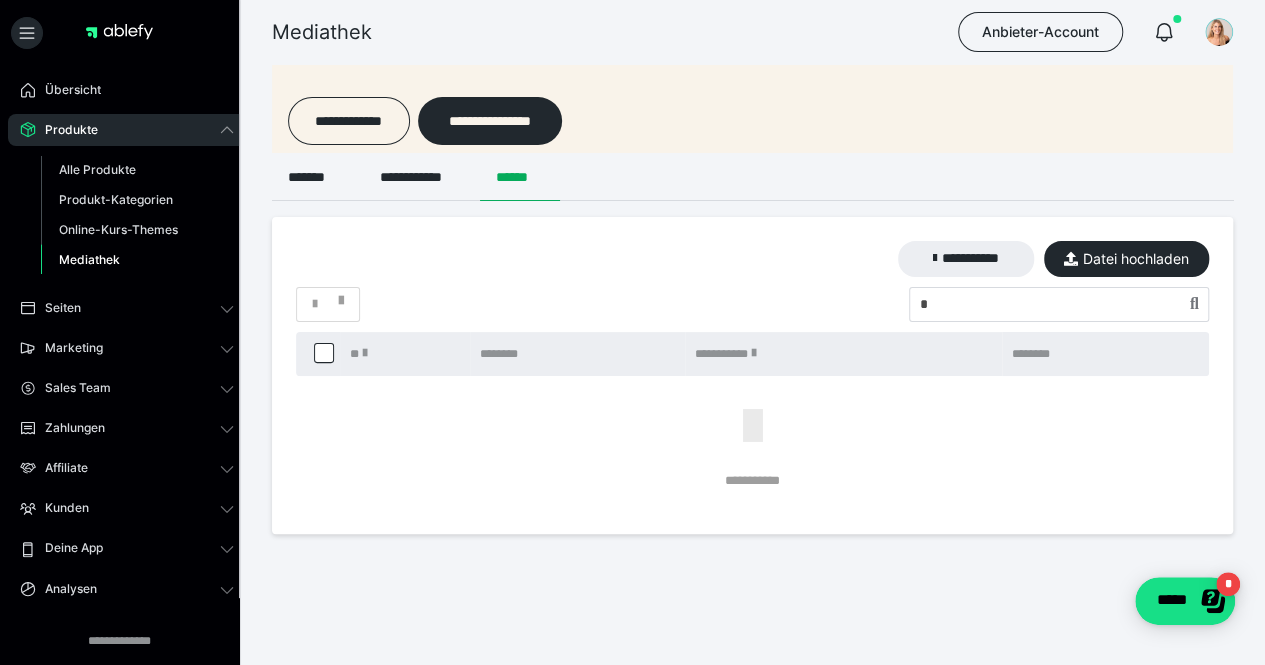 click on "Mediathek" at bounding box center [89, 259] 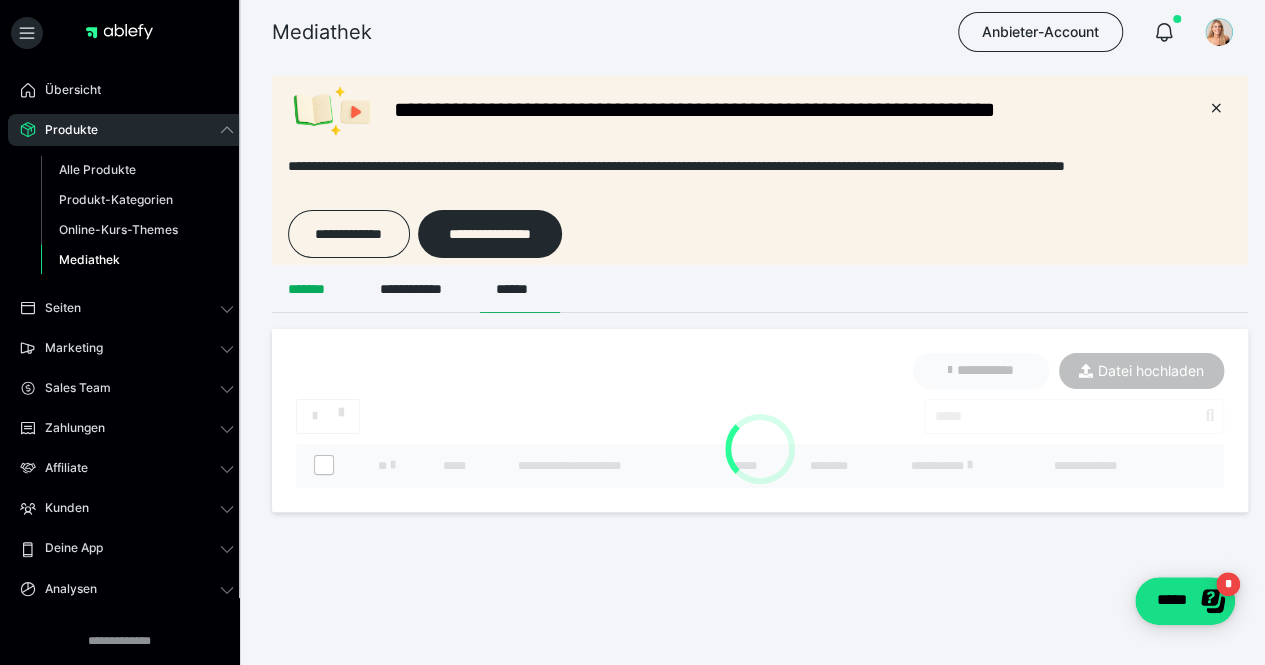 scroll, scrollTop: 0, scrollLeft: 0, axis: both 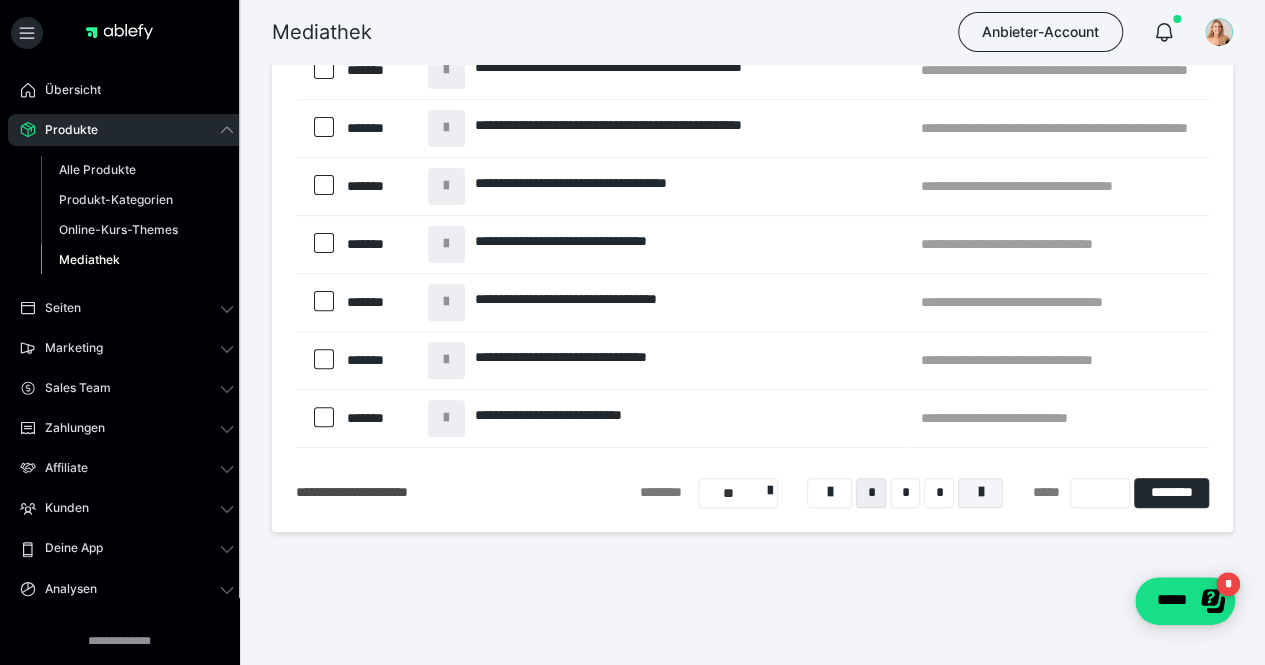 click at bounding box center (980, 492) 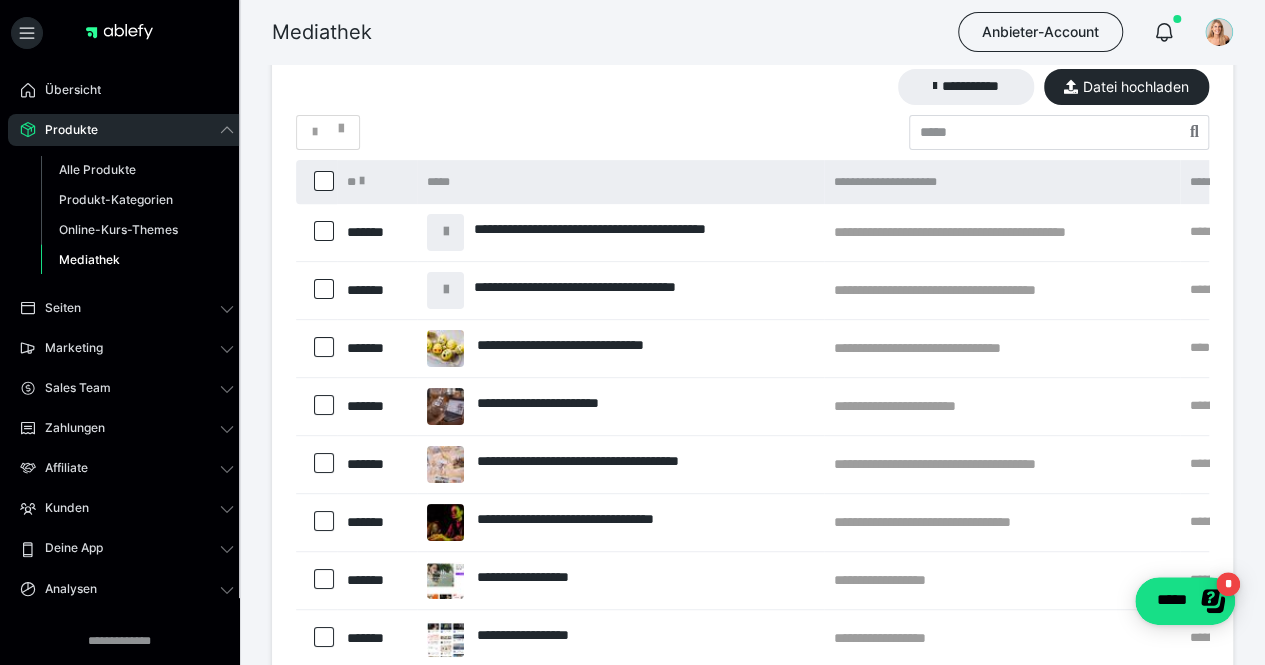 scroll, scrollTop: 620, scrollLeft: 0, axis: vertical 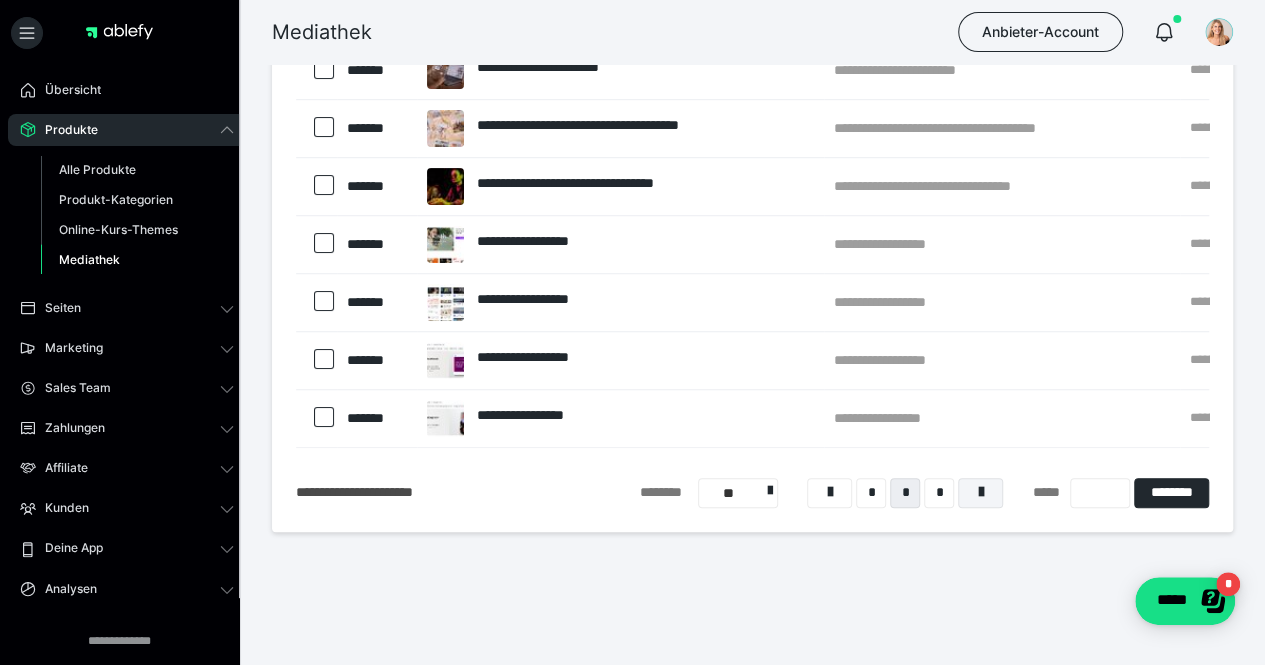 click at bounding box center (980, 493) 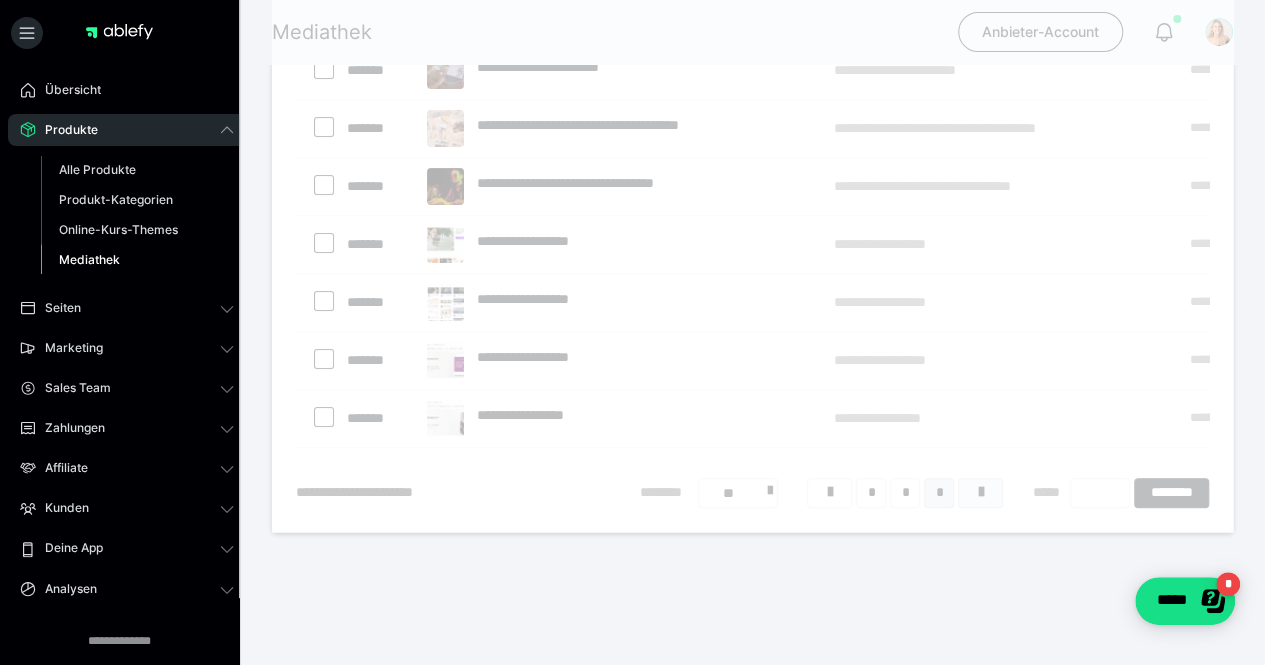 scroll, scrollTop: 284, scrollLeft: 0, axis: vertical 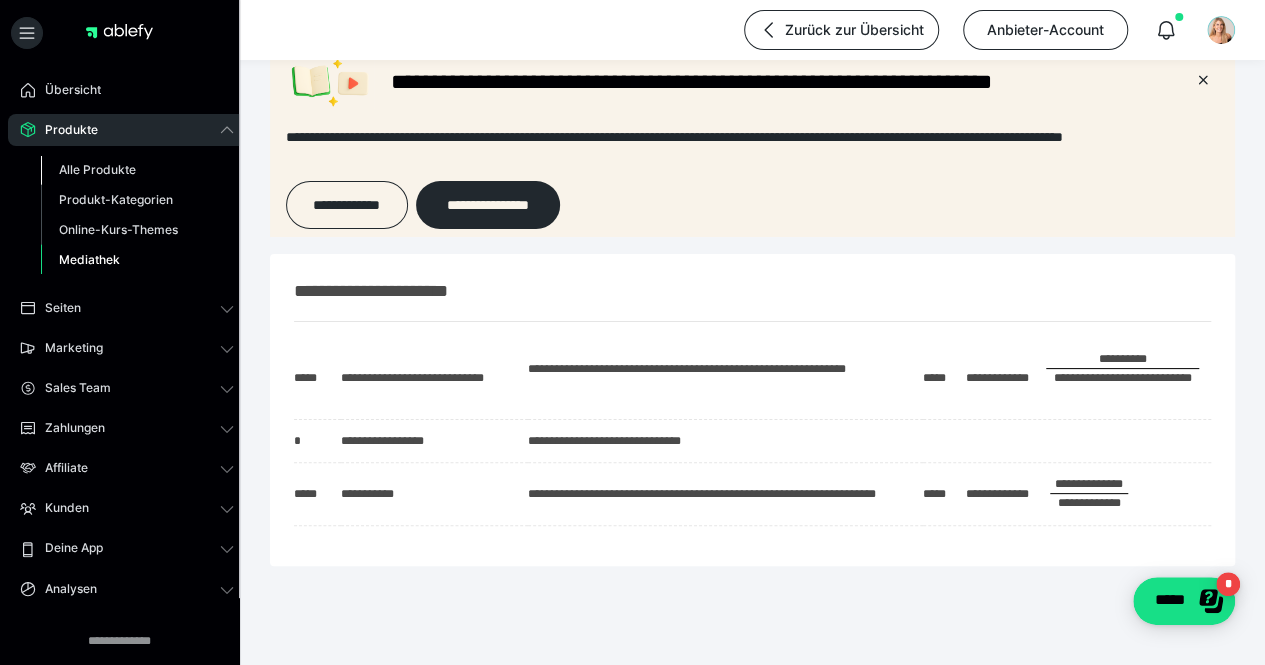 click on "Alle Produkte" at bounding box center (97, 169) 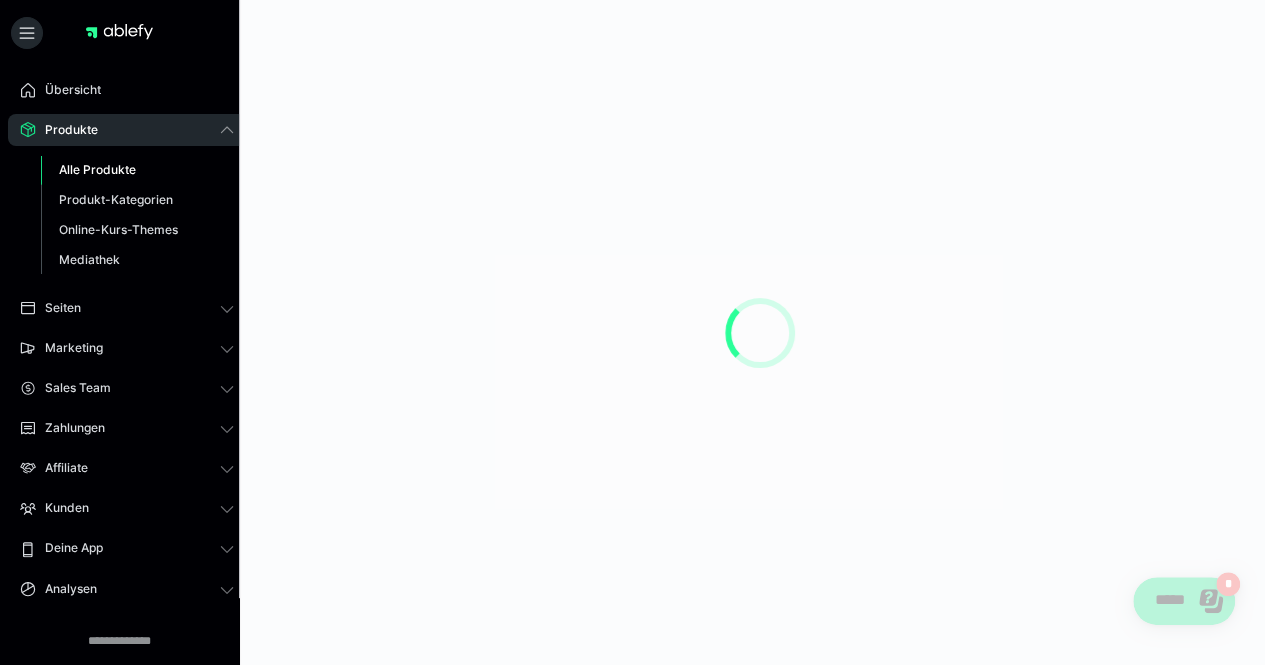 click on "Alle Produkte" at bounding box center (97, 169) 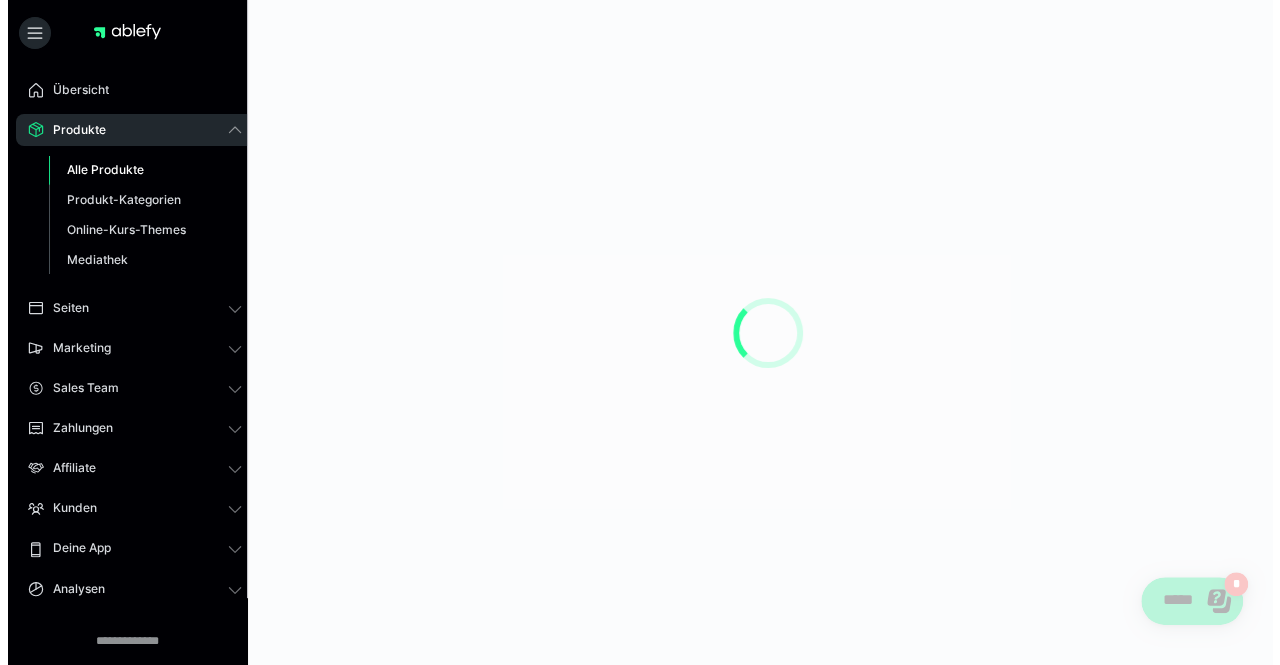 scroll, scrollTop: 0, scrollLeft: 0, axis: both 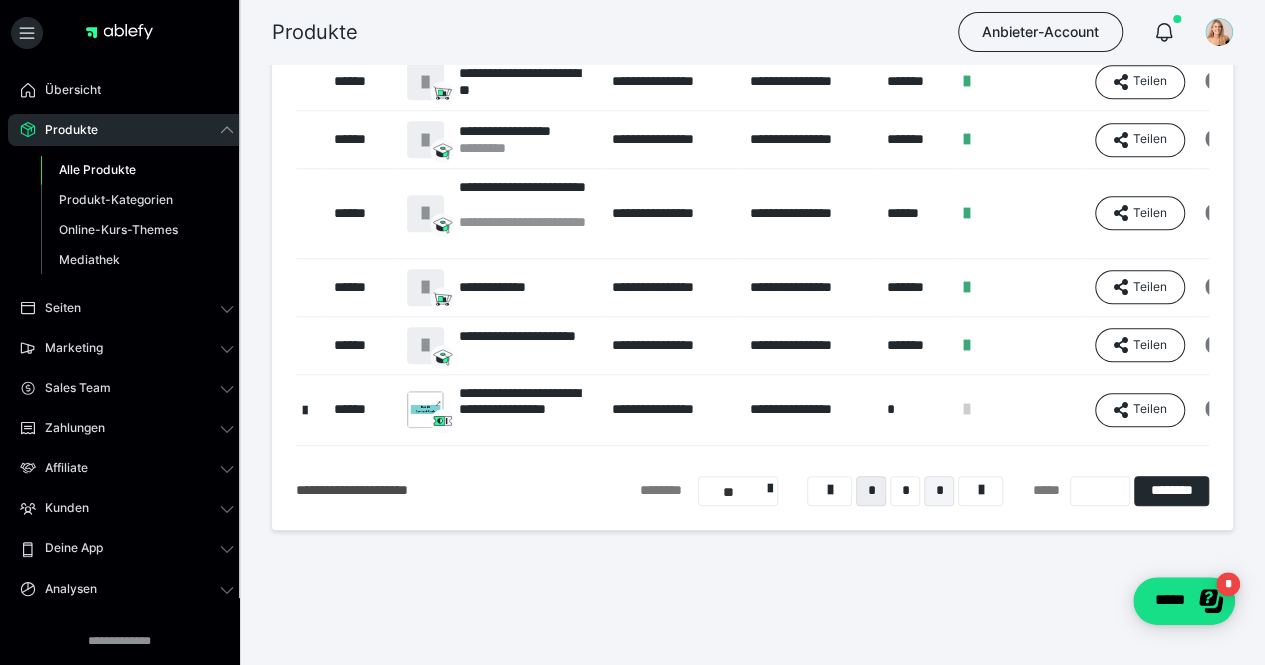 click on "*" at bounding box center [939, 491] 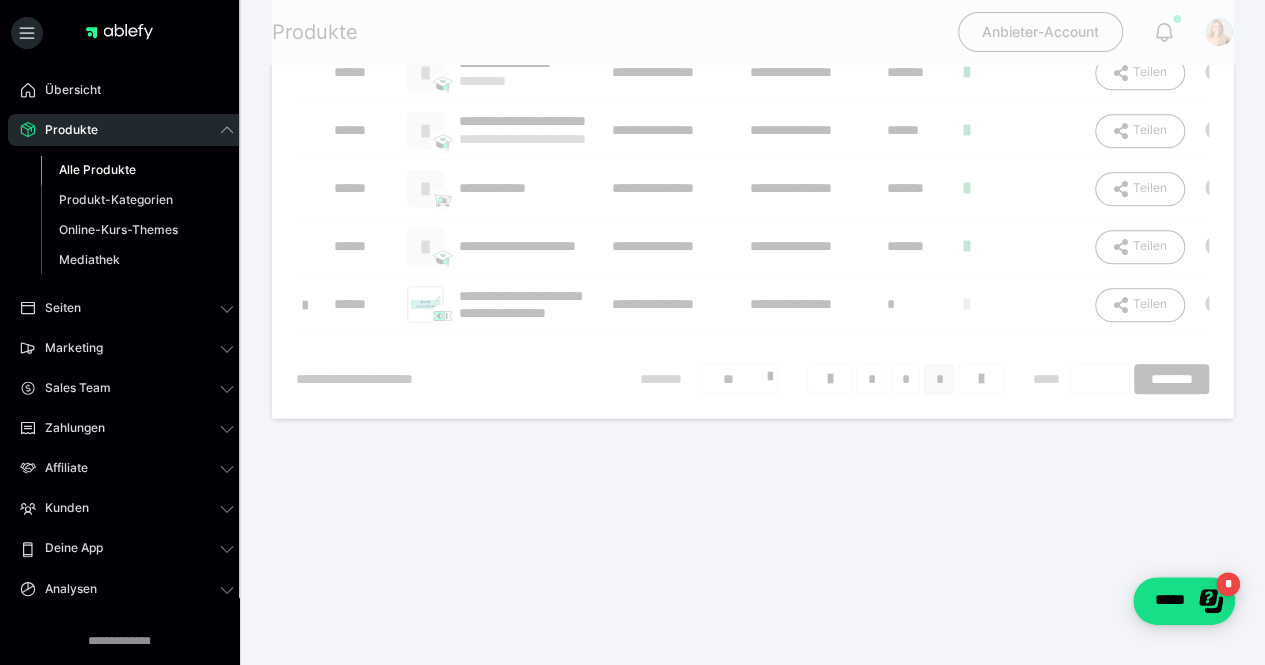 scroll, scrollTop: 222, scrollLeft: 0, axis: vertical 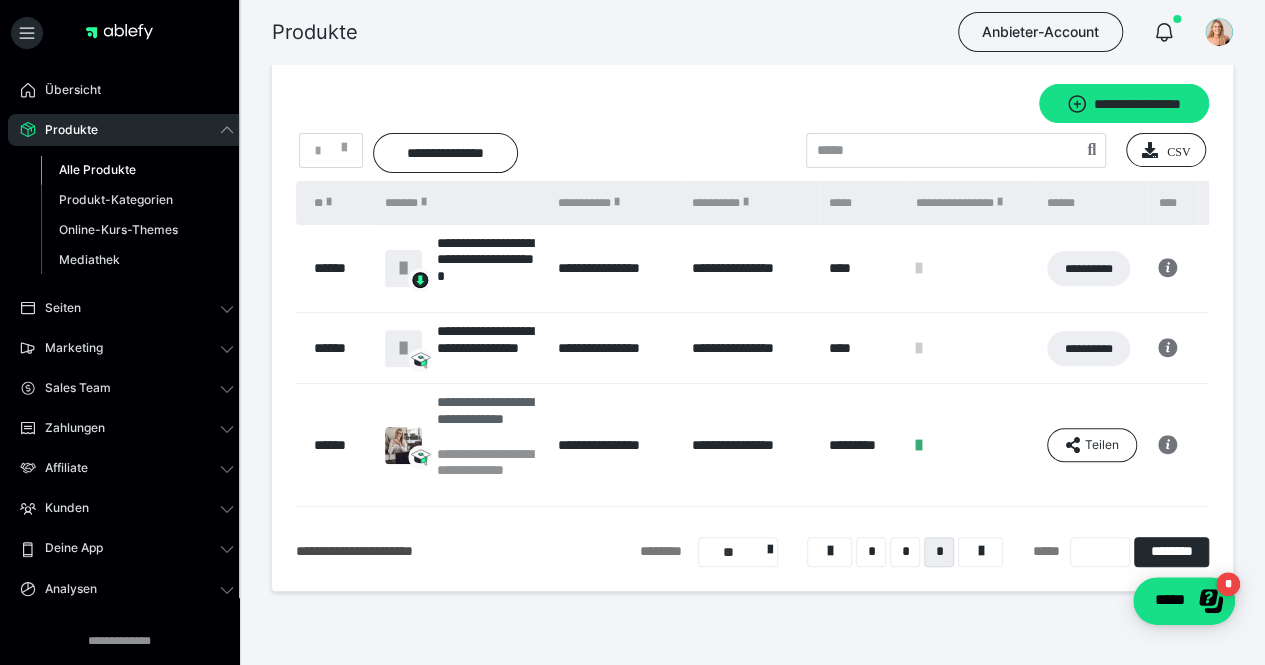 click on "**********" at bounding box center [487, 419] 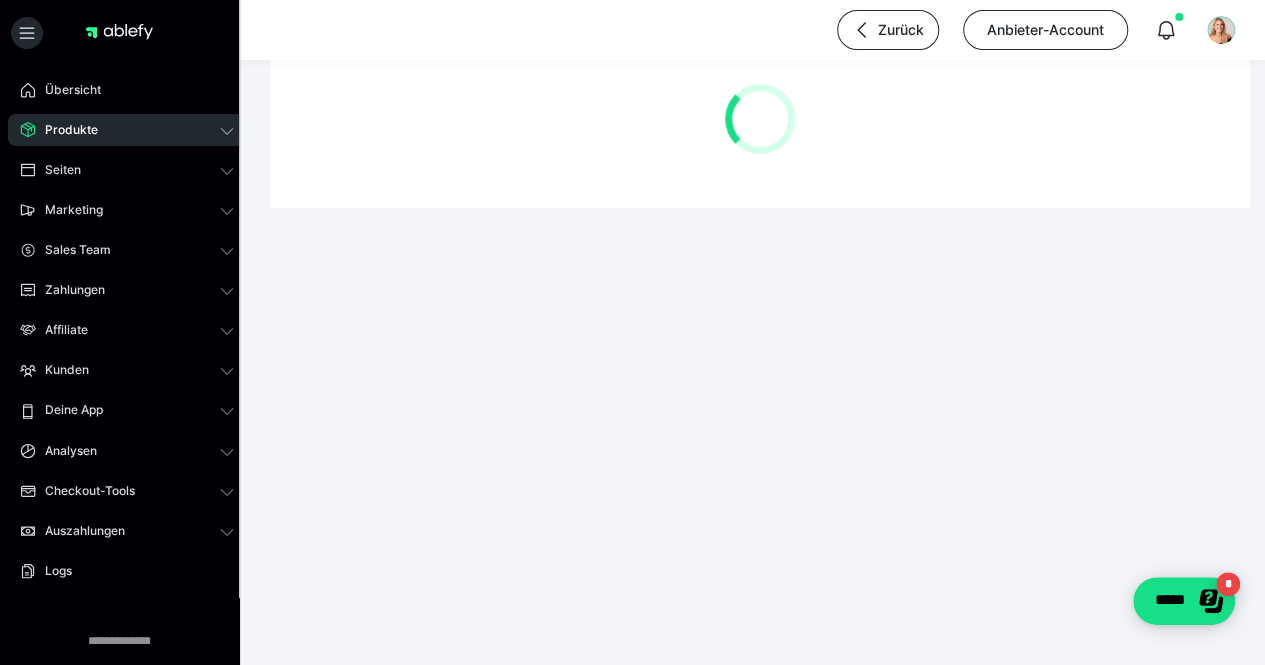 scroll, scrollTop: 0, scrollLeft: 0, axis: both 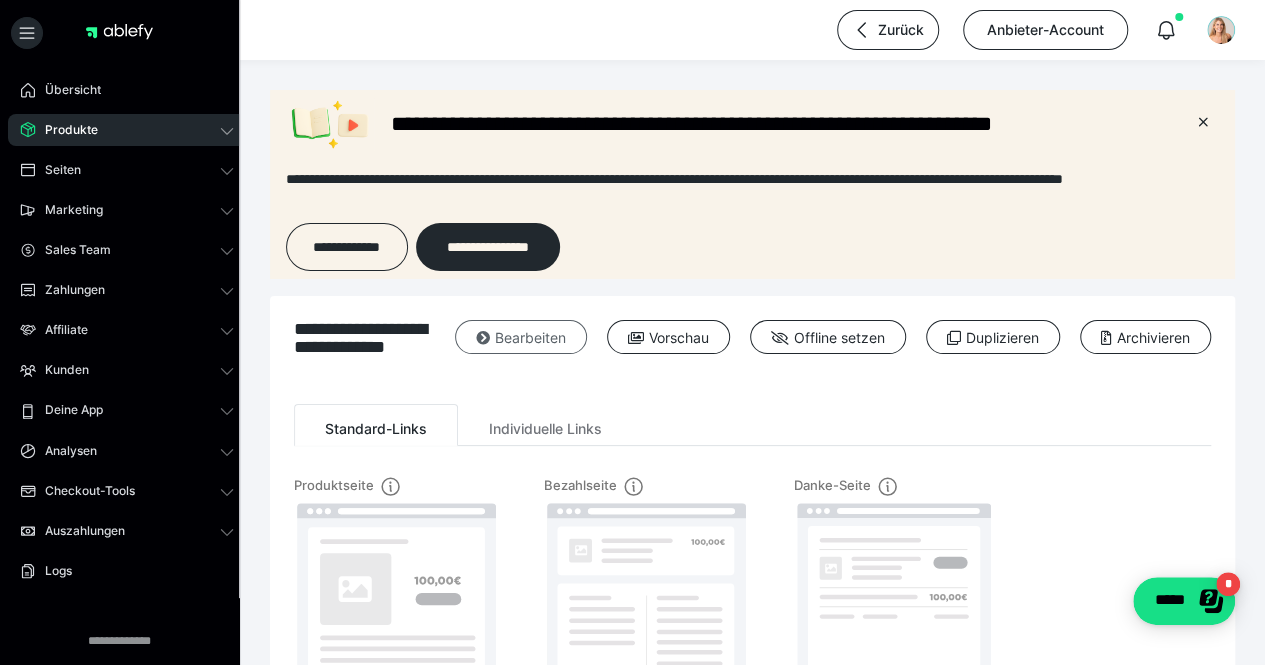 click on "Bearbeiten" at bounding box center (521, 337) 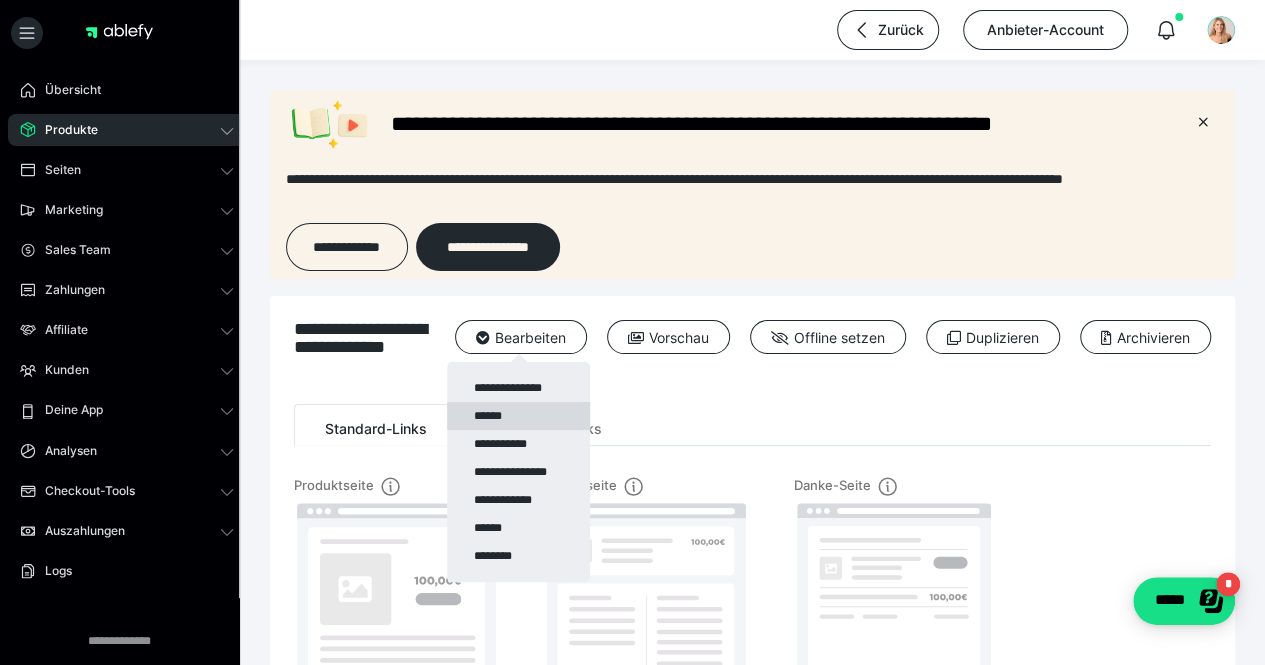 click on "******" at bounding box center [518, 416] 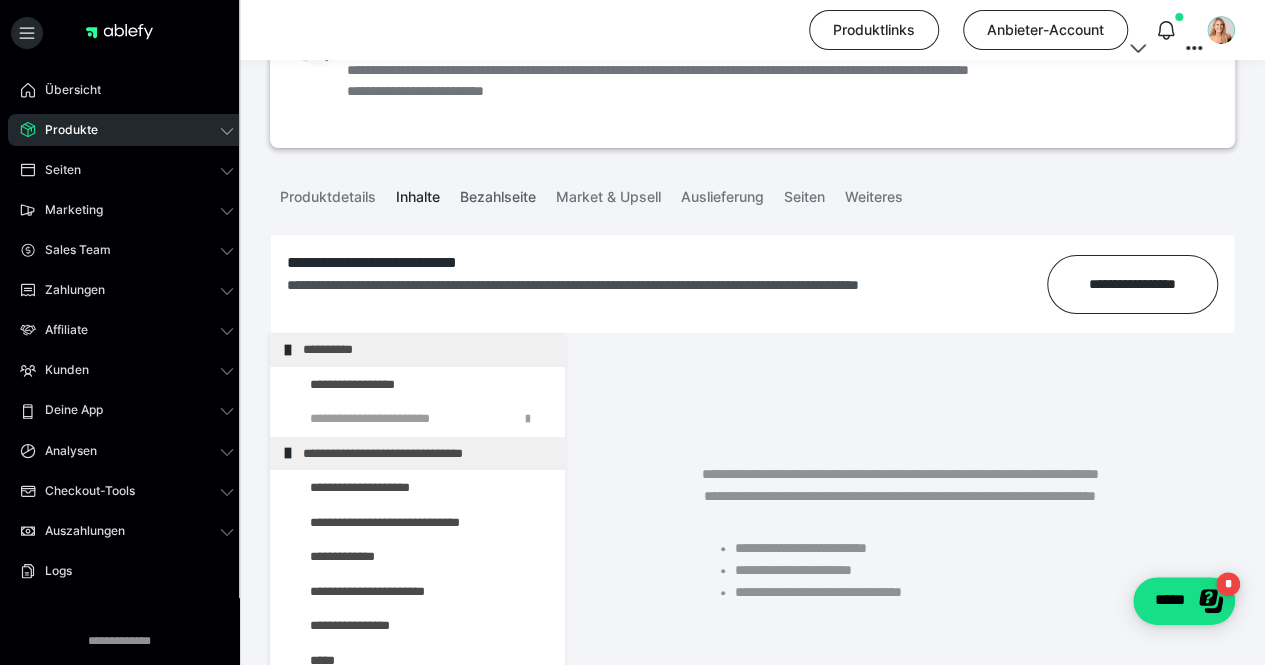 scroll, scrollTop: 153, scrollLeft: 0, axis: vertical 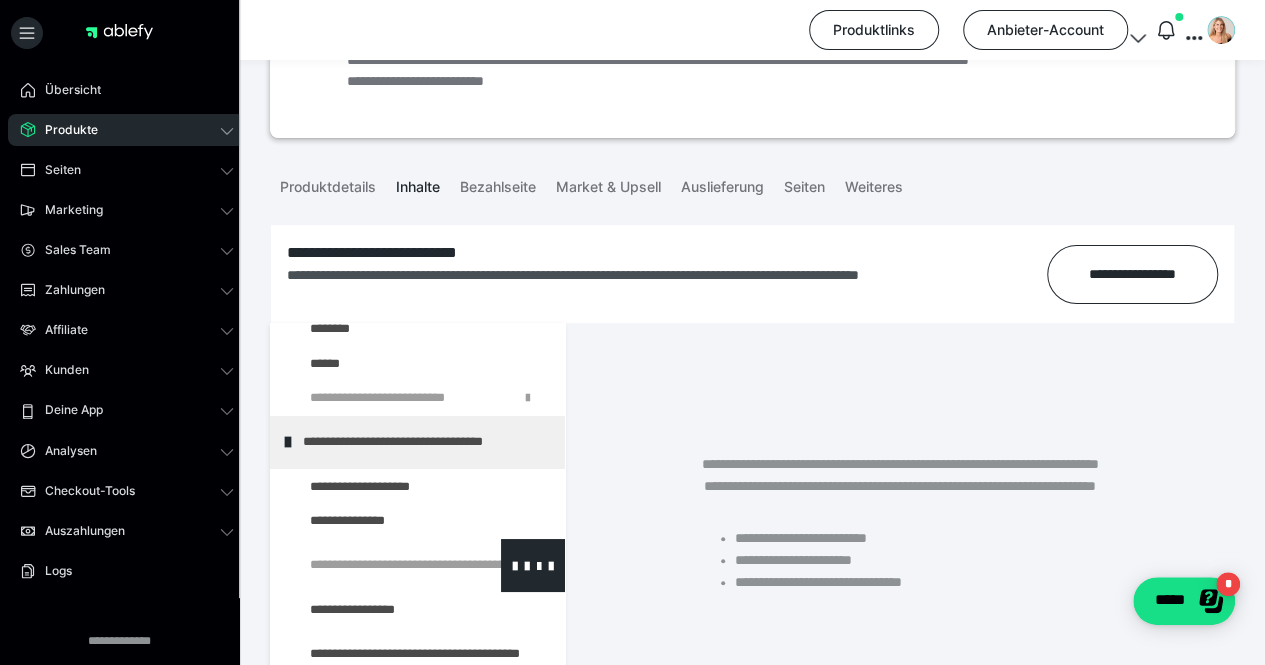 click at bounding box center (375, 565) 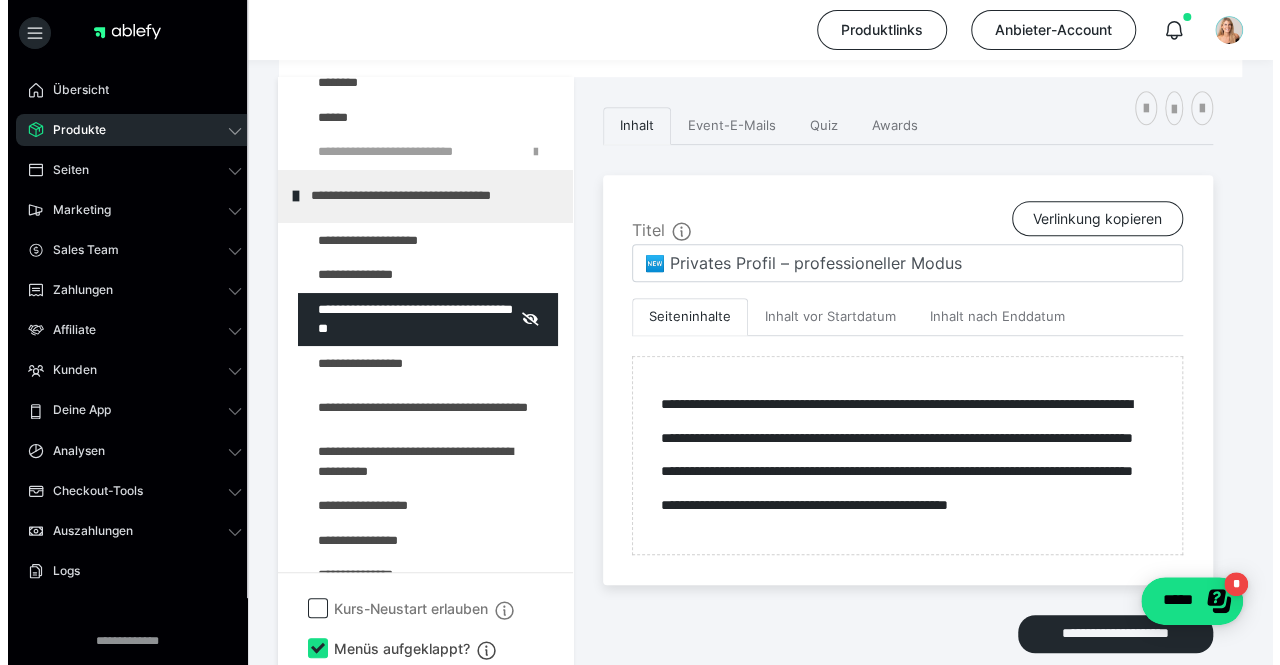scroll, scrollTop: 401, scrollLeft: 0, axis: vertical 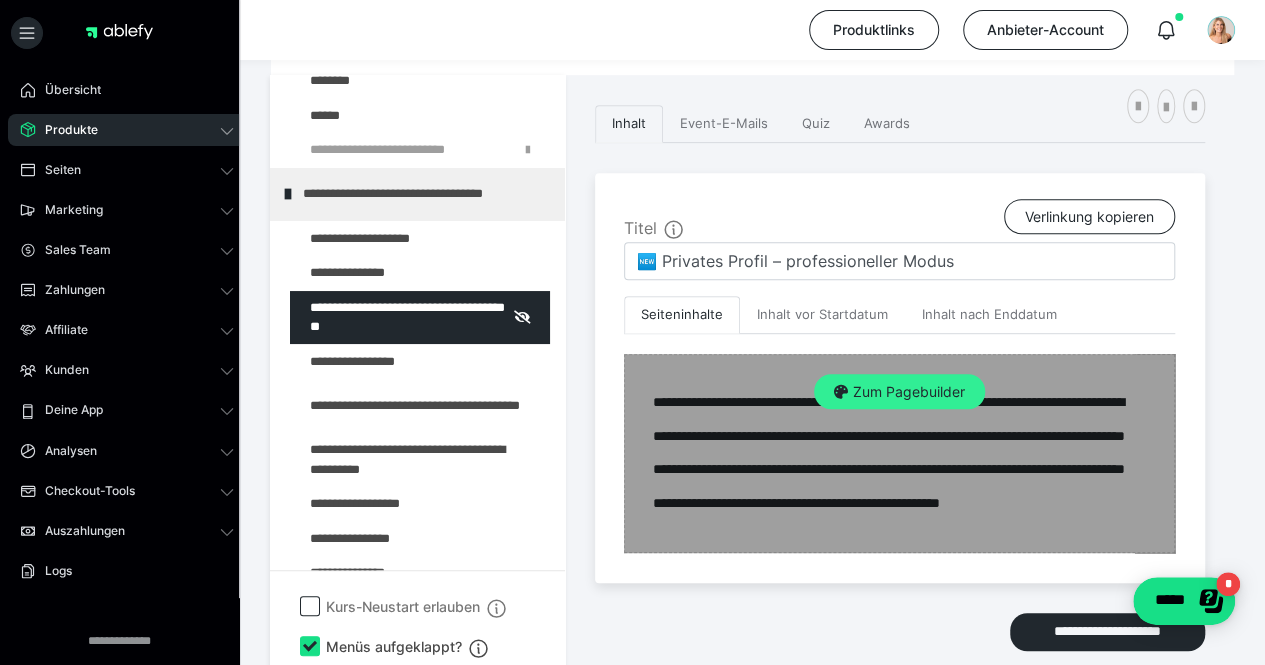 click on "Zum Pagebuilder" at bounding box center [899, 392] 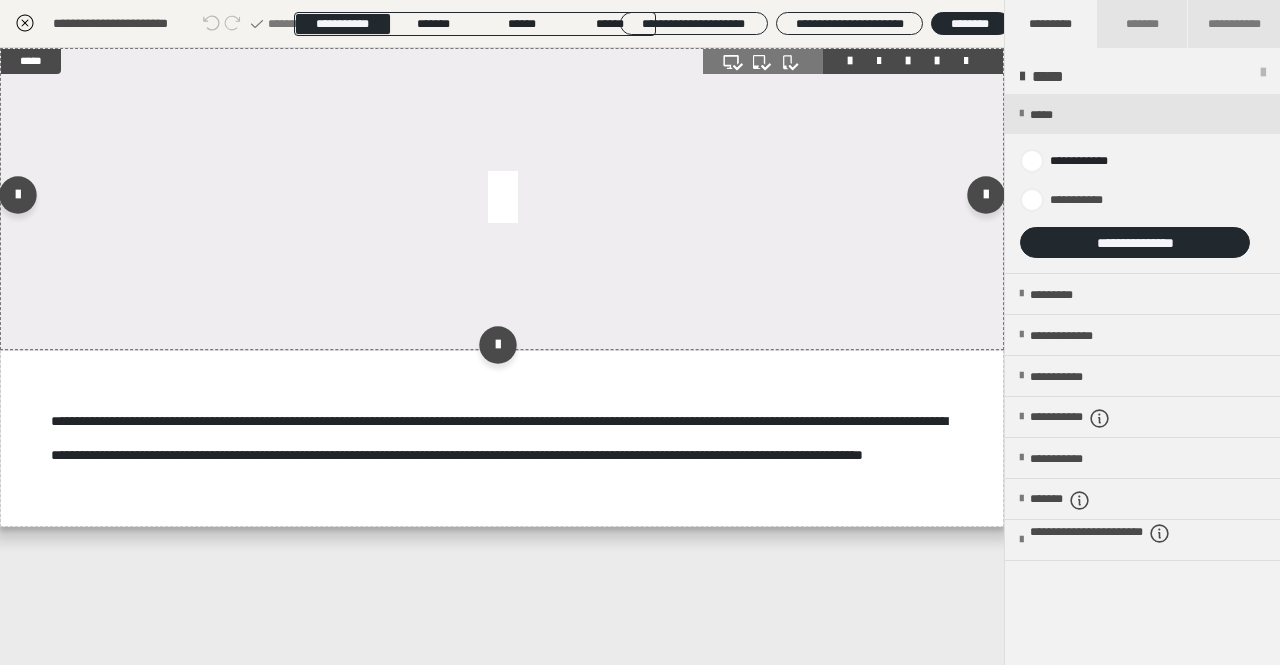 click at bounding box center (502, 199) 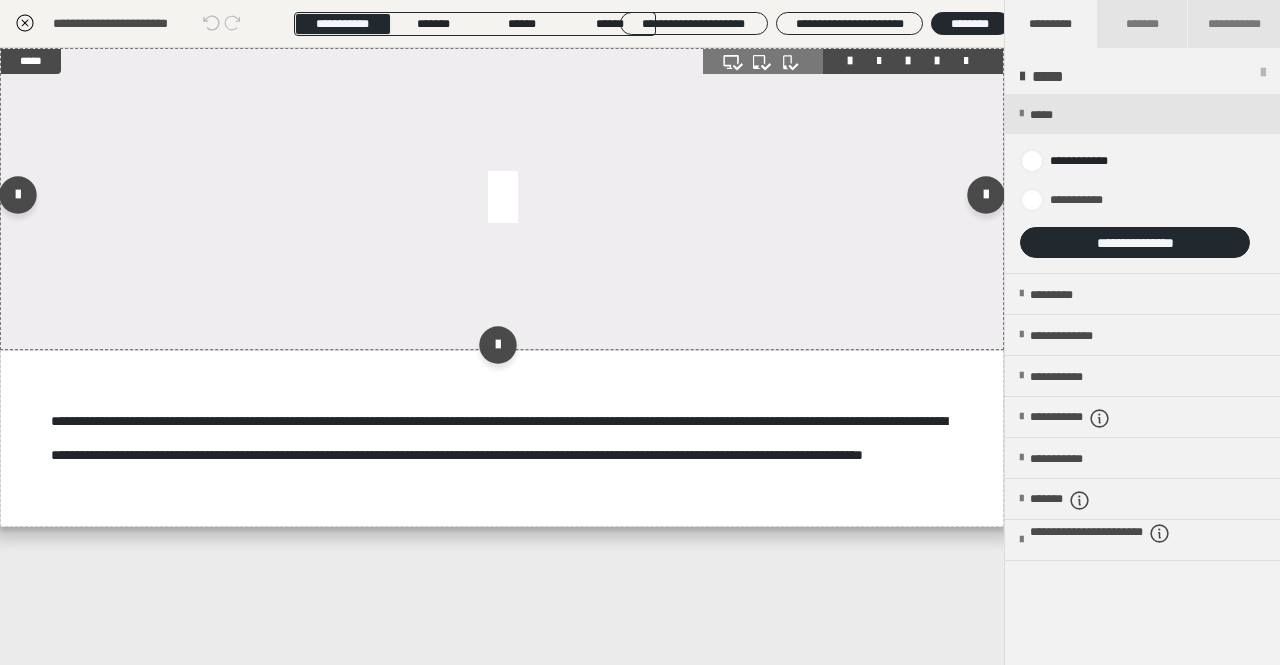 click at bounding box center (502, 199) 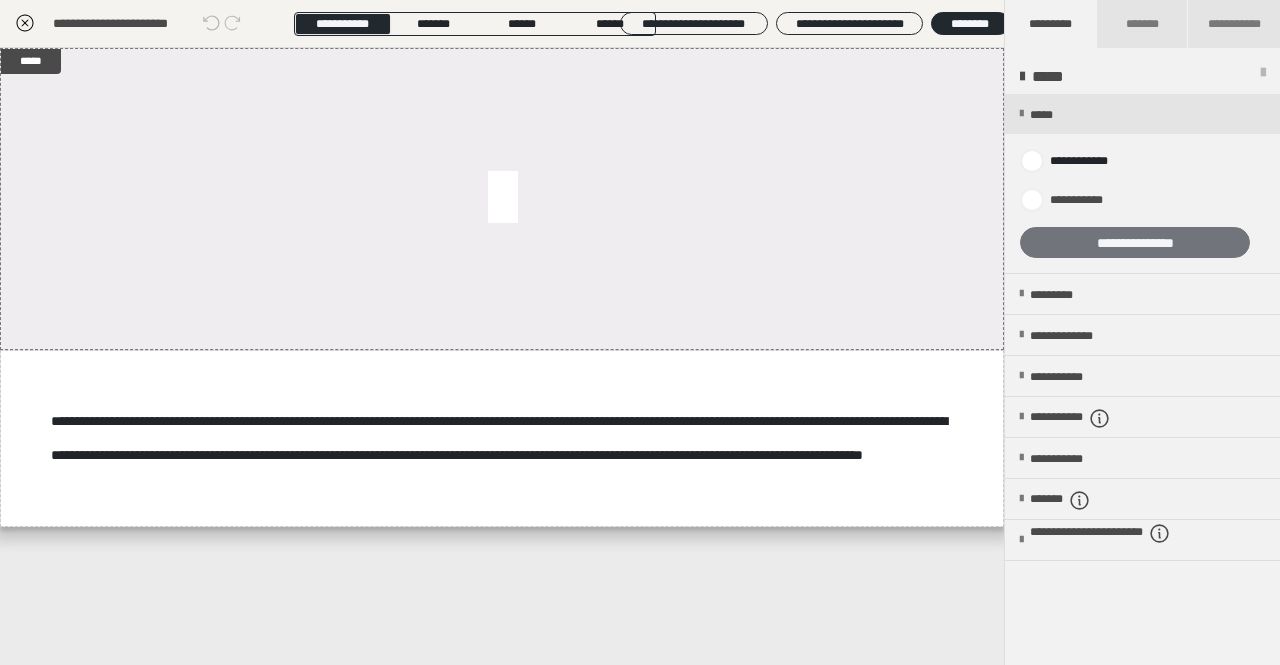 click on "**********" at bounding box center (1135, 242) 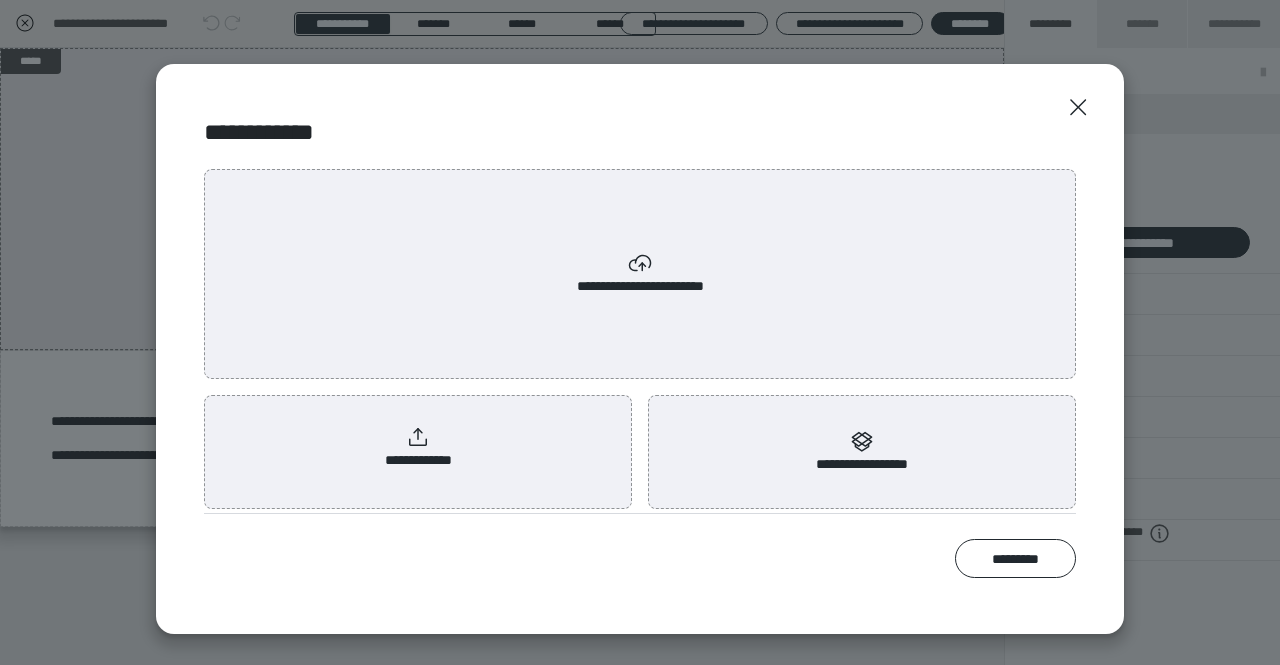 click on "**********" at bounding box center (640, 274) 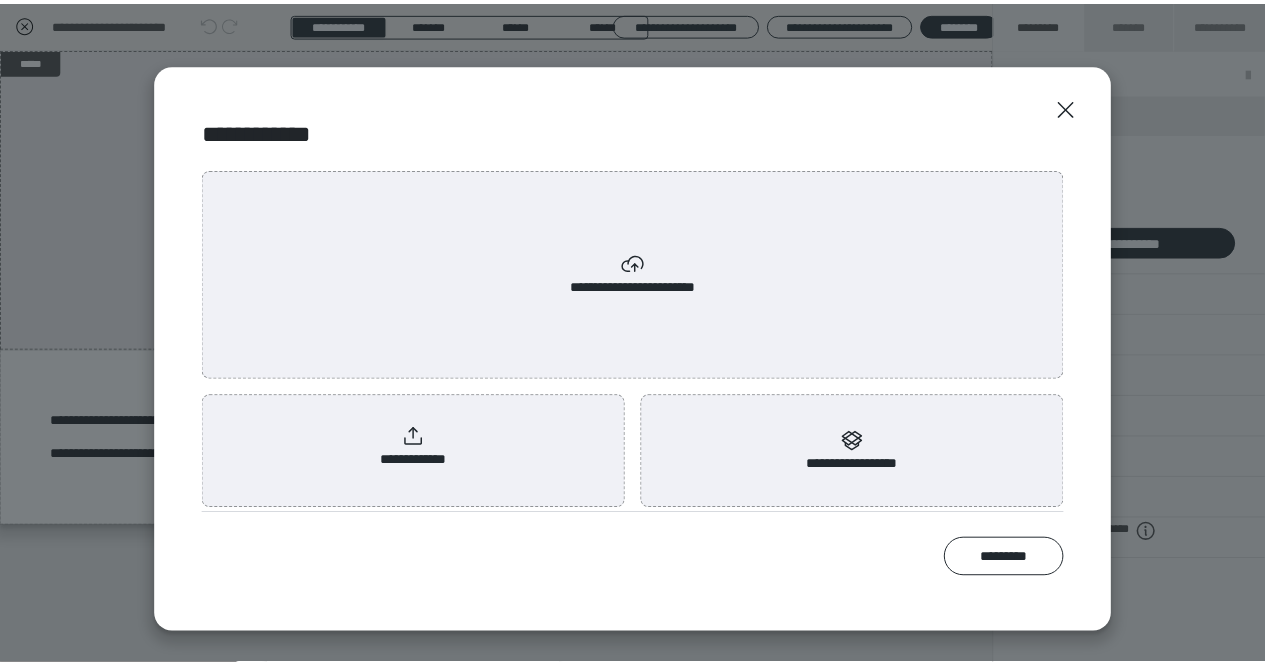 scroll, scrollTop: 0, scrollLeft: 0, axis: both 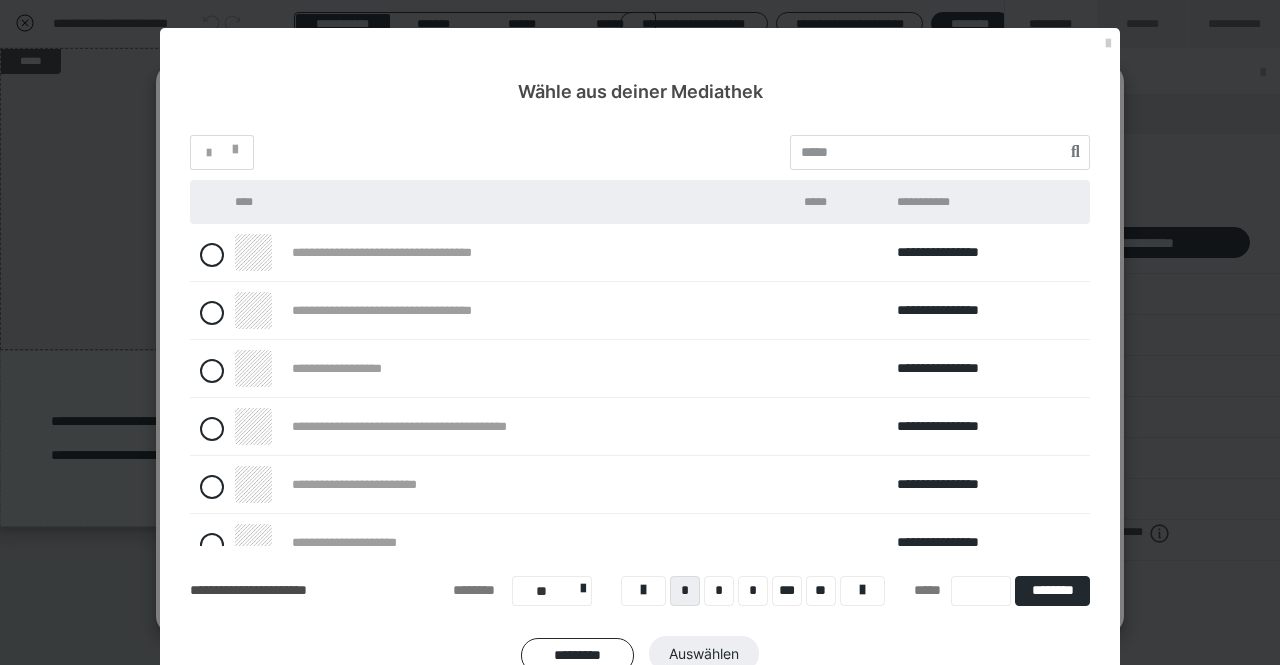 click on "**********" at bounding box center [640, 332] 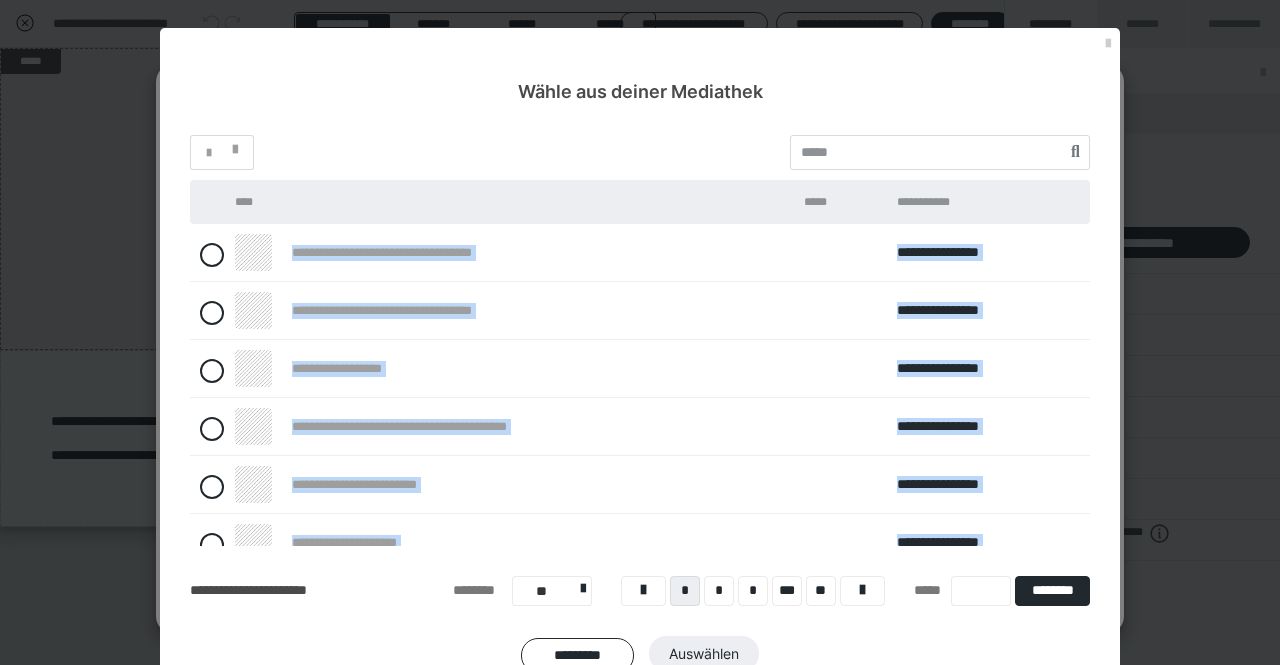 click on "**********" at bounding box center (640, 332) 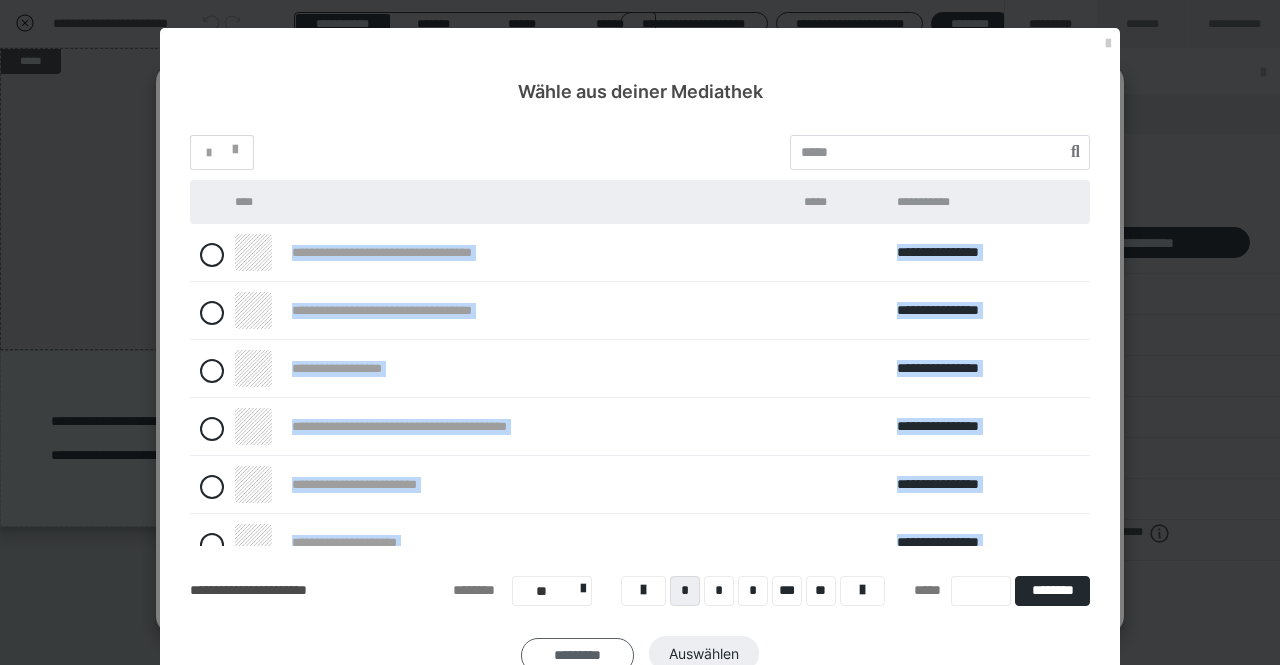 click on "*********" at bounding box center [578, 655] 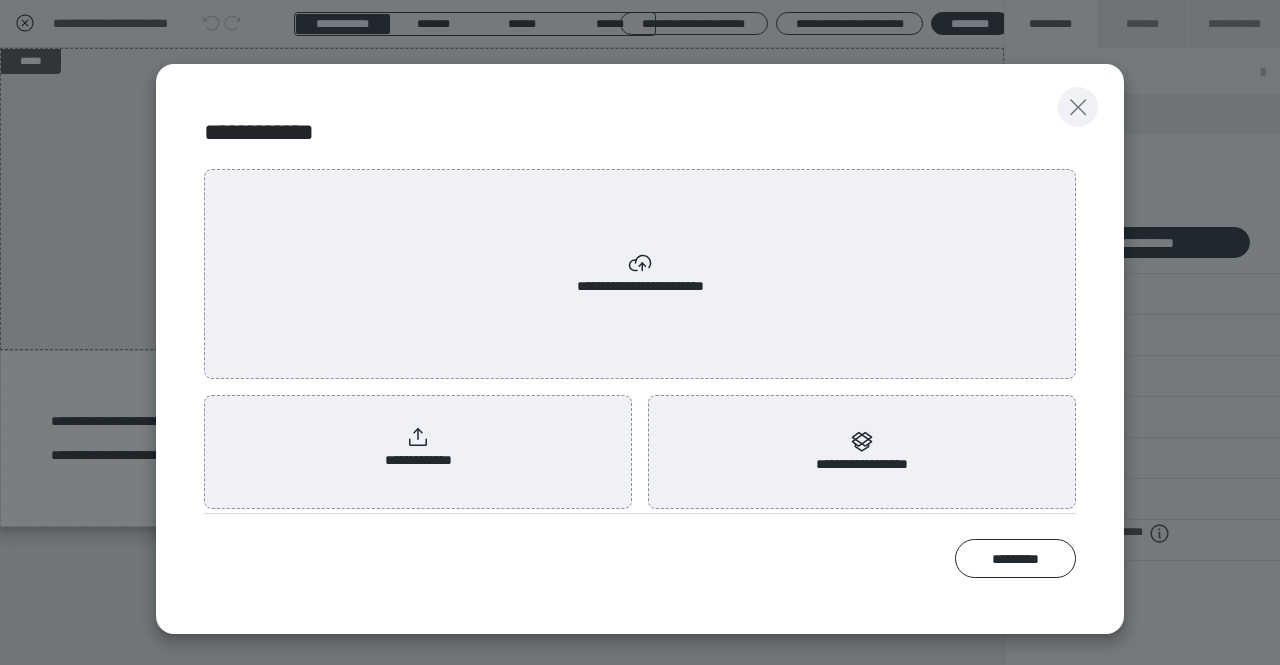 click 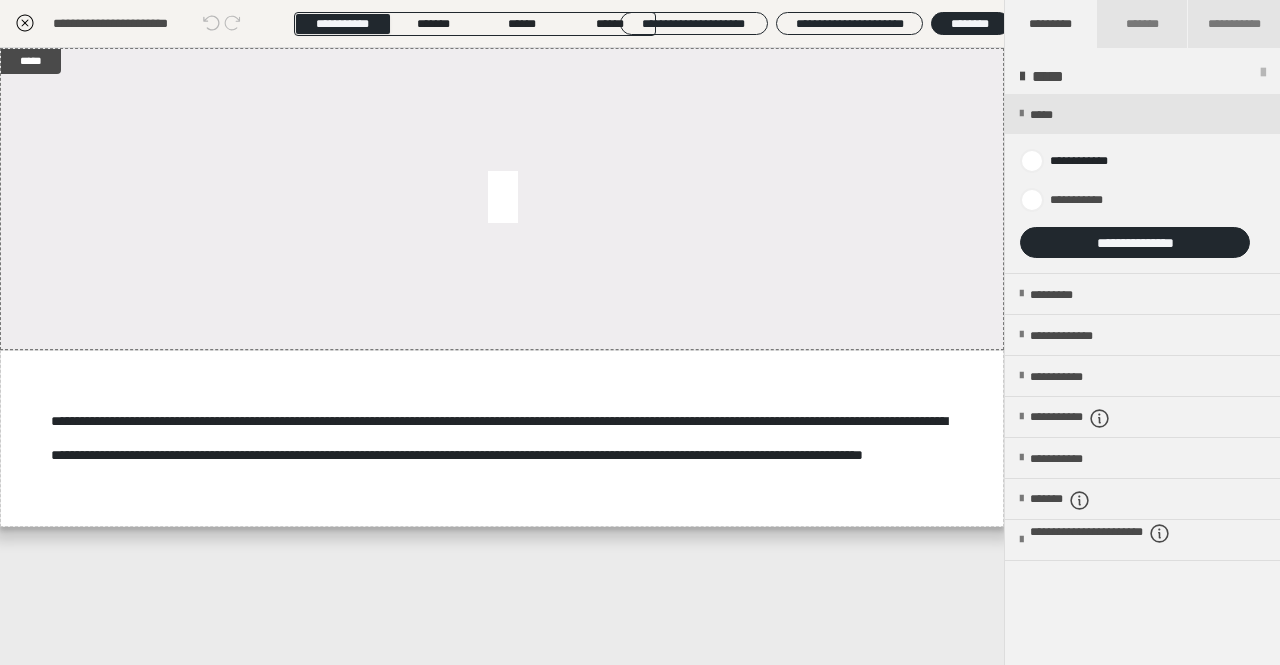 click at bounding box center [1263, 77] 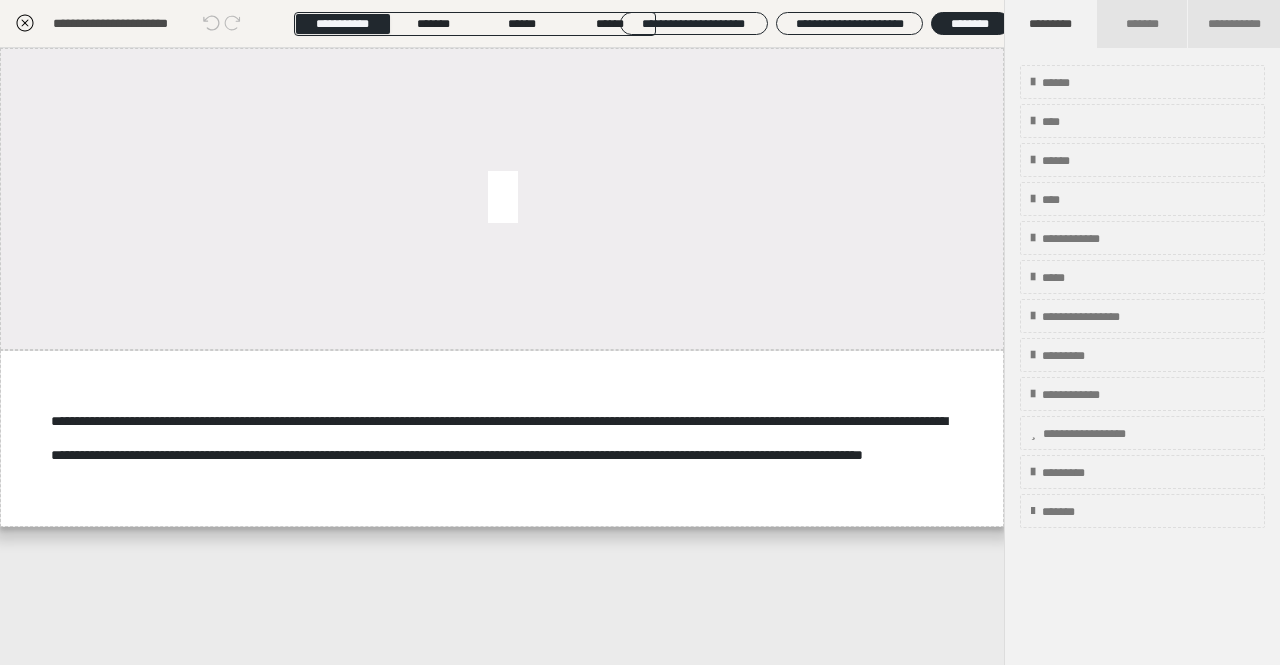 click 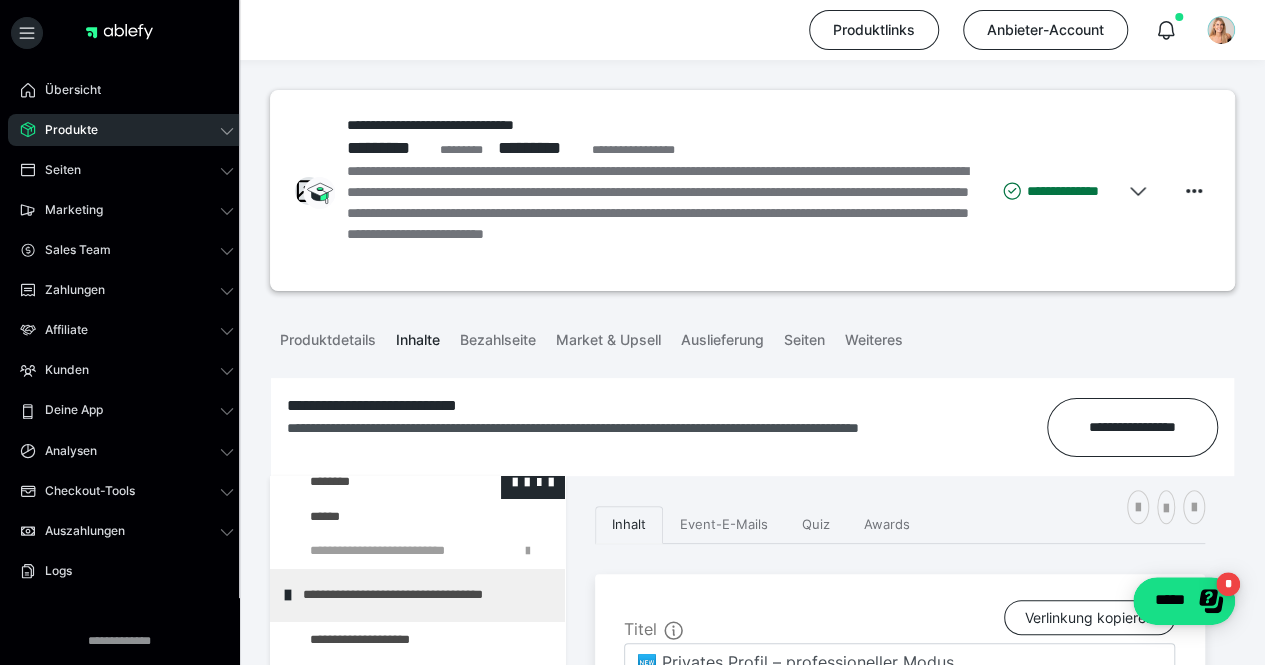 scroll, scrollTop: 1347, scrollLeft: 0, axis: vertical 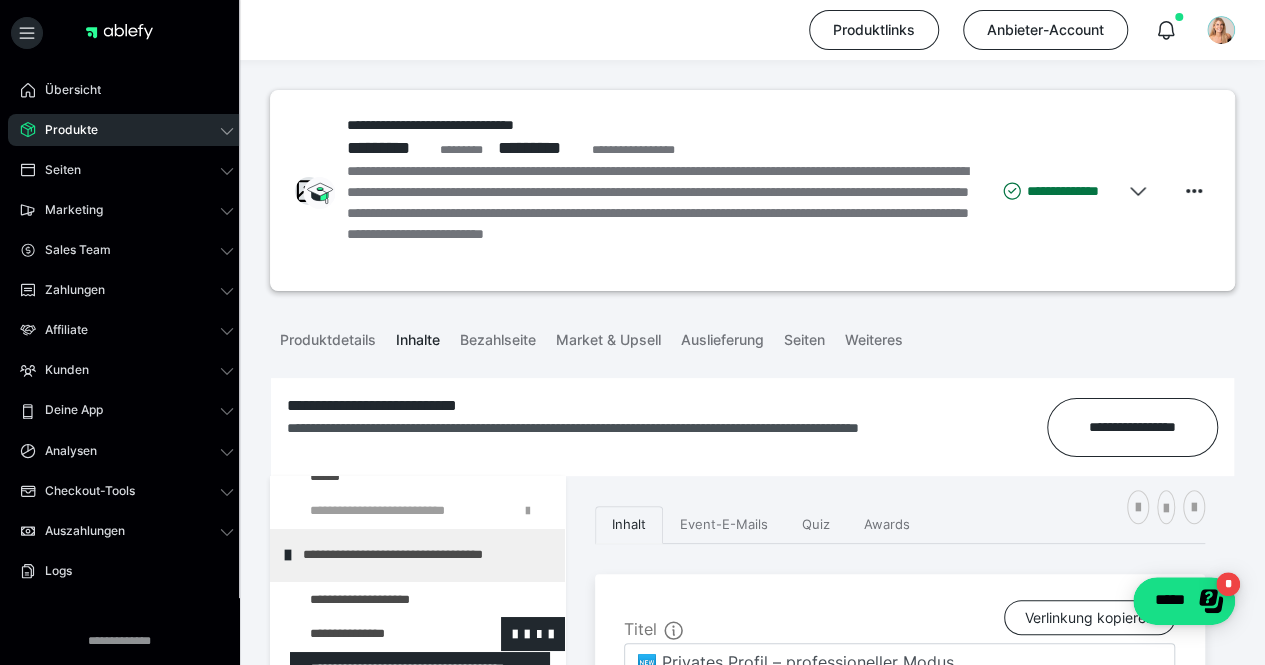 click at bounding box center (375, 634) 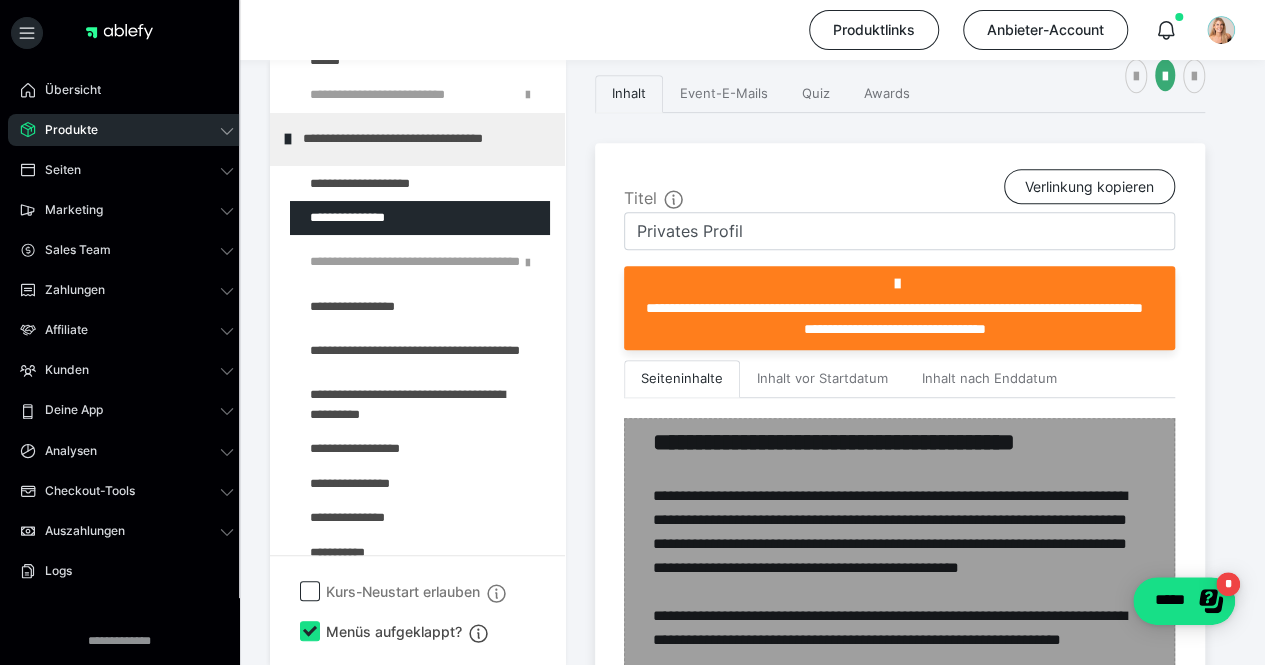 scroll, scrollTop: 444, scrollLeft: 0, axis: vertical 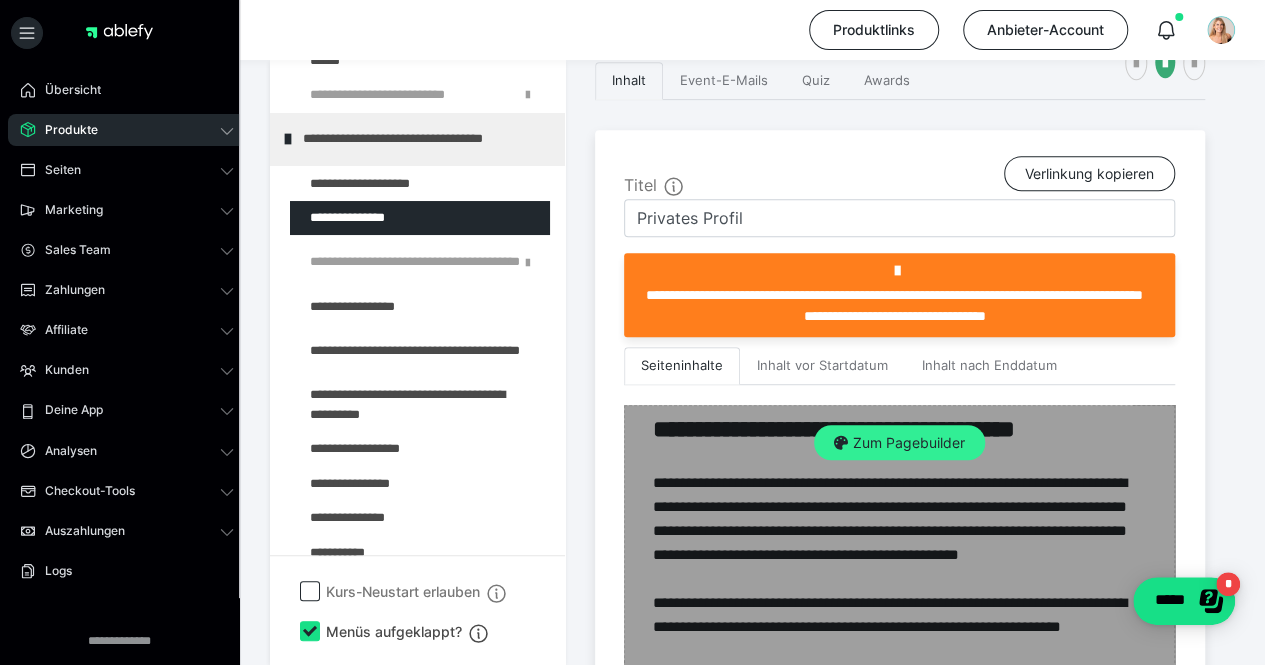 click on "Zum Pagebuilder" at bounding box center (899, 443) 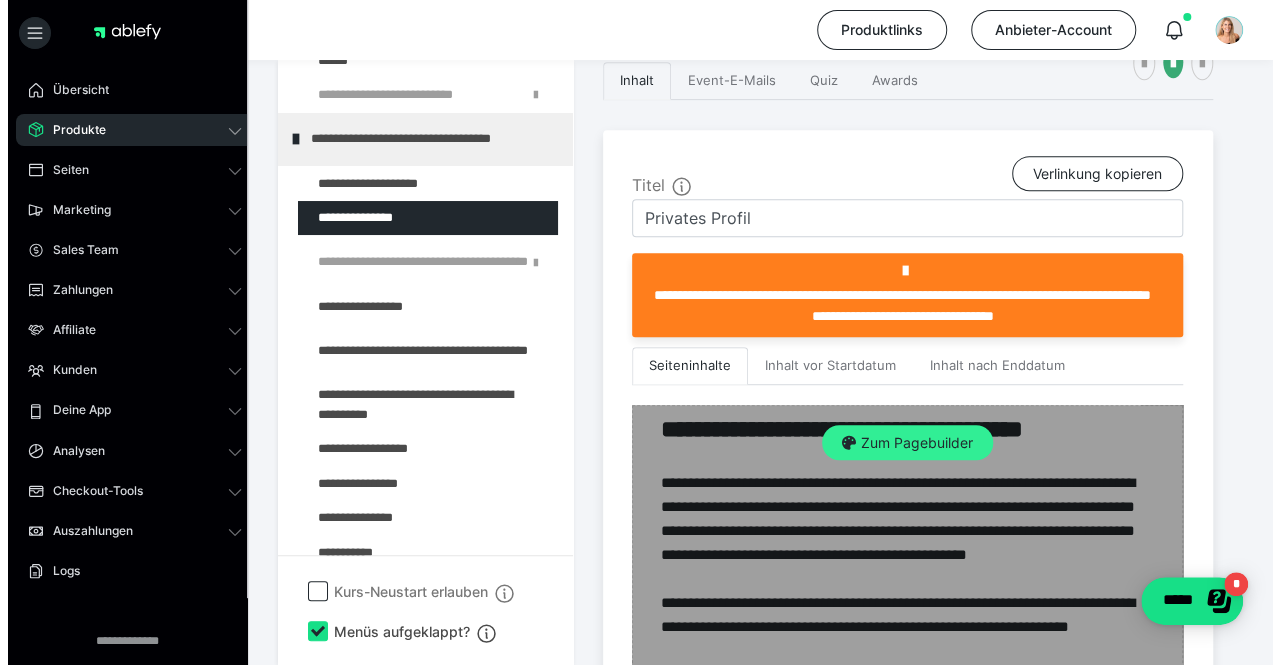 scroll, scrollTop: 415, scrollLeft: 0, axis: vertical 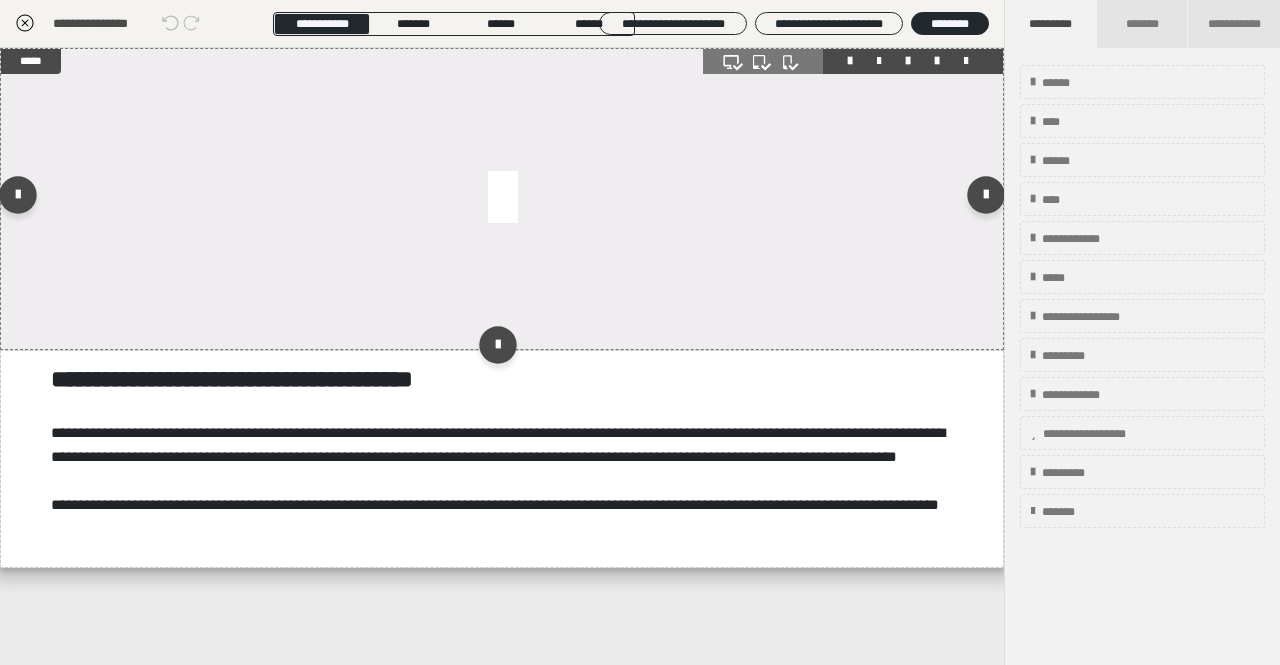 click at bounding box center [502, 199] 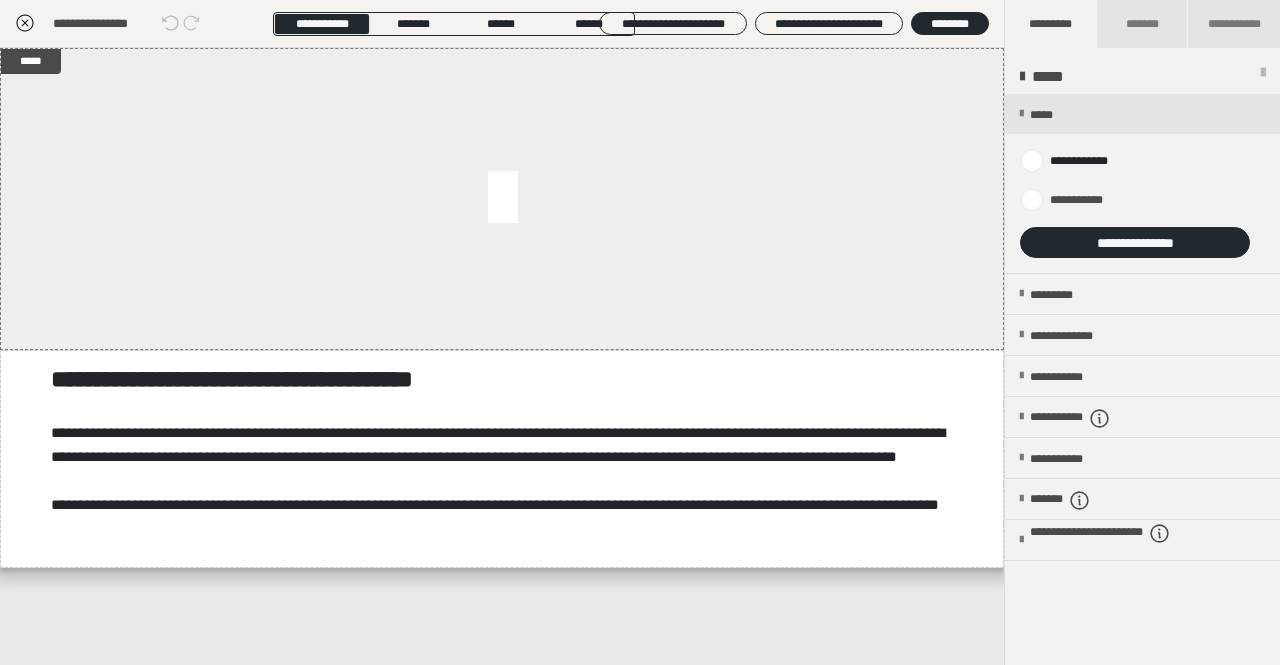 click on "**********" at bounding box center (1142, 184) 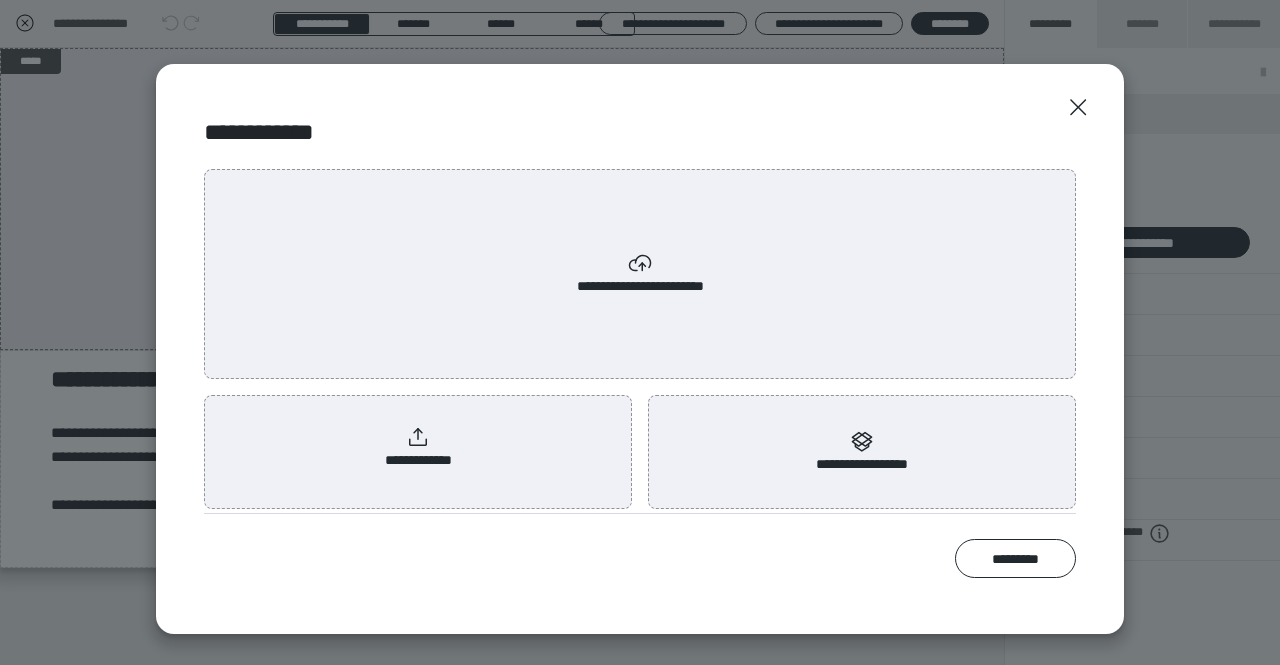 scroll, scrollTop: 9, scrollLeft: 0, axis: vertical 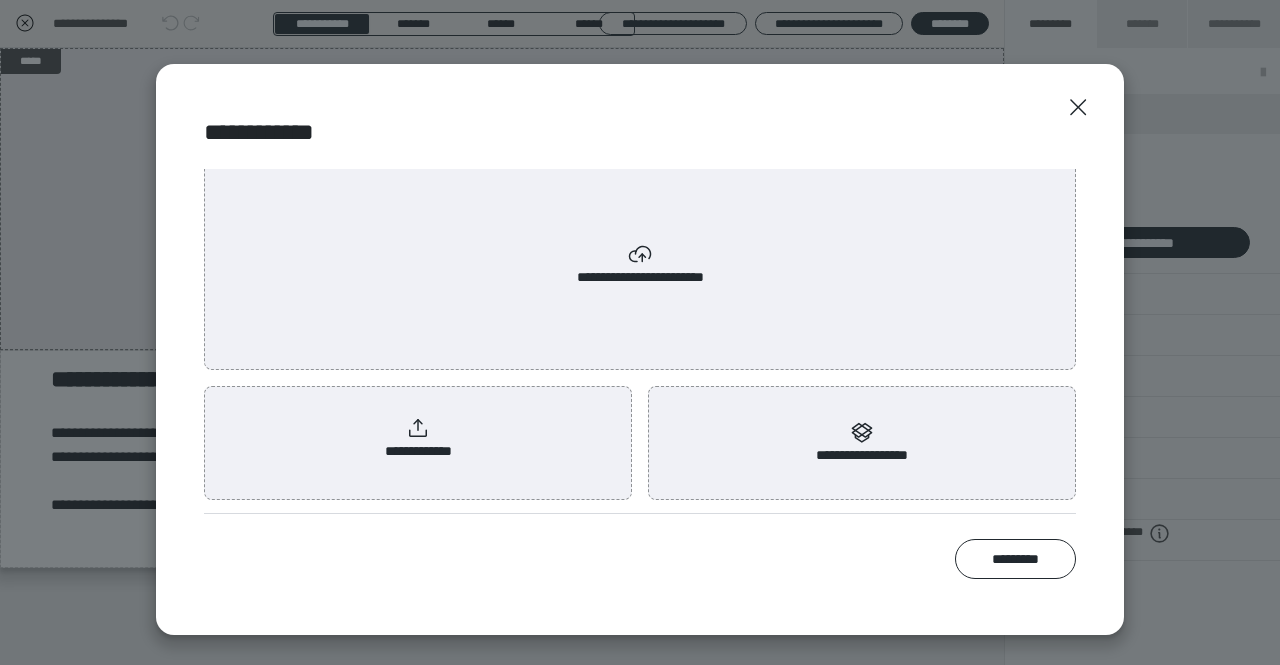 click on "**********" at bounding box center (418, 439) 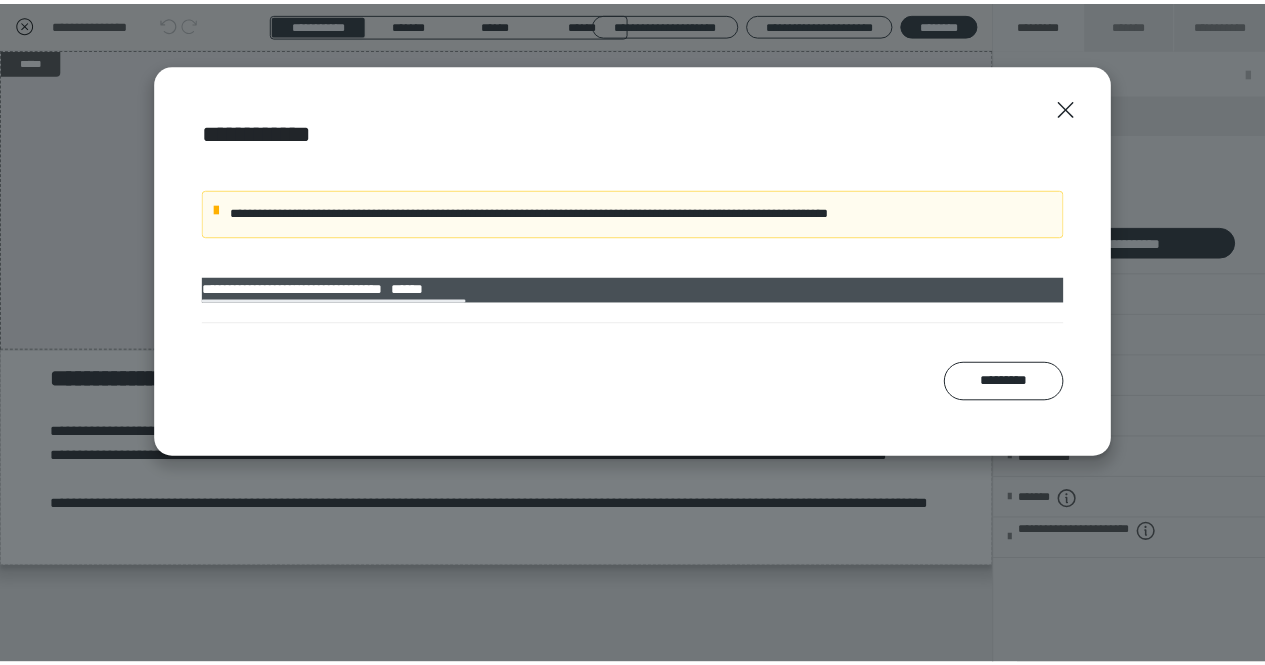 scroll, scrollTop: 0, scrollLeft: 0, axis: both 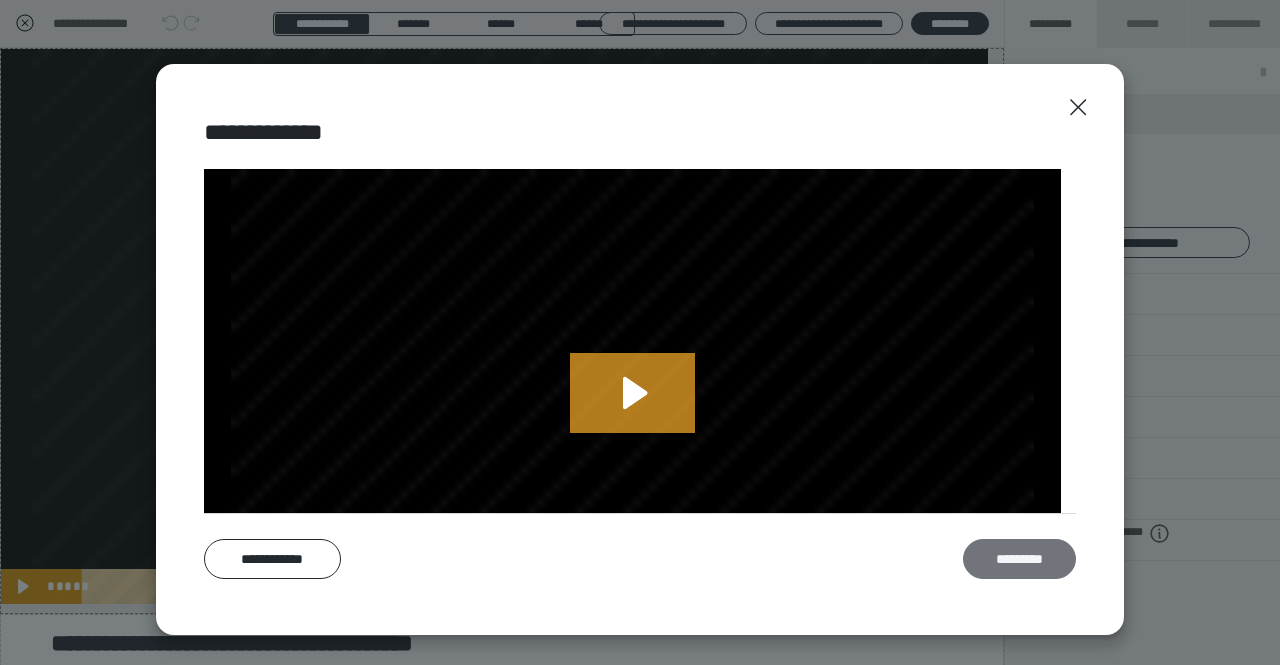 click on "*********" at bounding box center (1019, 558) 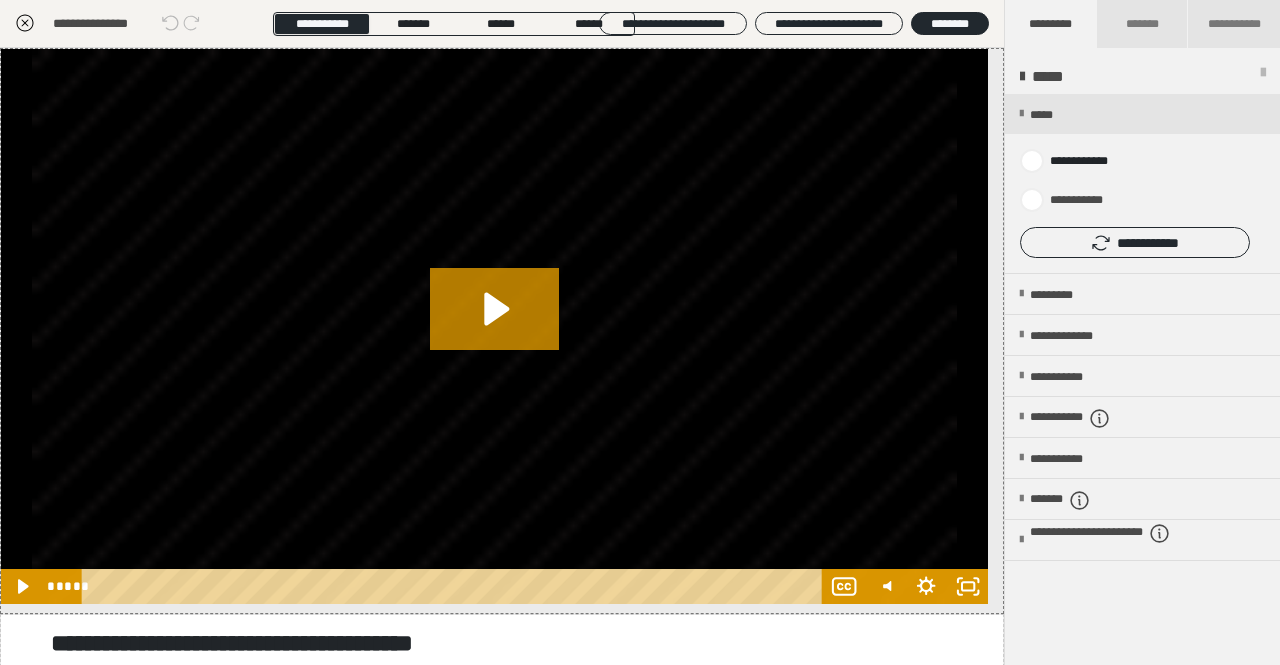 click 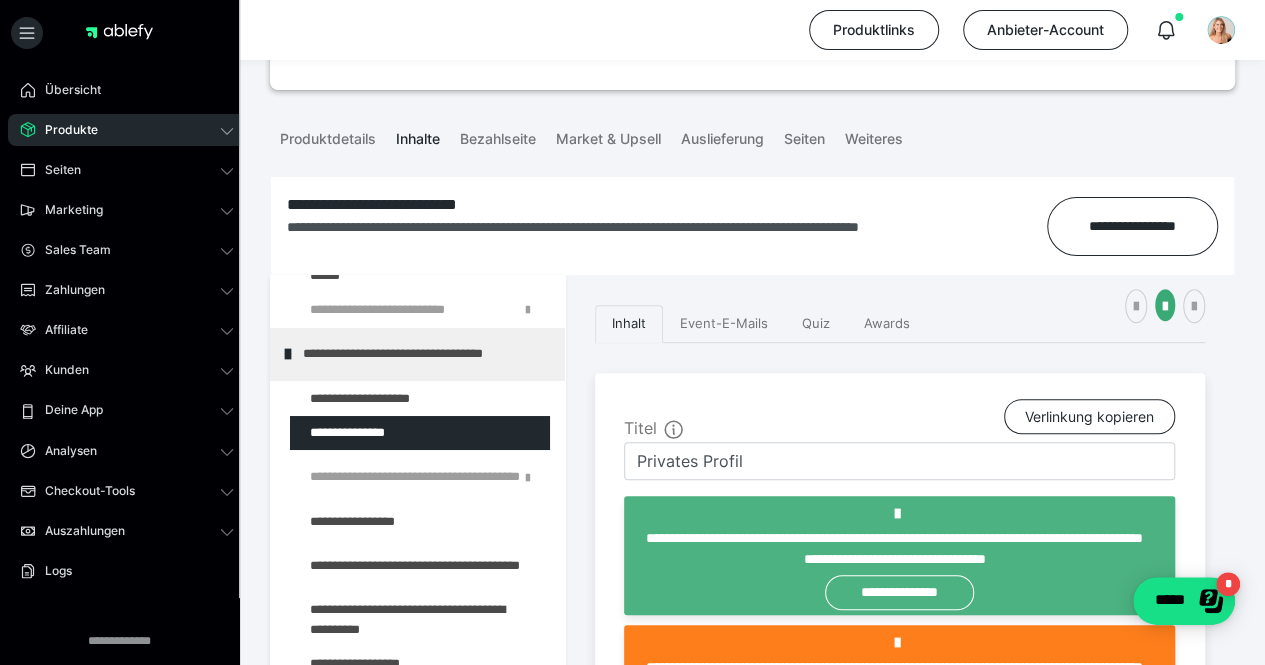 scroll, scrollTop: 0, scrollLeft: 0, axis: both 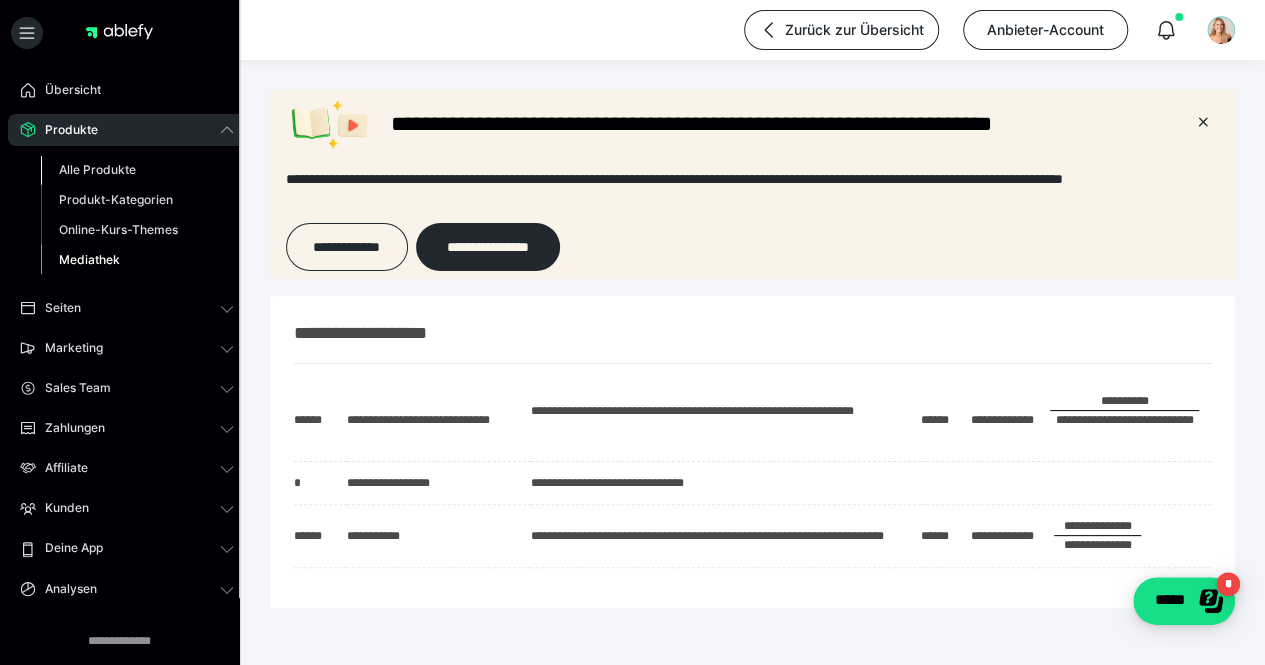 click on "Alle Produkte" at bounding box center [97, 169] 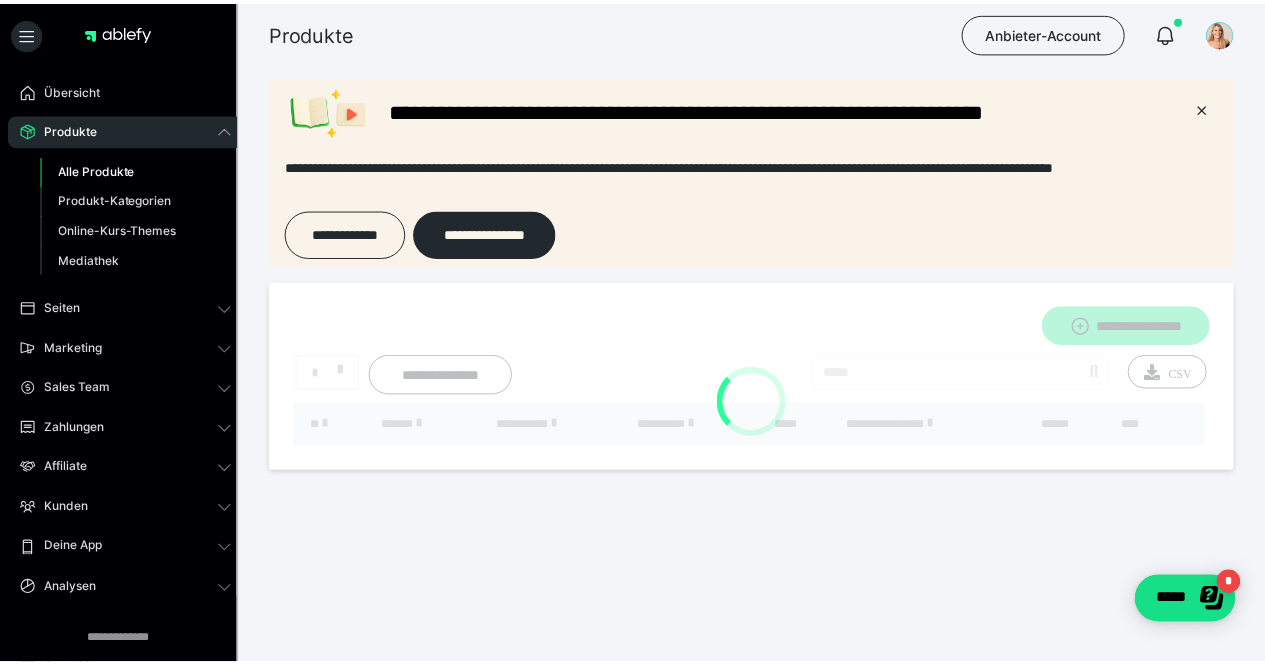 scroll, scrollTop: 0, scrollLeft: 0, axis: both 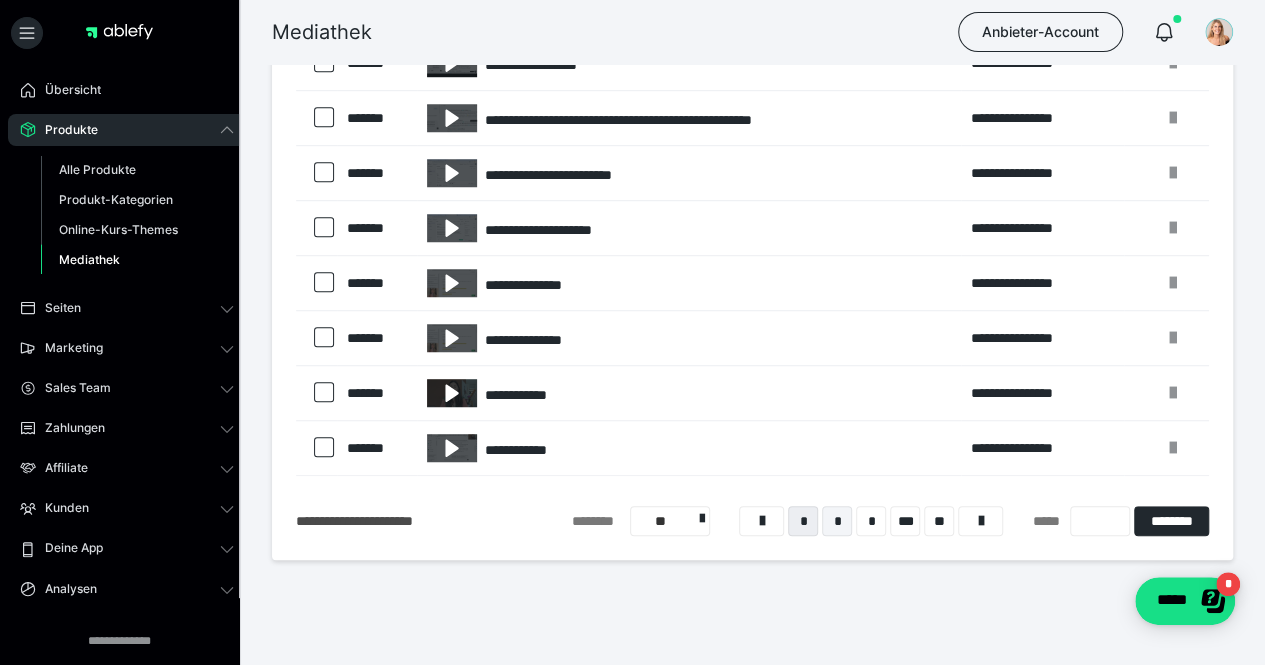 click on "*" at bounding box center (837, 521) 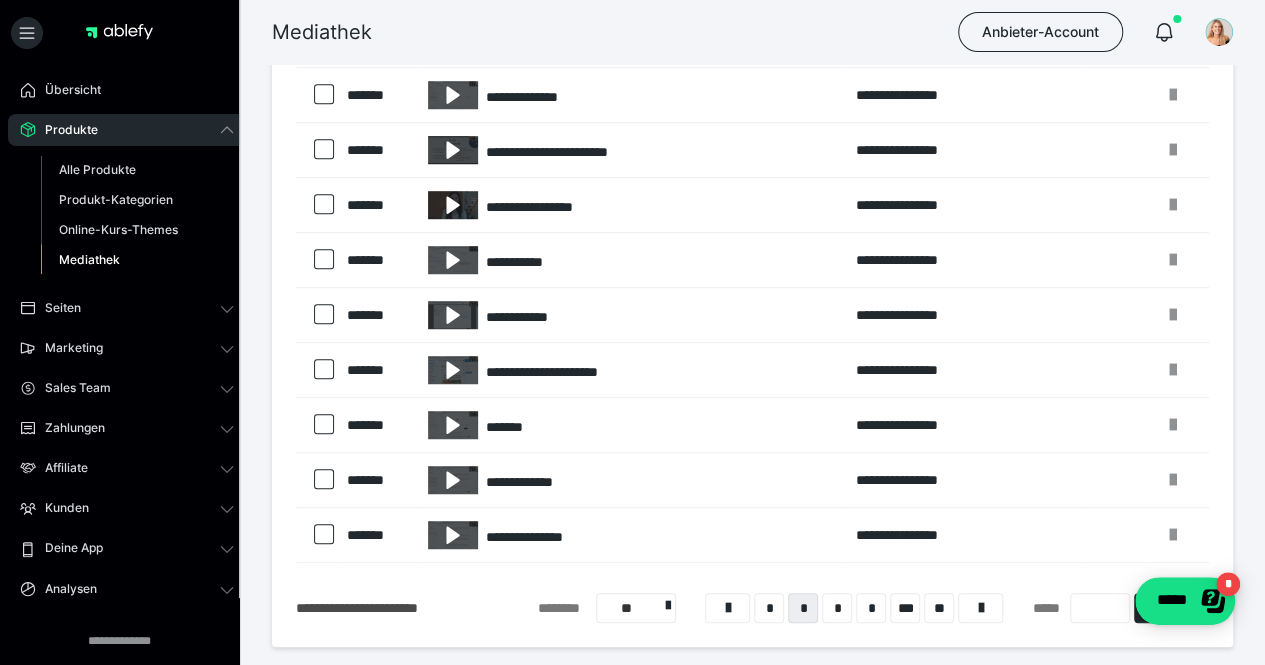 scroll, scrollTop: 476, scrollLeft: 0, axis: vertical 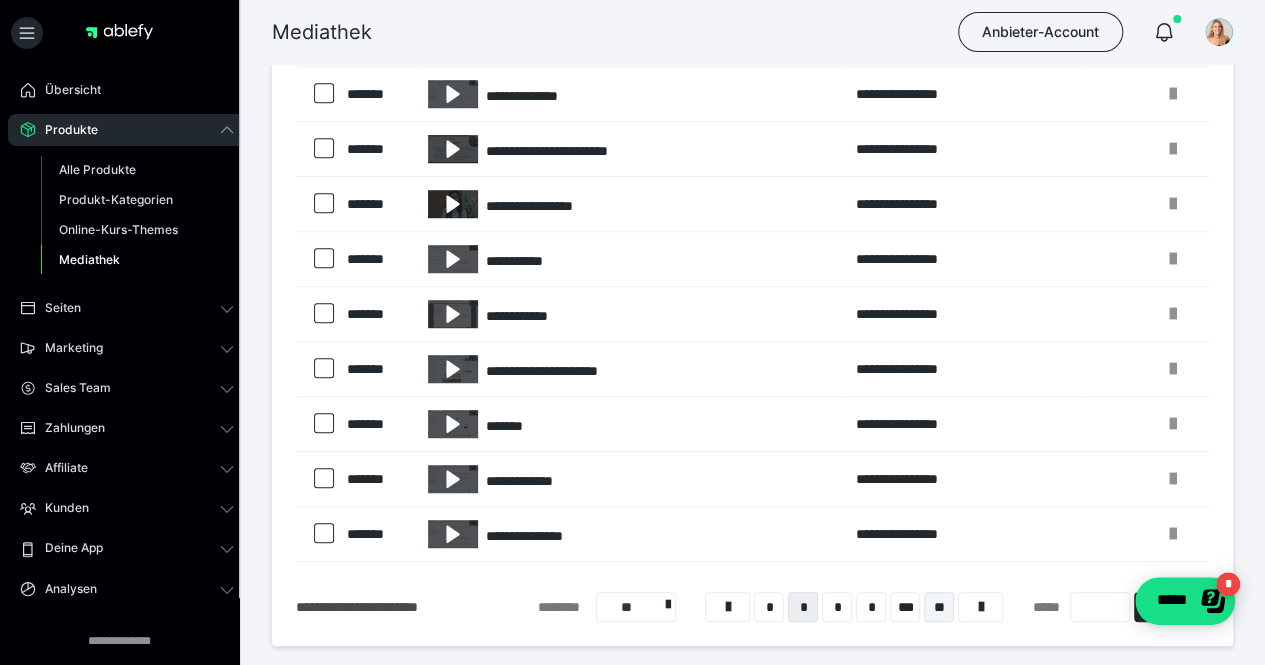 click on "**" at bounding box center (939, 607) 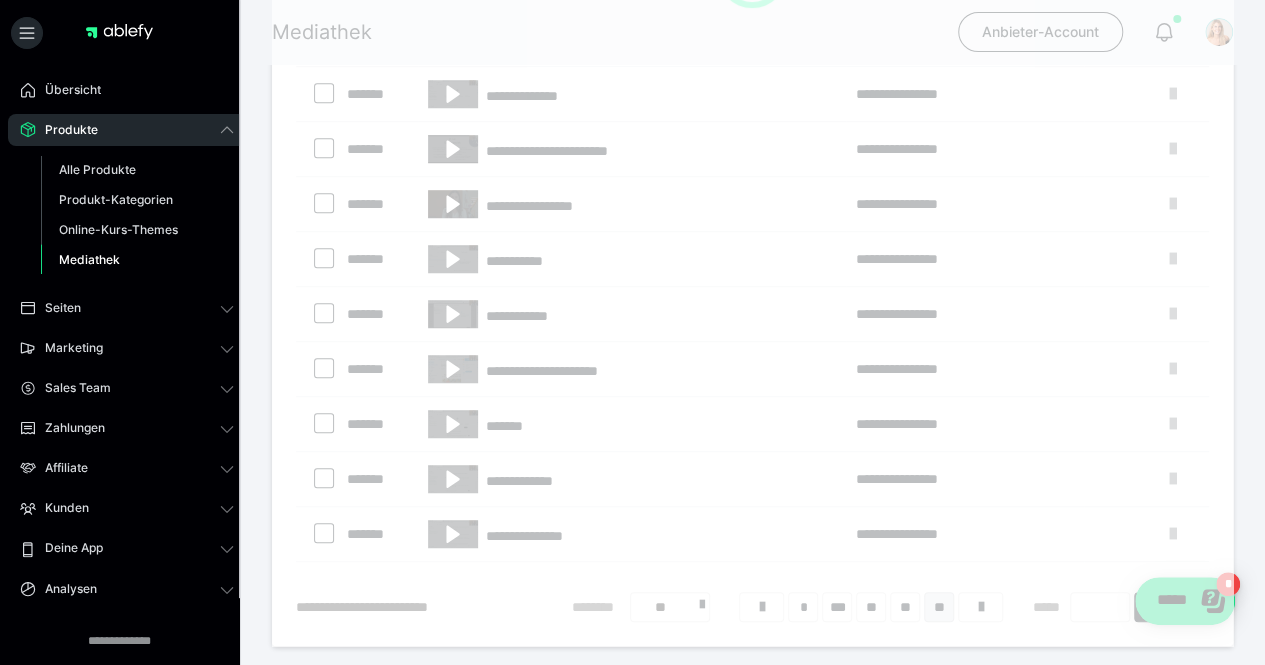 scroll, scrollTop: 148, scrollLeft: 0, axis: vertical 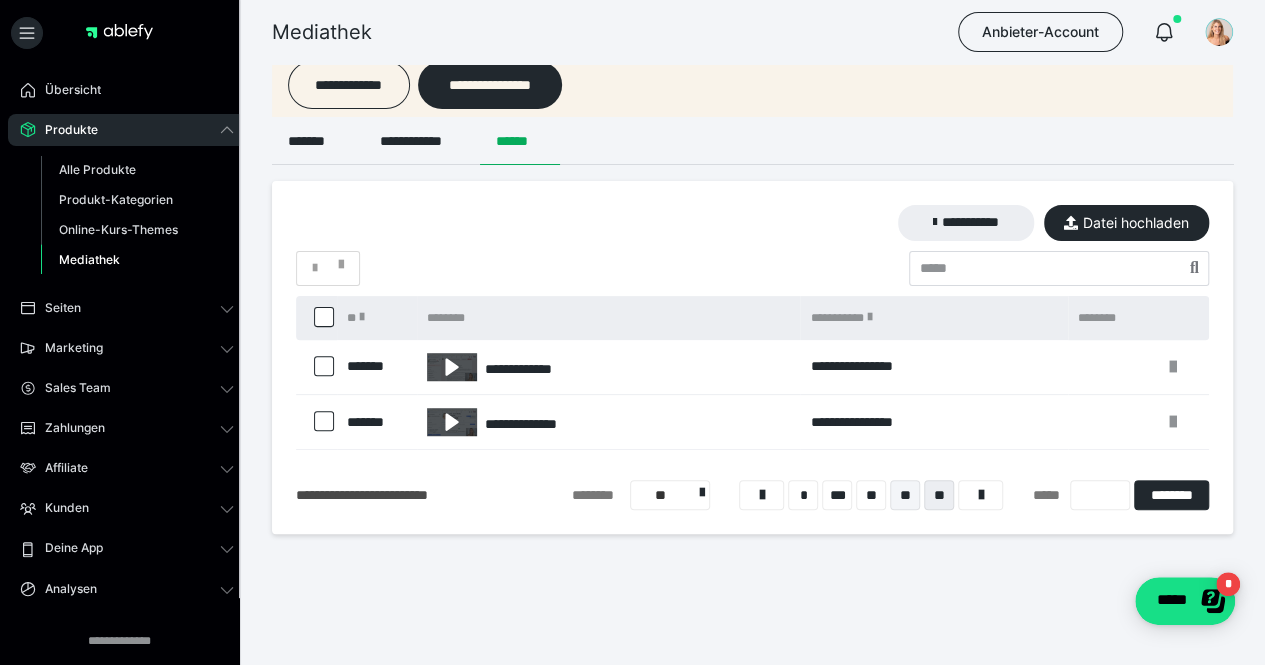 click on "**" at bounding box center [905, 495] 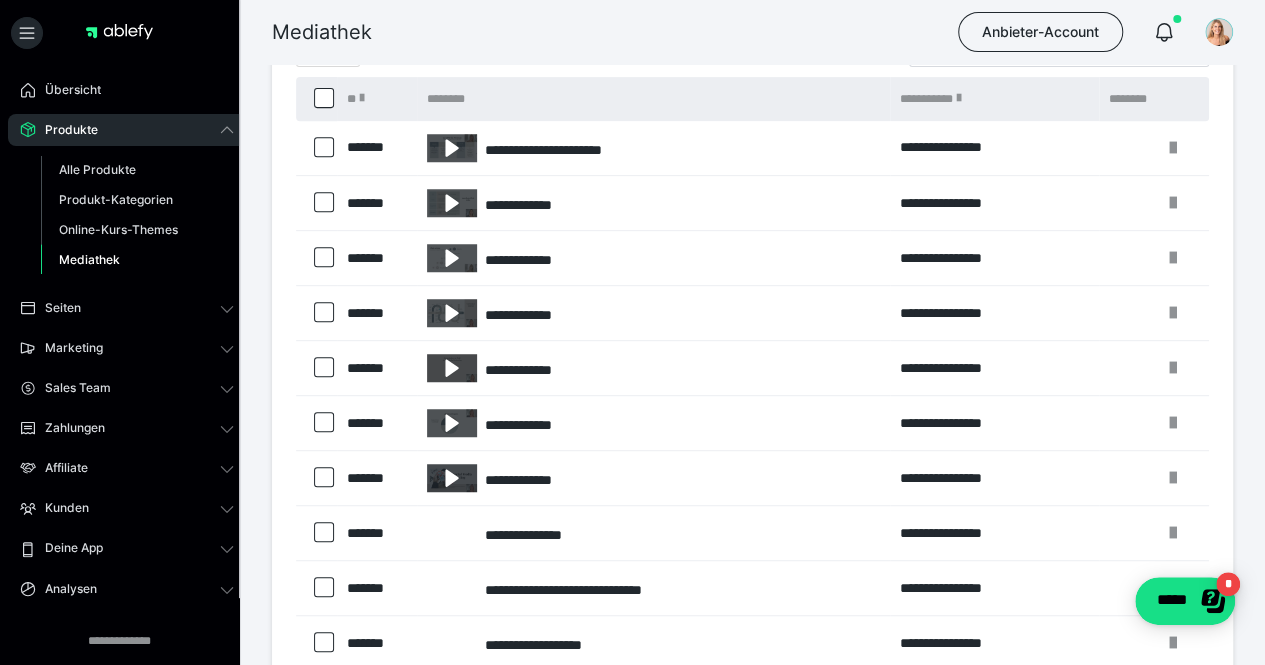 scroll, scrollTop: 588, scrollLeft: 0, axis: vertical 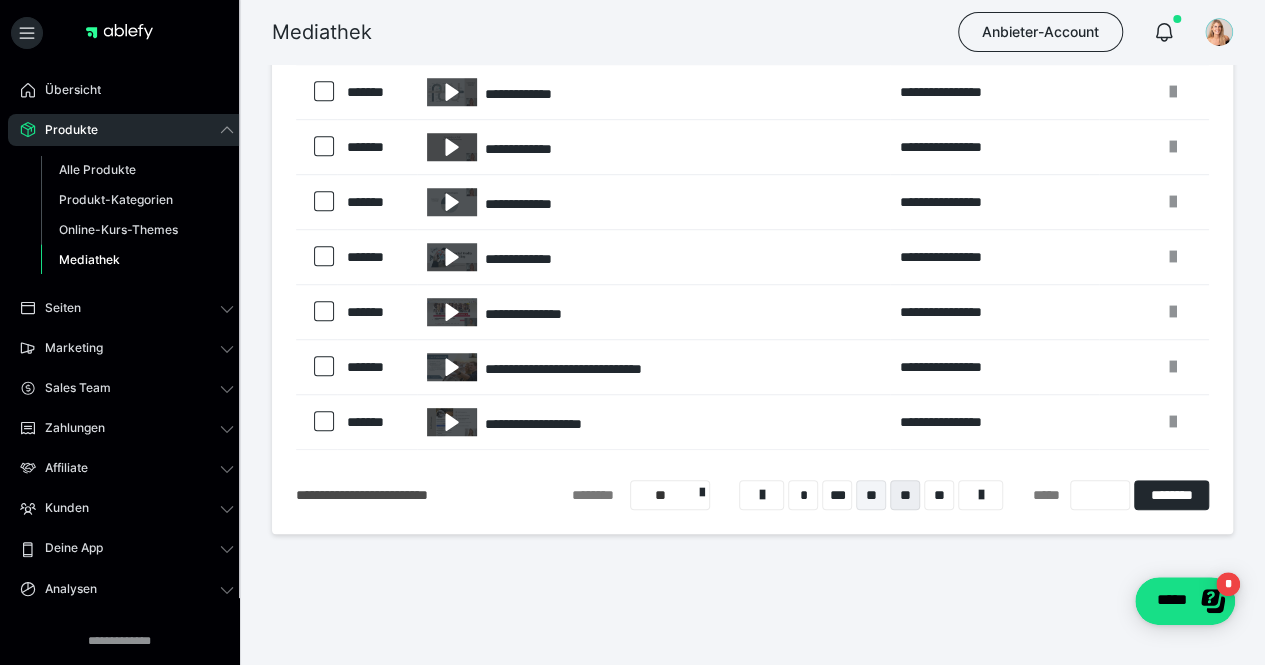 click on "**" at bounding box center [871, 495] 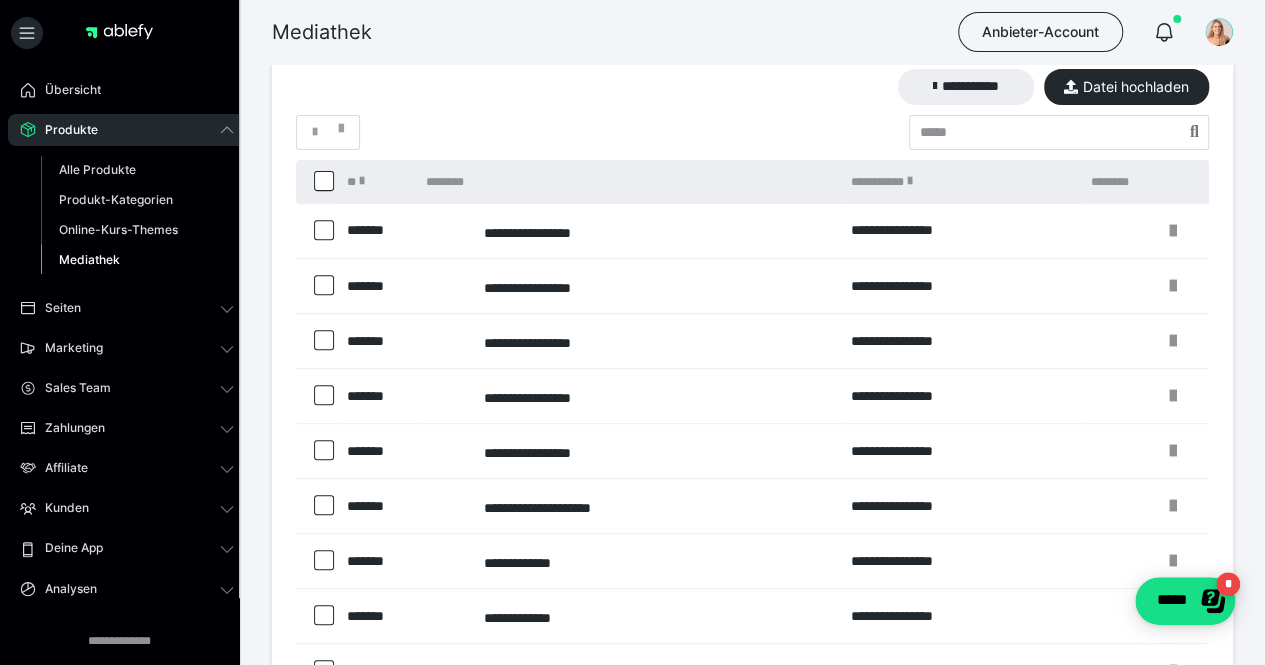 scroll, scrollTop: 556, scrollLeft: 0, axis: vertical 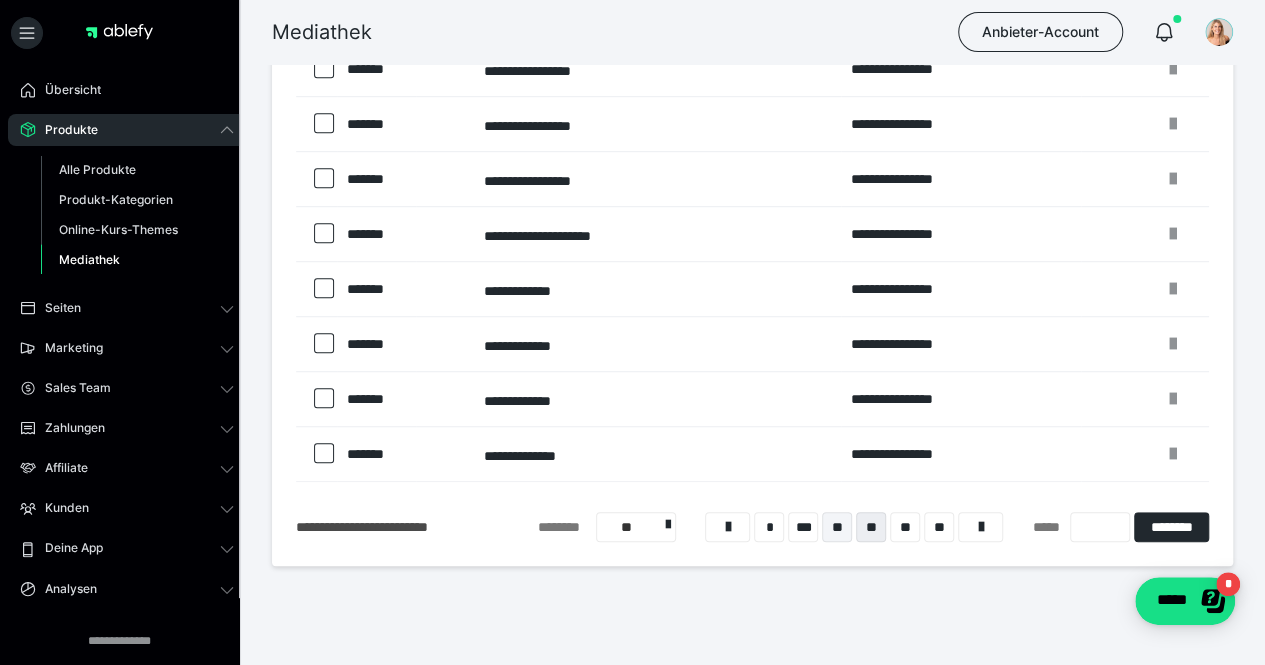click on "**" at bounding box center [837, 527] 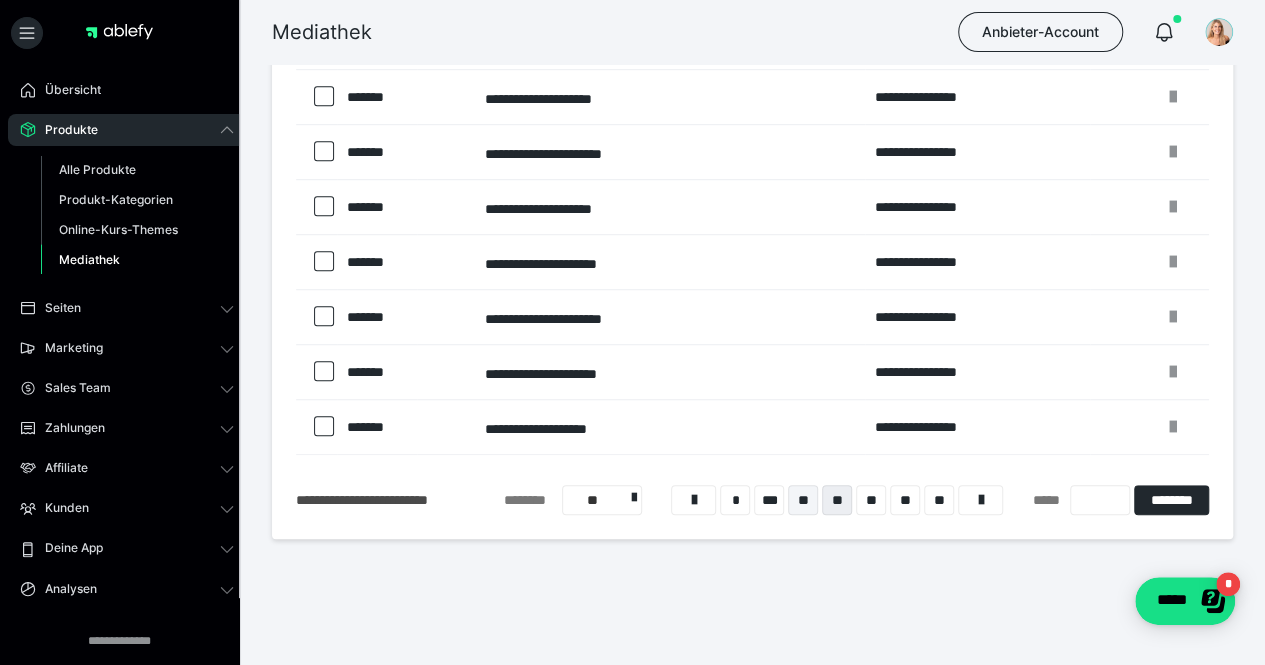 scroll, scrollTop: 467, scrollLeft: 0, axis: vertical 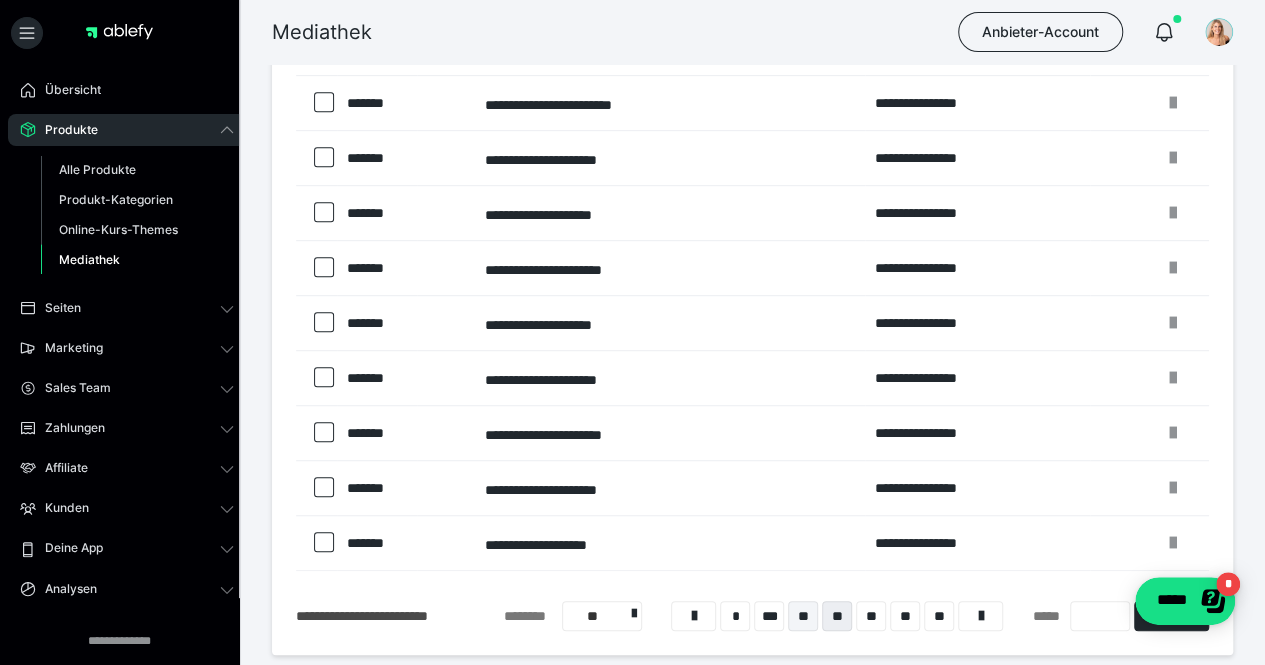 click on "**" at bounding box center (803, 616) 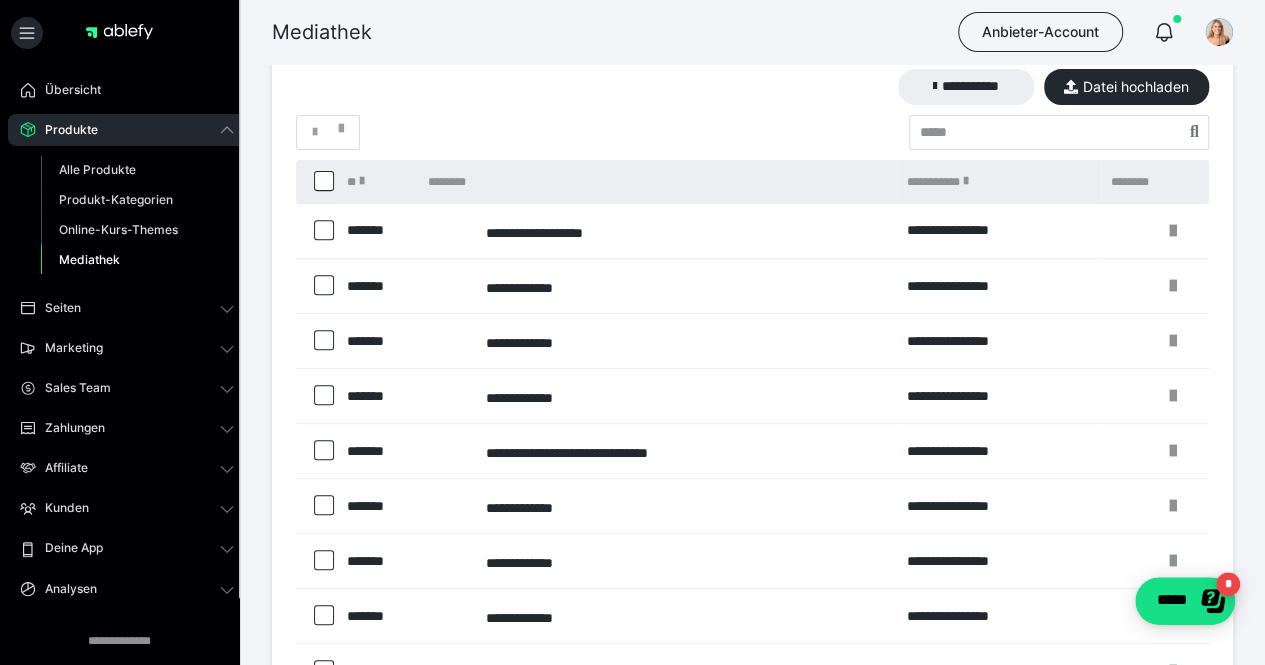 scroll, scrollTop: 0, scrollLeft: 0, axis: both 